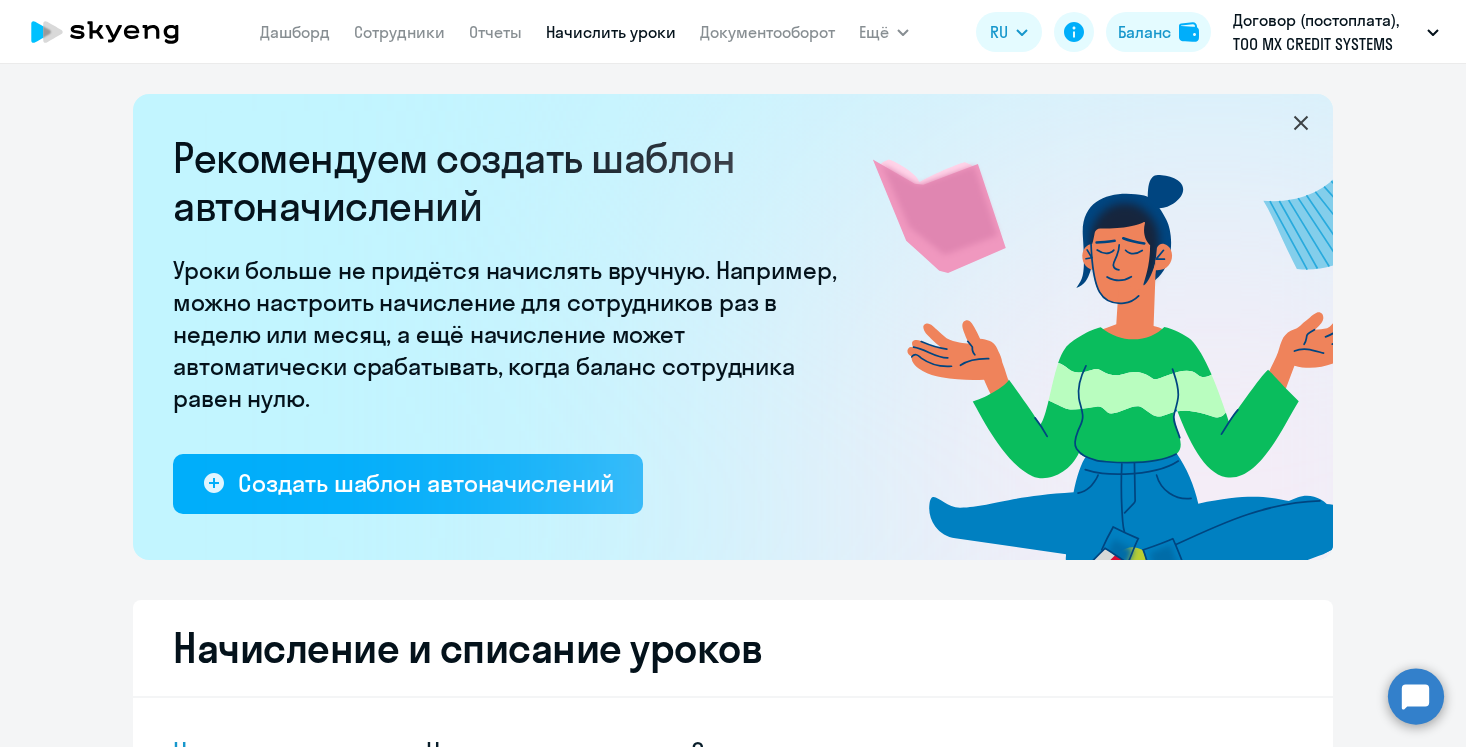 select on "10" 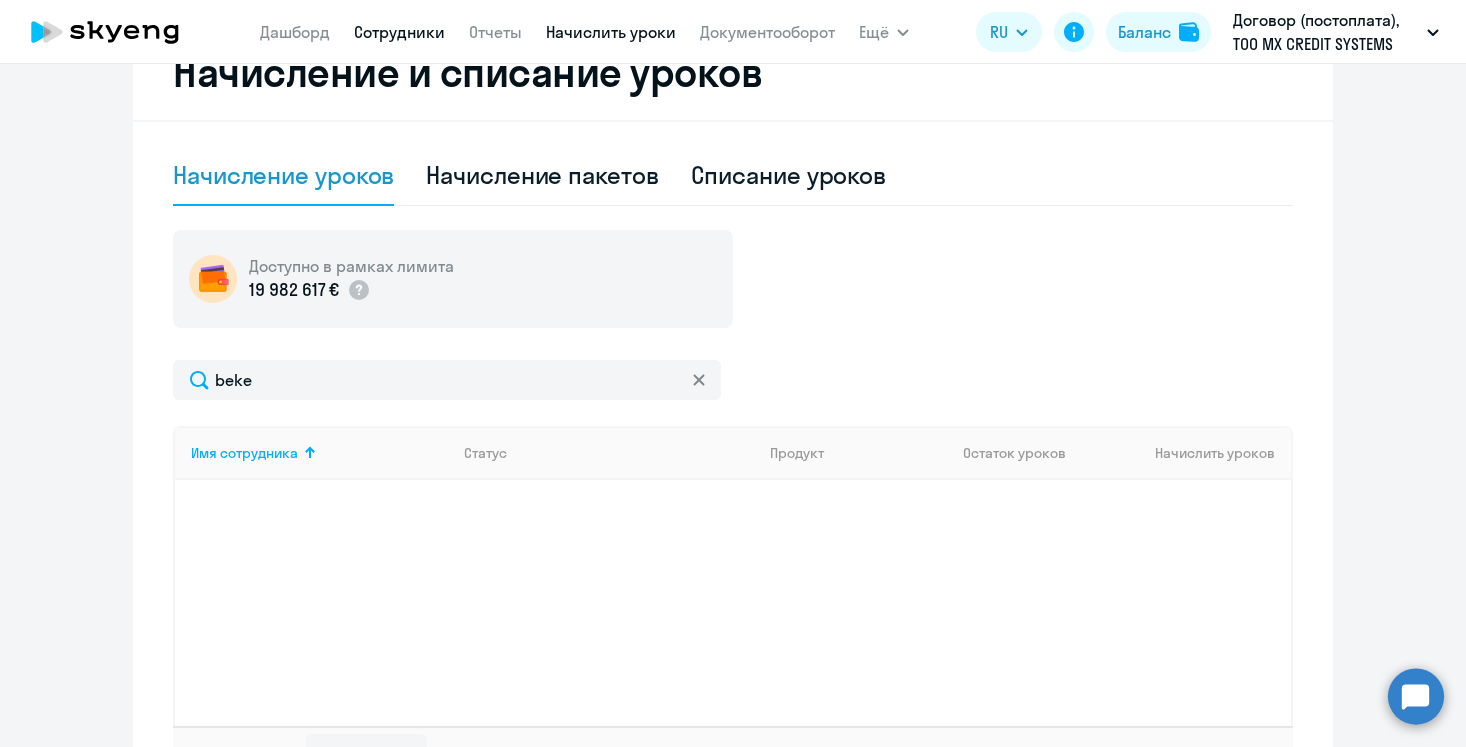 click on "Сотрудники" at bounding box center [399, 32] 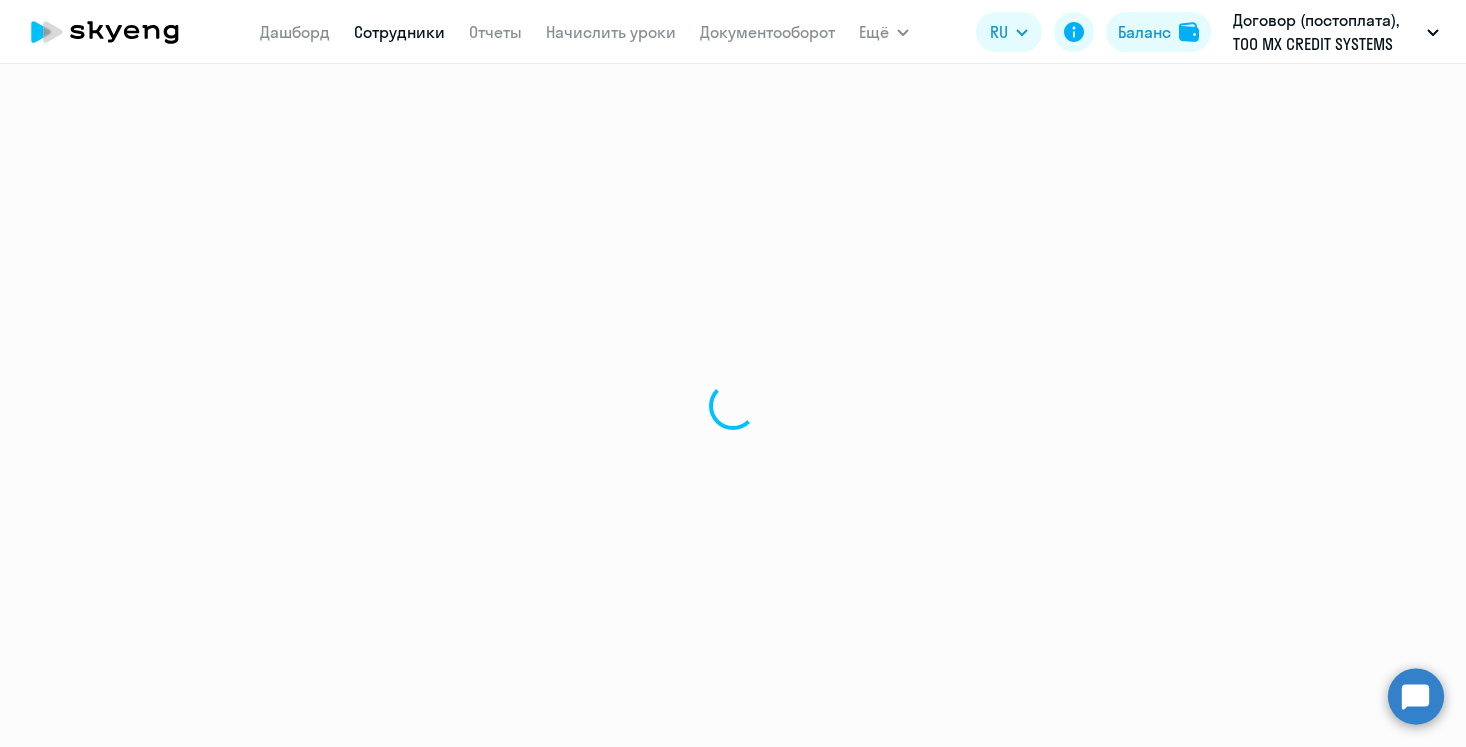 scroll, scrollTop: 0, scrollLeft: 0, axis: both 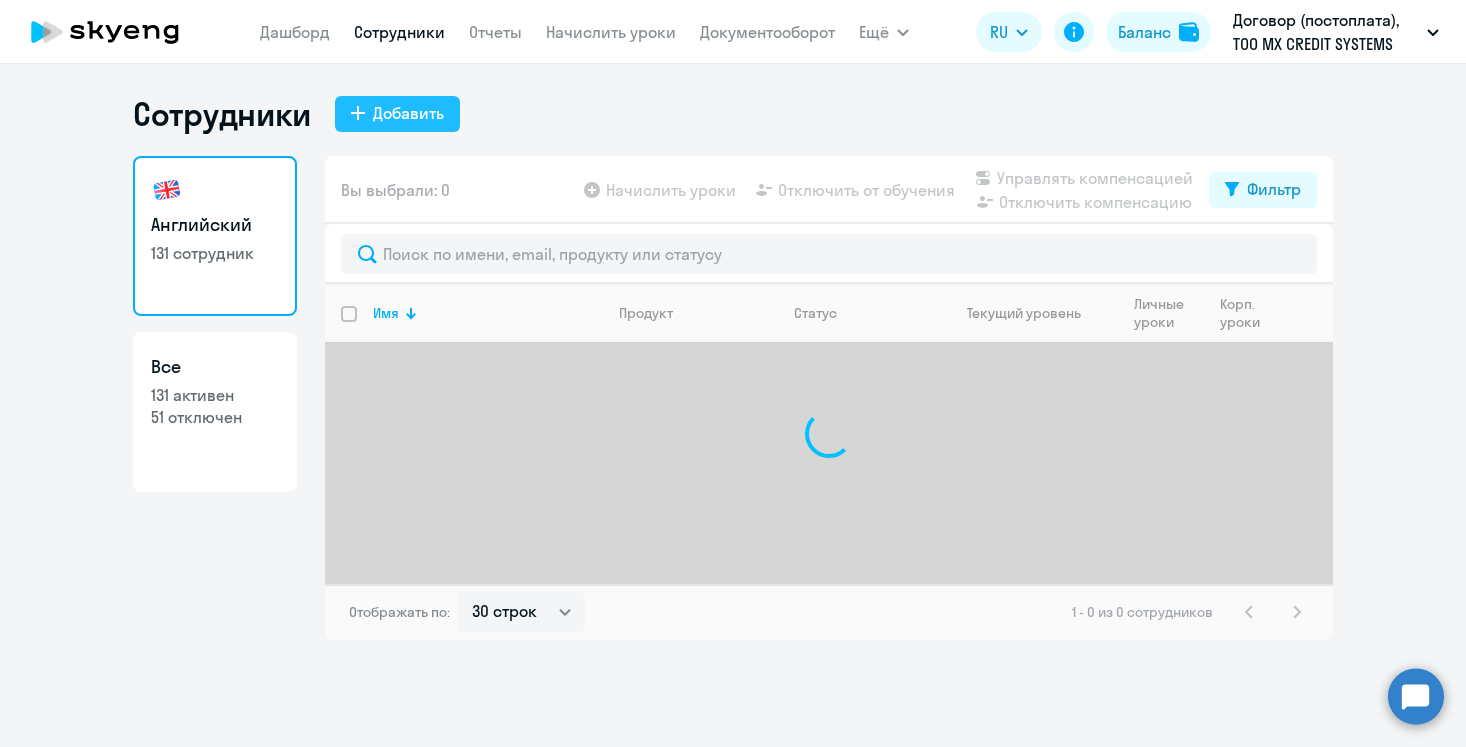 click on "Добавить" 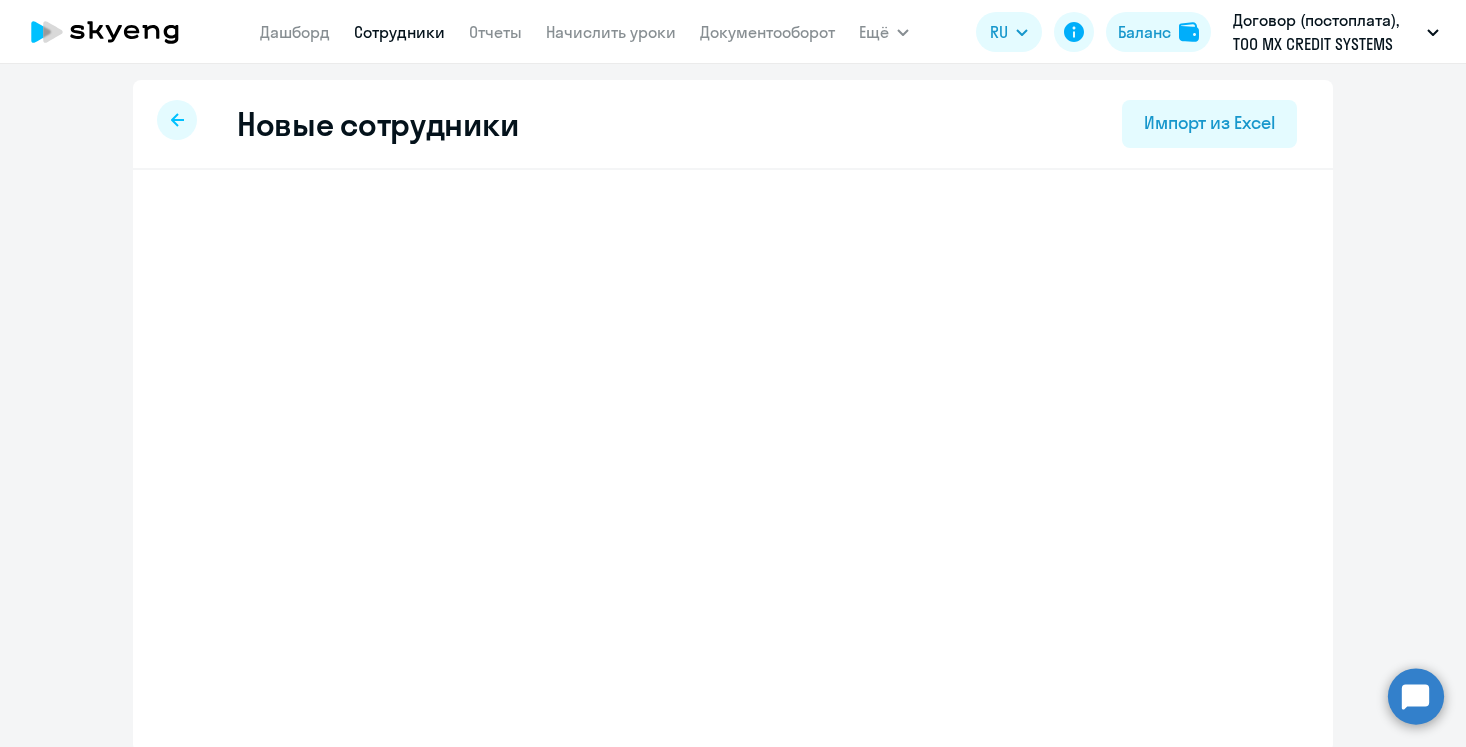 select on "english_adult_not_native_speaker" 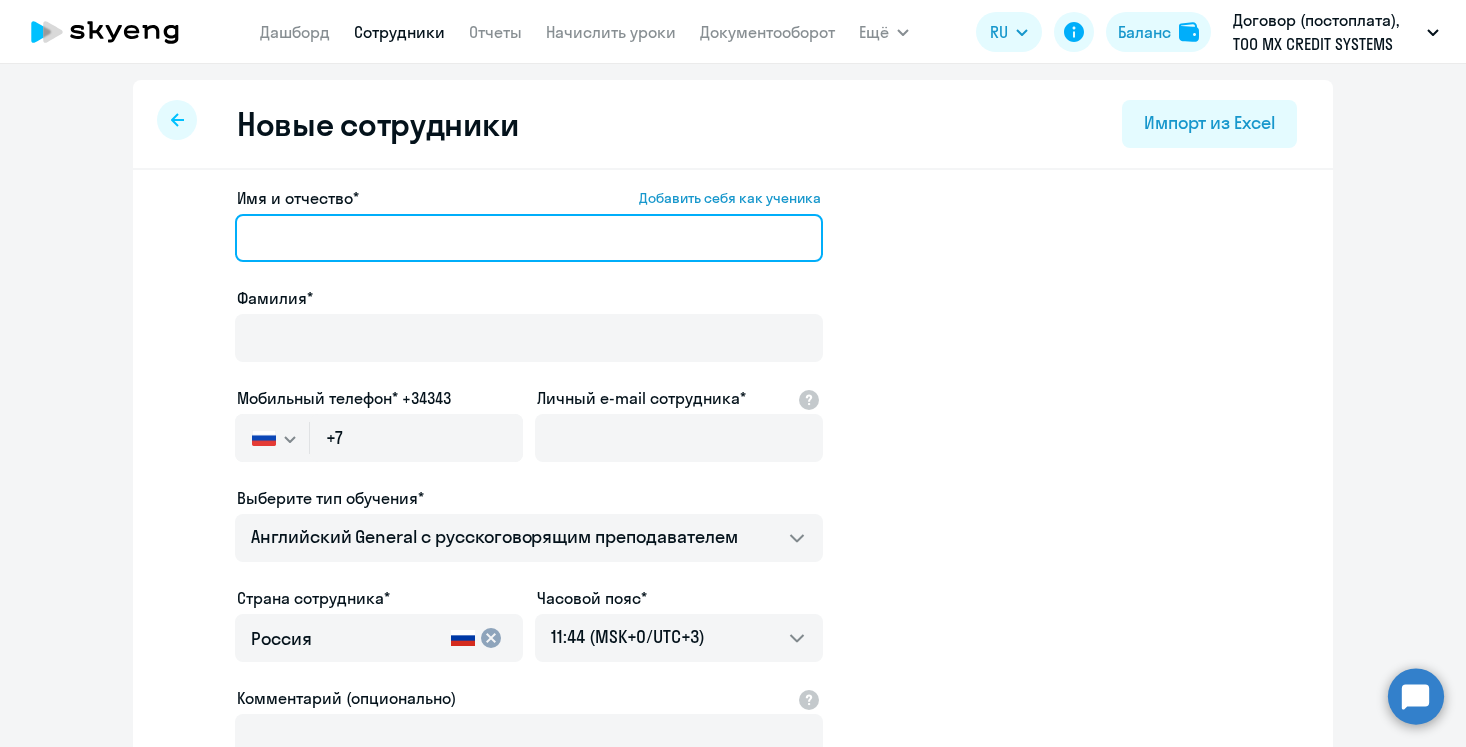 click on "Имя и отчество*  Добавить себя как ученика" at bounding box center (529, 238) 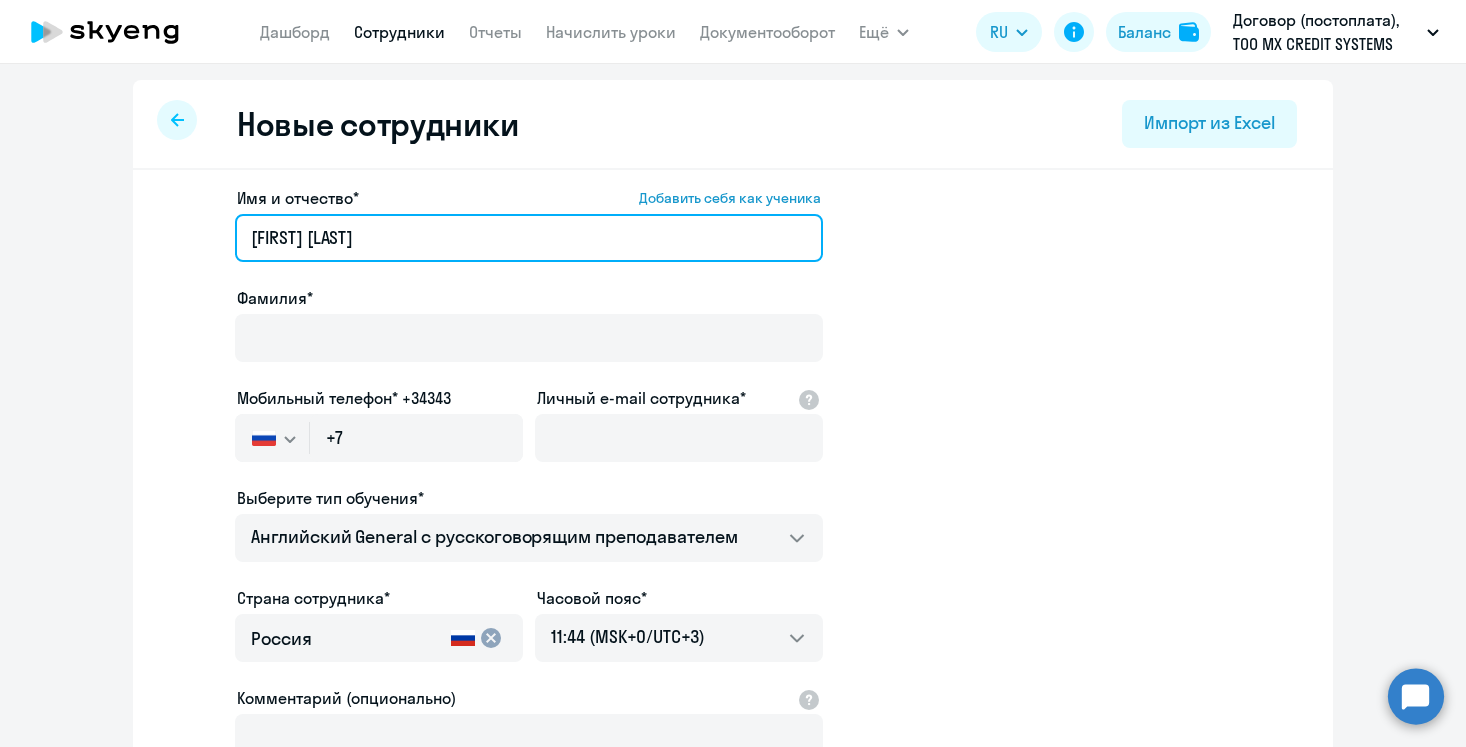 click on "[FIRST] [LAST]" at bounding box center (529, 238) 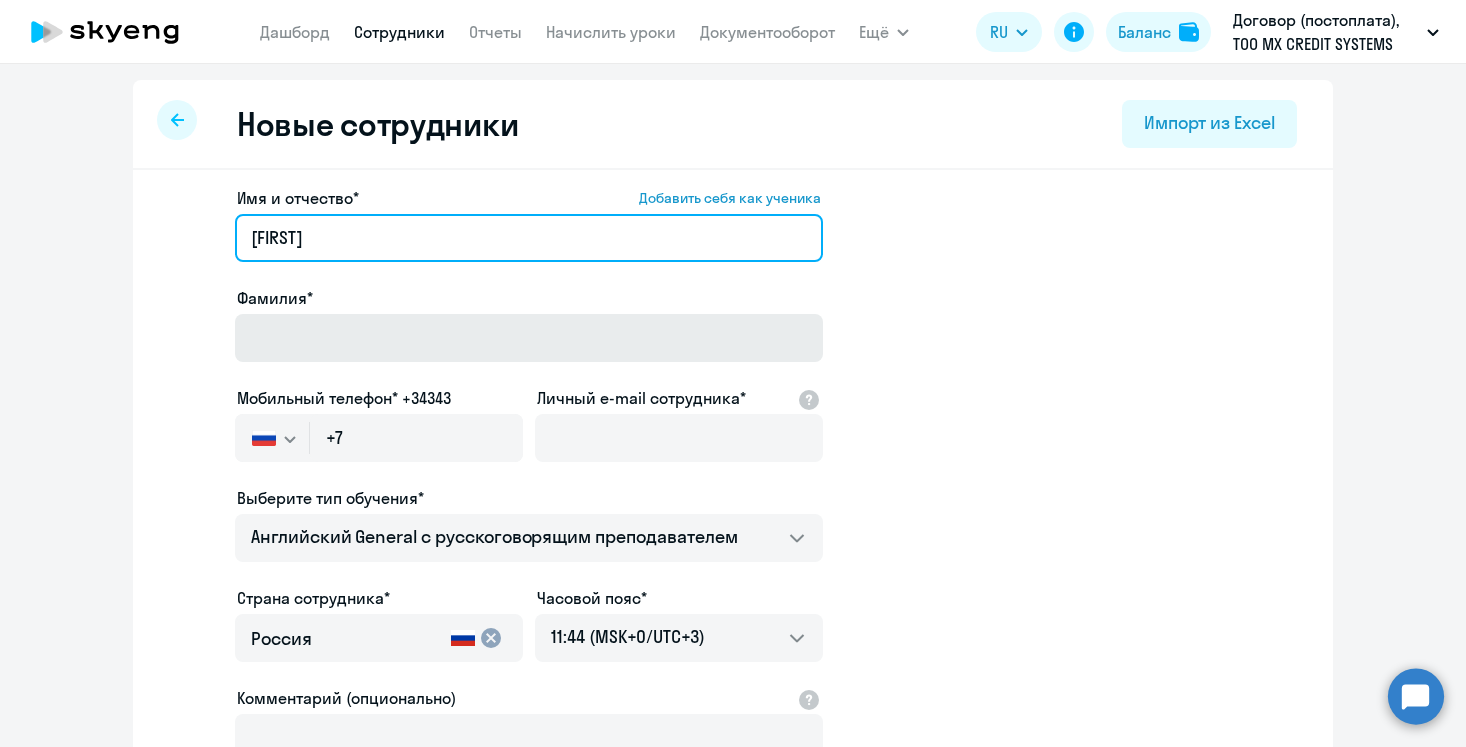 type on "[FIRST]" 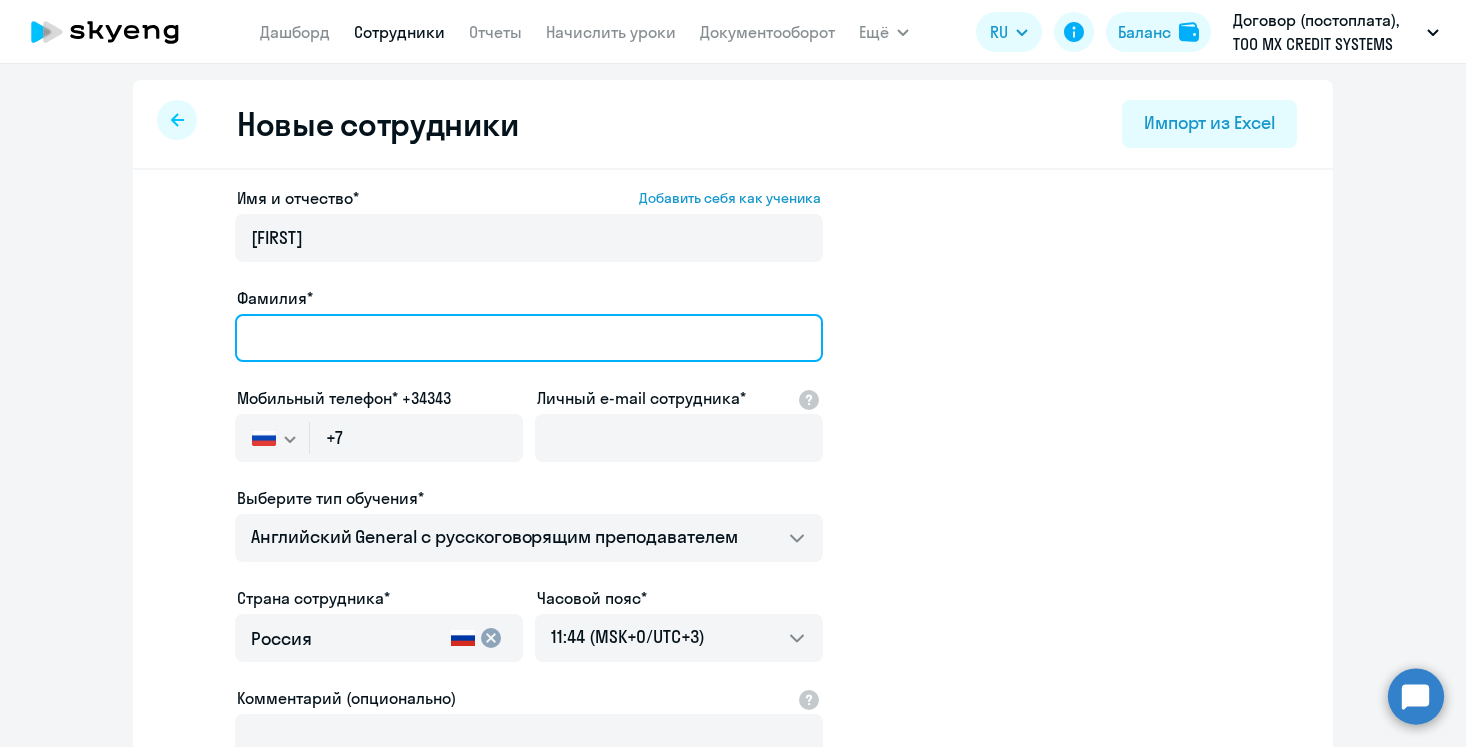 click on "Фамилия*" at bounding box center (529, 338) 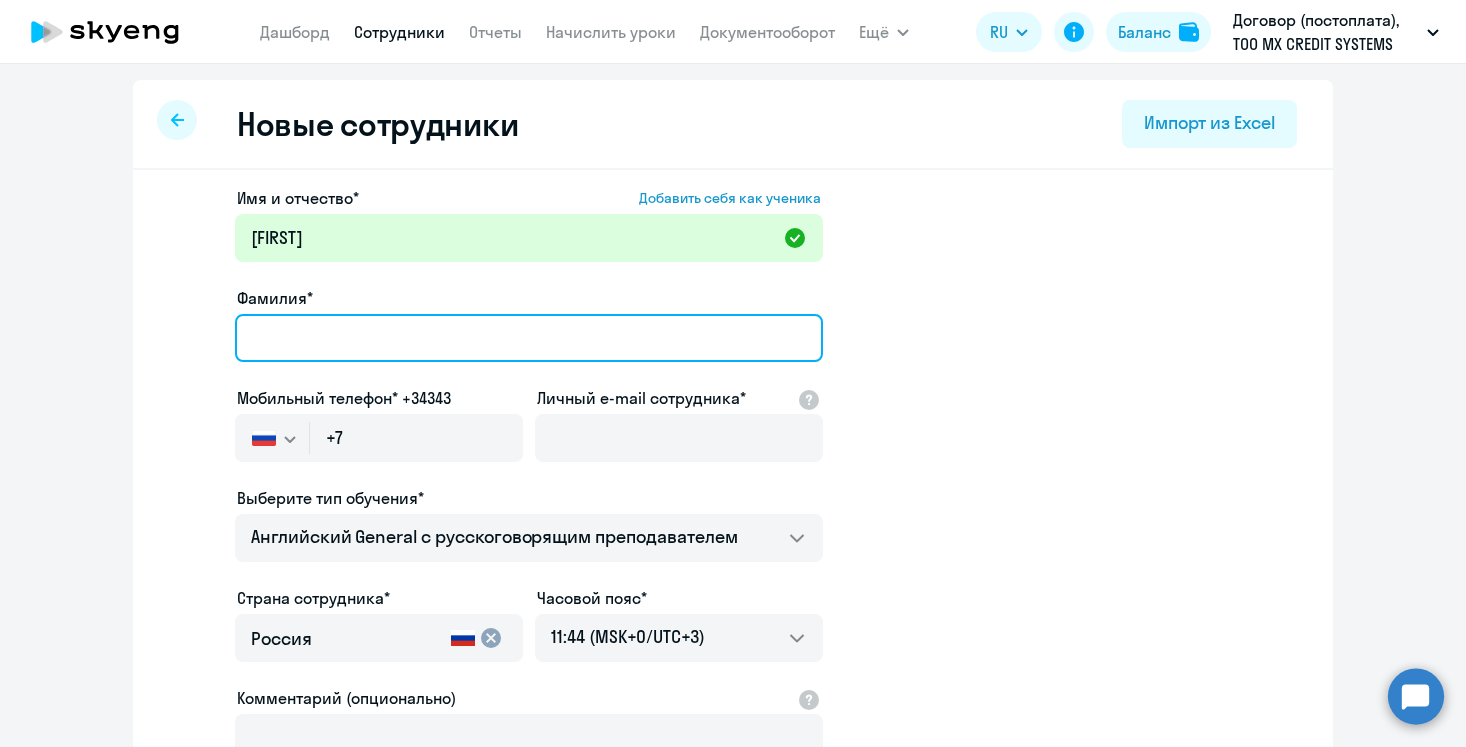paste on "[LAST]" 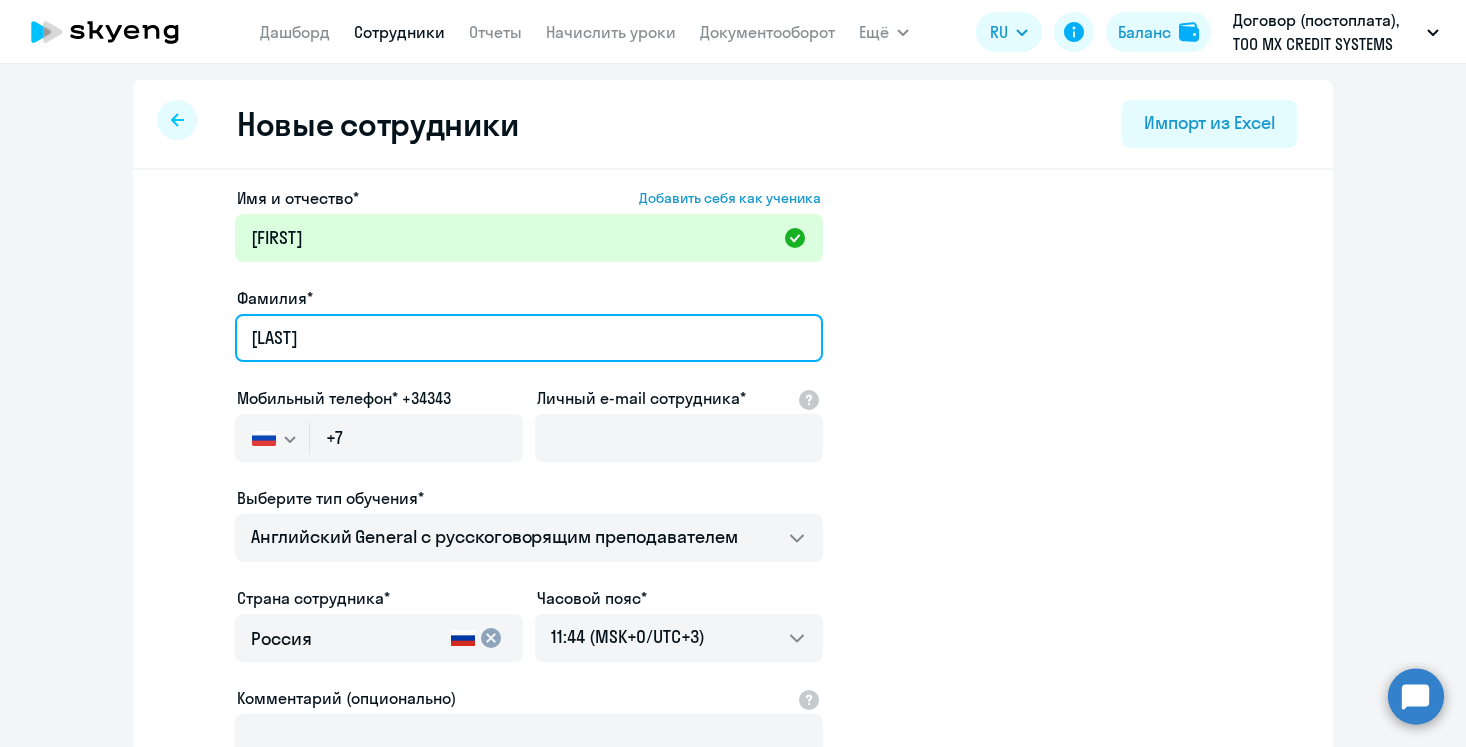 type on "[LAST]" 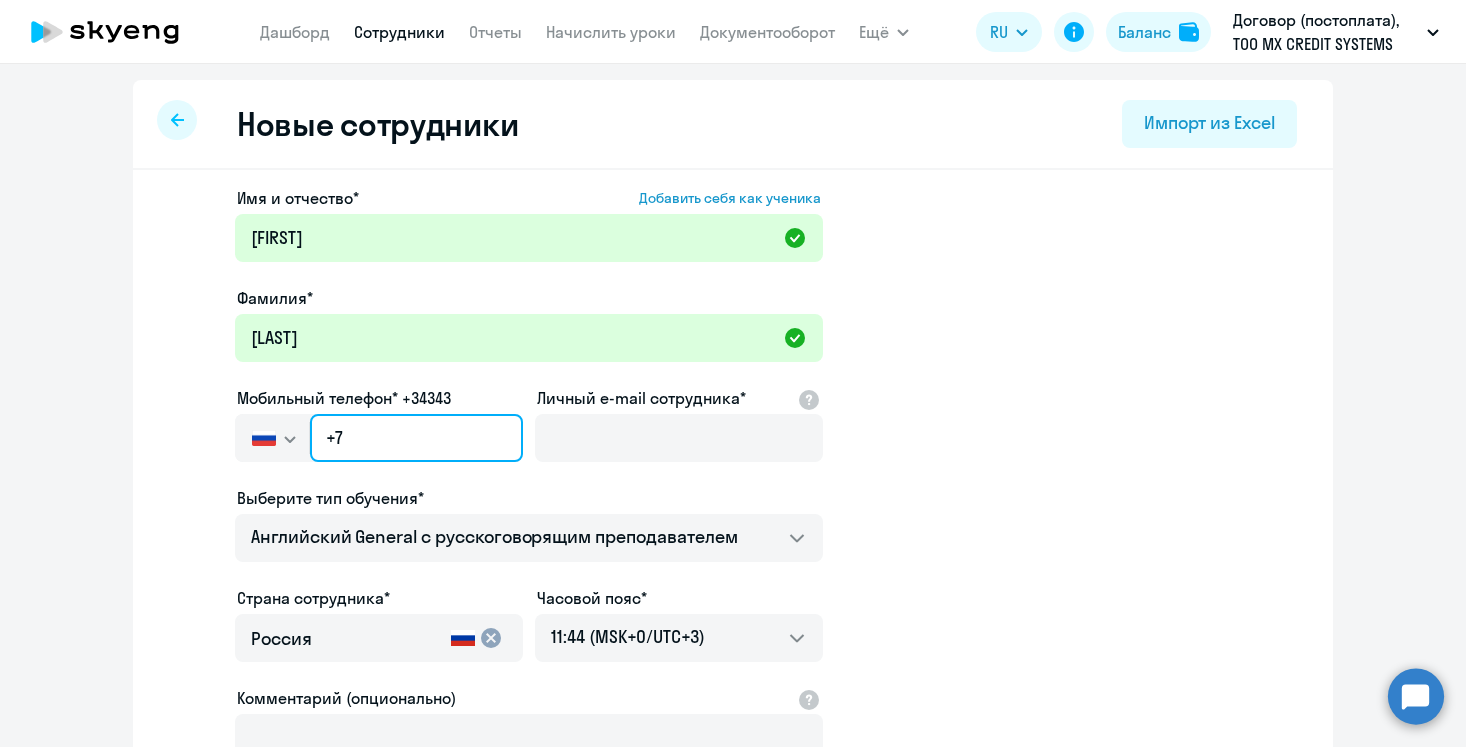 click on "+7" 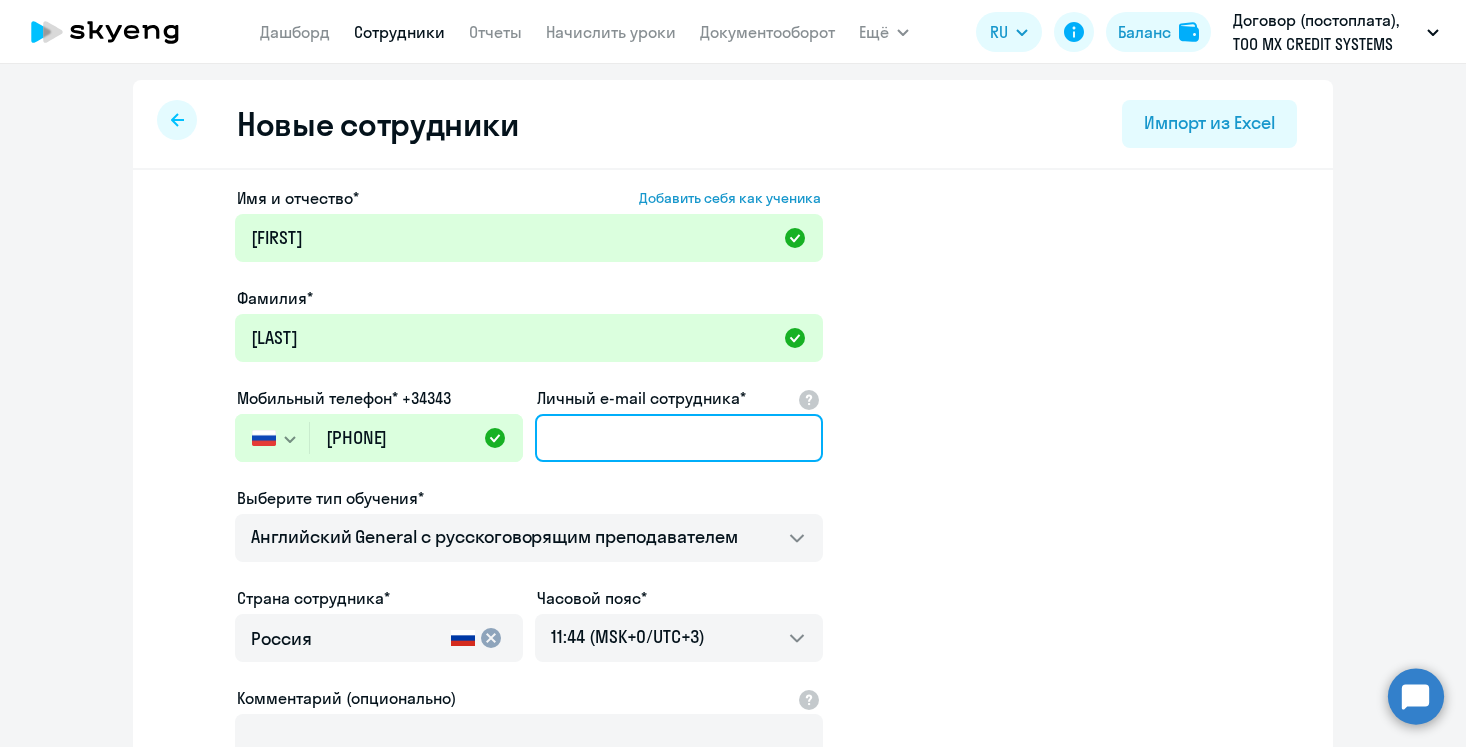 click on "Личный e-mail сотрудника*" at bounding box center [679, 438] 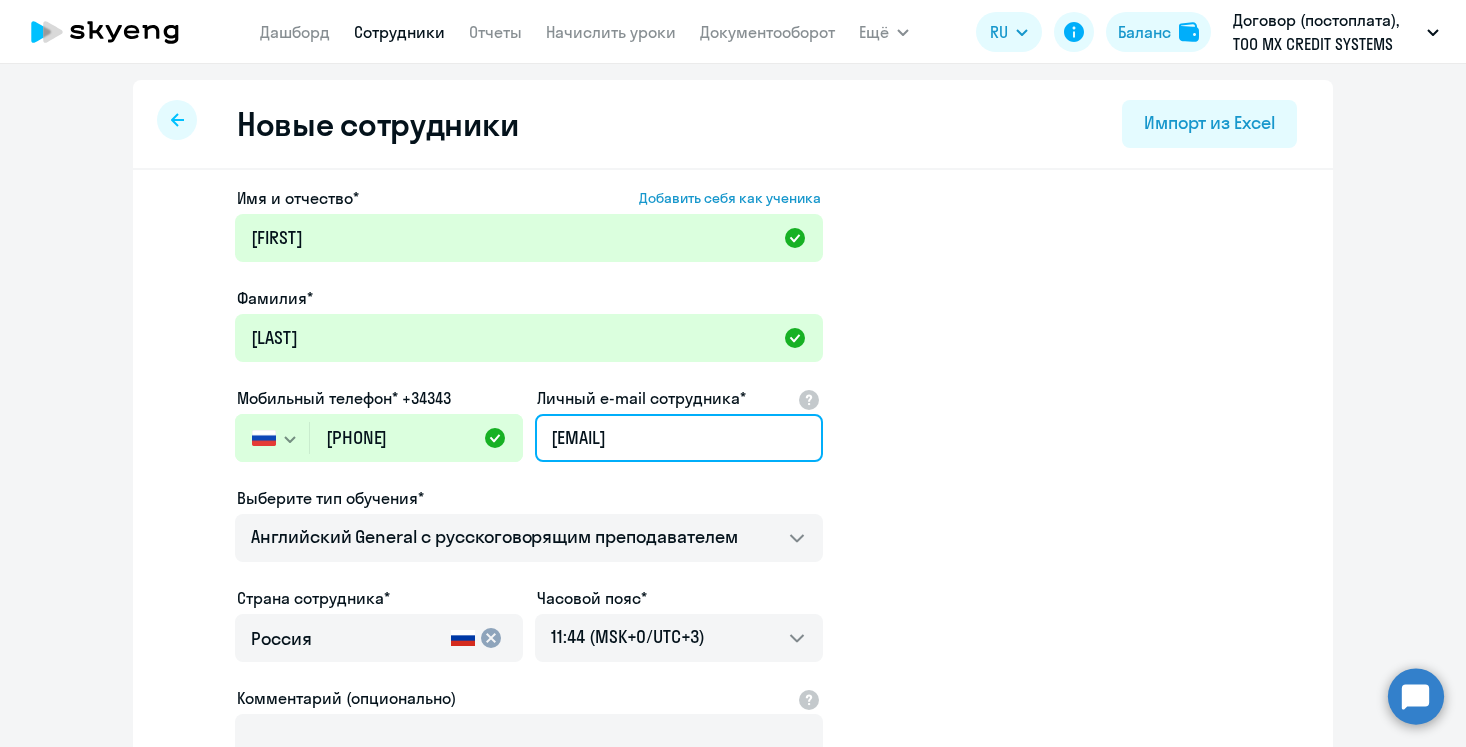 paste on "[EMAIL]" 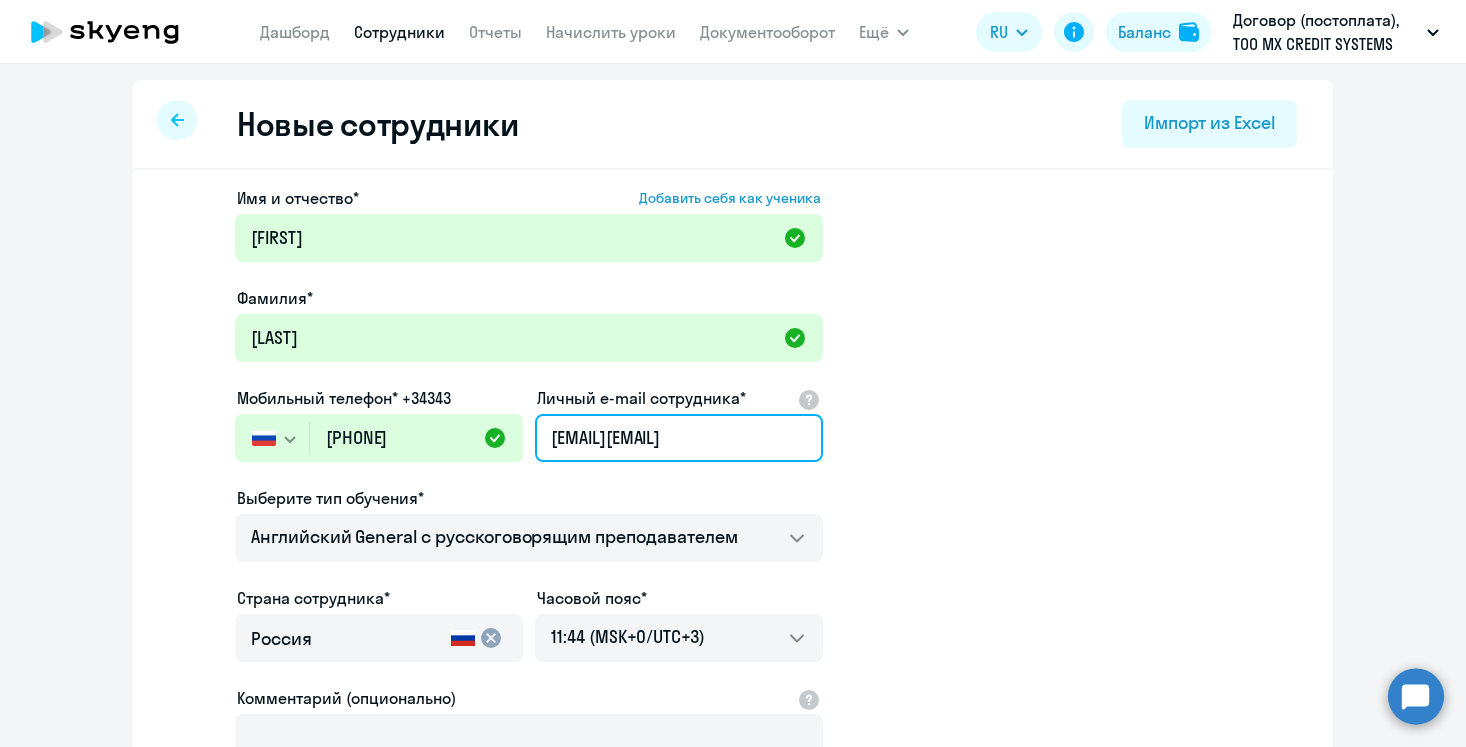 scroll, scrollTop: 0, scrollLeft: 235, axis: horizontal 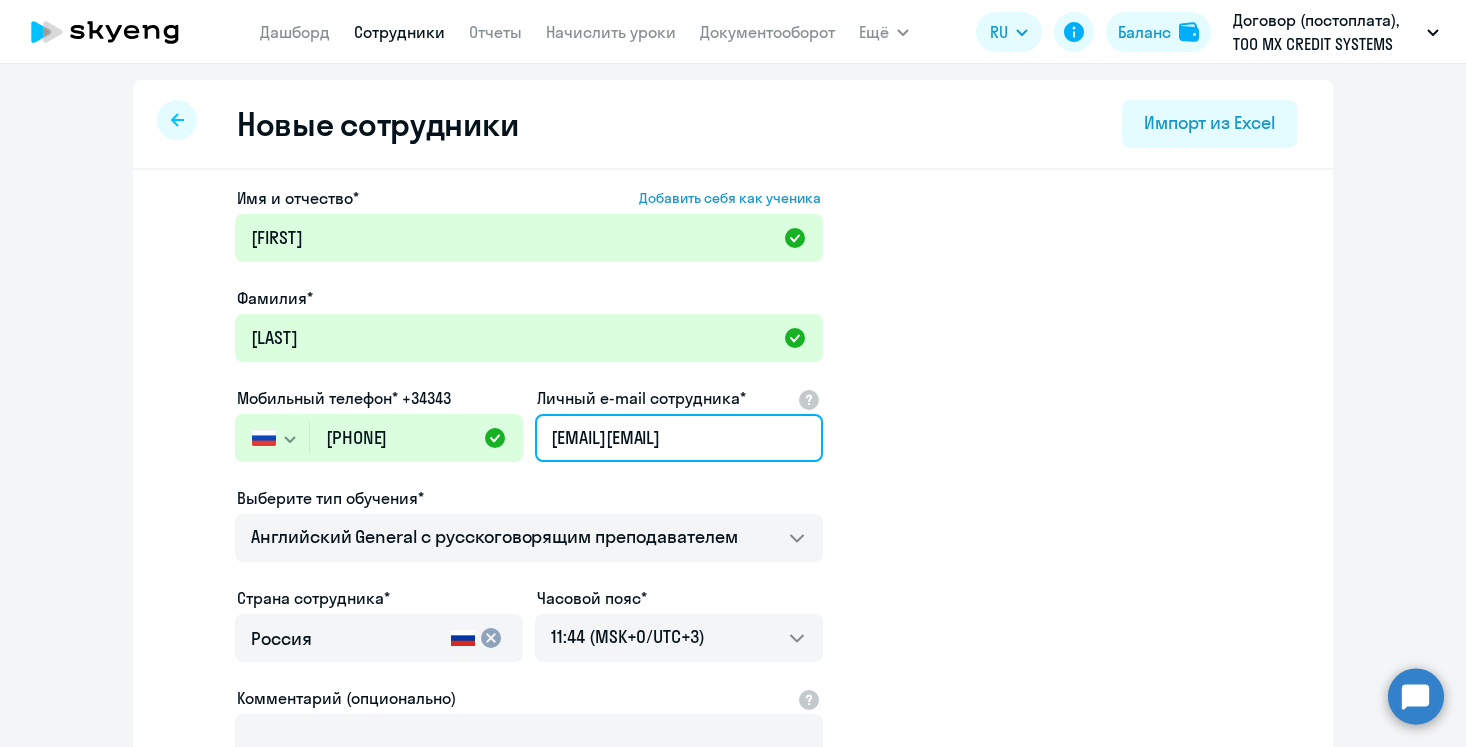 drag, startPoint x: 806, startPoint y: 440, endPoint x: 433, endPoint y: 441, distance: 373.00134 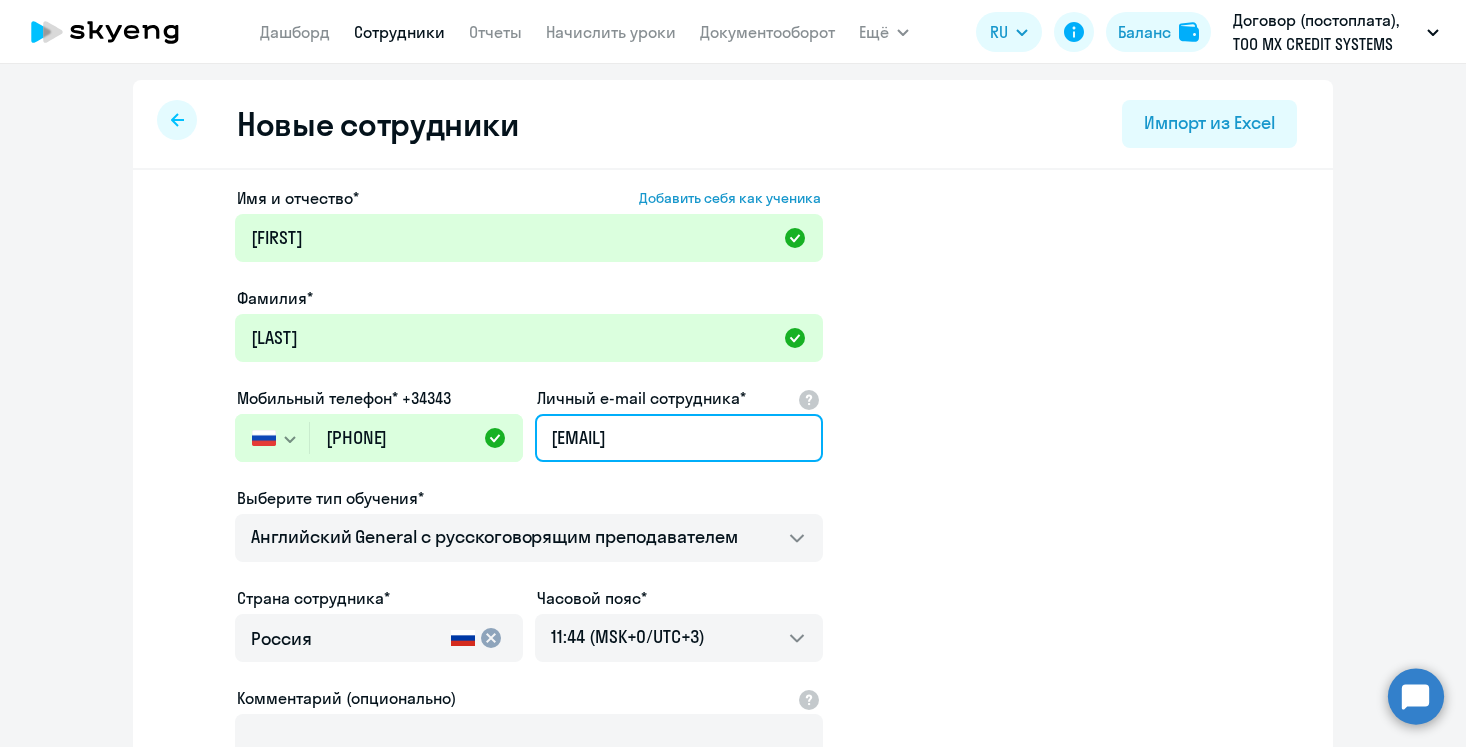 type on "[EMAIL]" 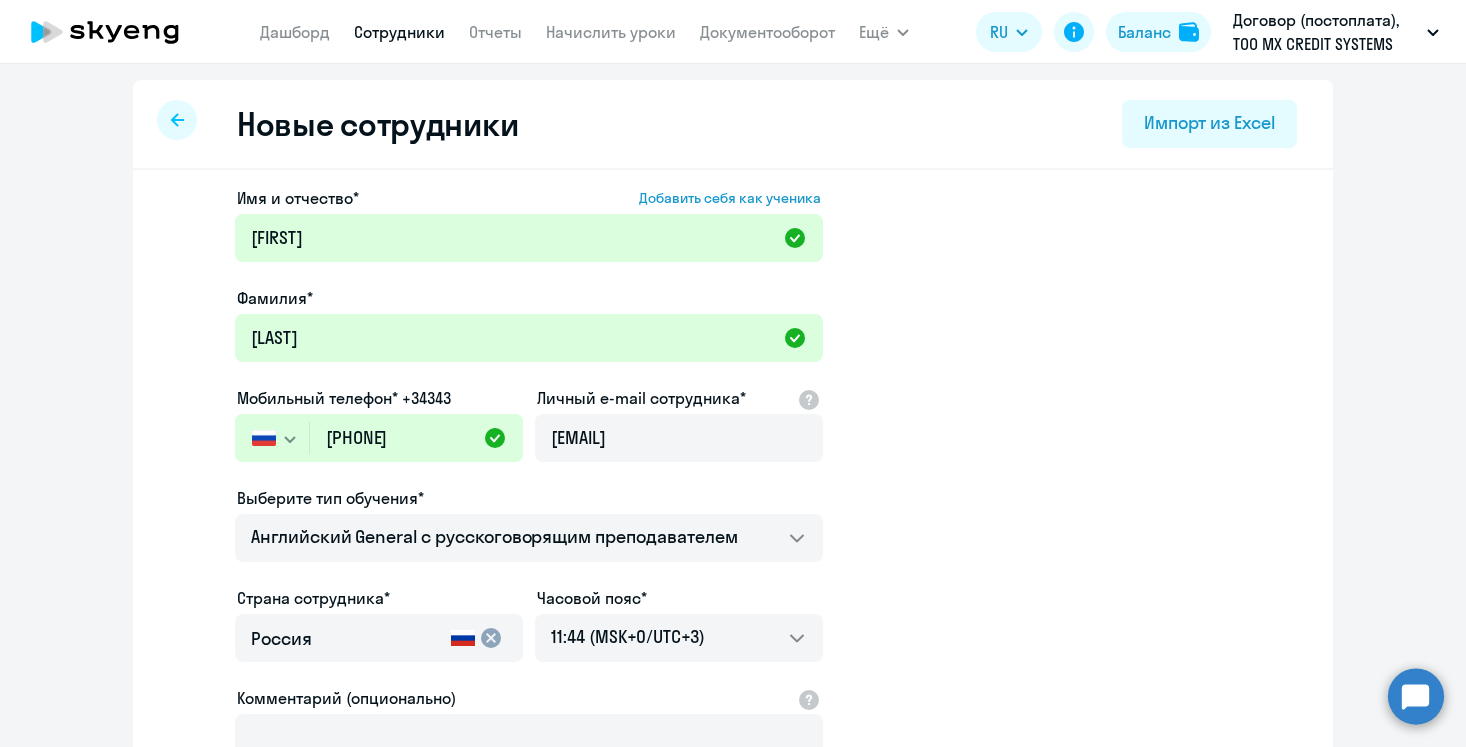 click on "Имя и отчество*  Добавить себя как ученика  [FIRST] Фамилия* [LAST]  Мобильный телефон* [PHONE]
Россия +7 Казахстан +7 Украина +380 Беларусь (Белоруссия) +375 Австралия +61 Австрия +43 Азербайджан +994 Албания +355 Алжир +213 Ангилья +1(264) Ангола +244 Андорра +376 Антигуа и Барбуда +1(268) Аргентина +54 Армения +374 Аруба +297 Афганистан +93 Багамские Острова +1(242) Бангладеш +880 Барбадос +1(246) Бахрейн +973 Белиз +501 Бельгия +32 Бенин +229 Бермудские острова +1(441) Бирма (Мьянма) +95 Болгария +359 Боливия +591 Бонайре, Синт-Эстатиус и Саба +599 Босния и Герцеговина +387 Ботсвана +267 Бразилия +55 +1(284) Бруней-Даруссалам" 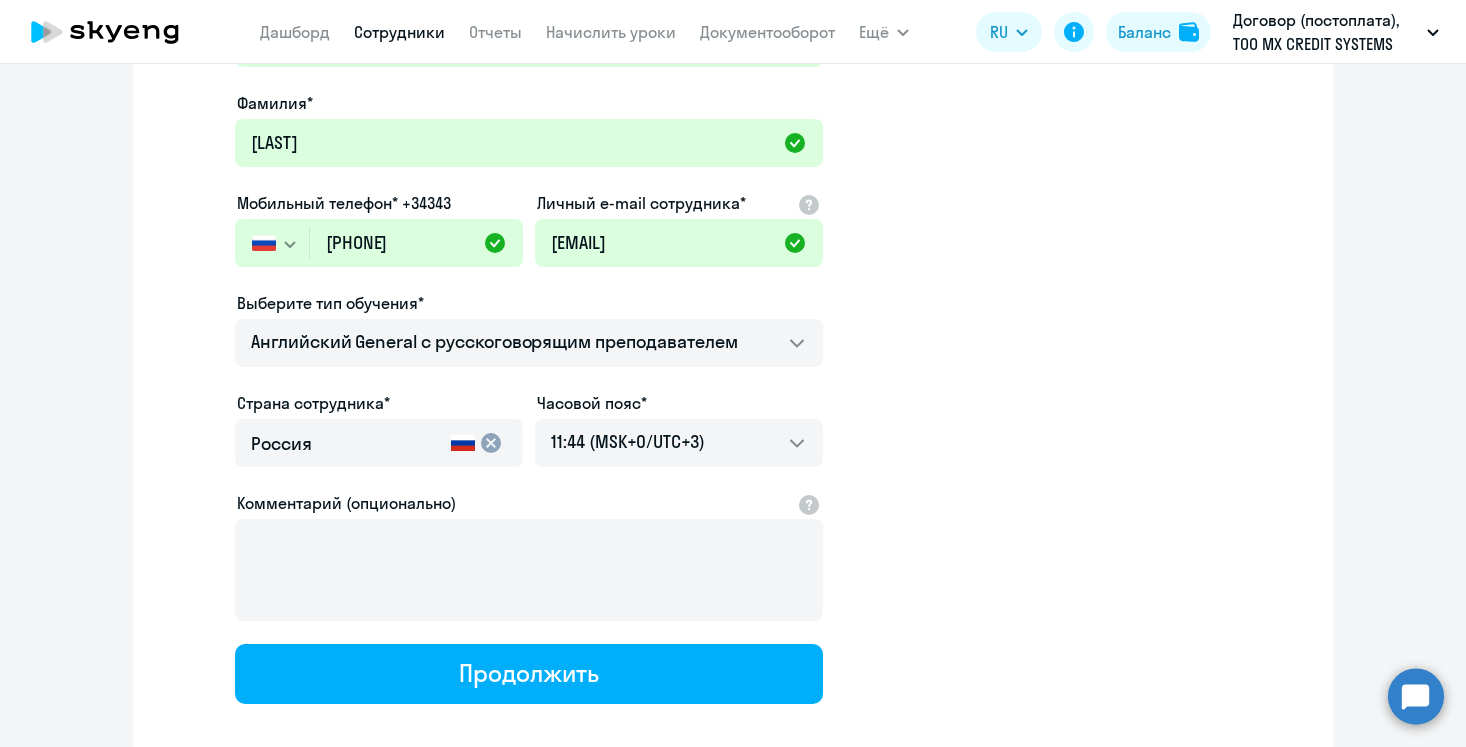scroll, scrollTop: 197, scrollLeft: 0, axis: vertical 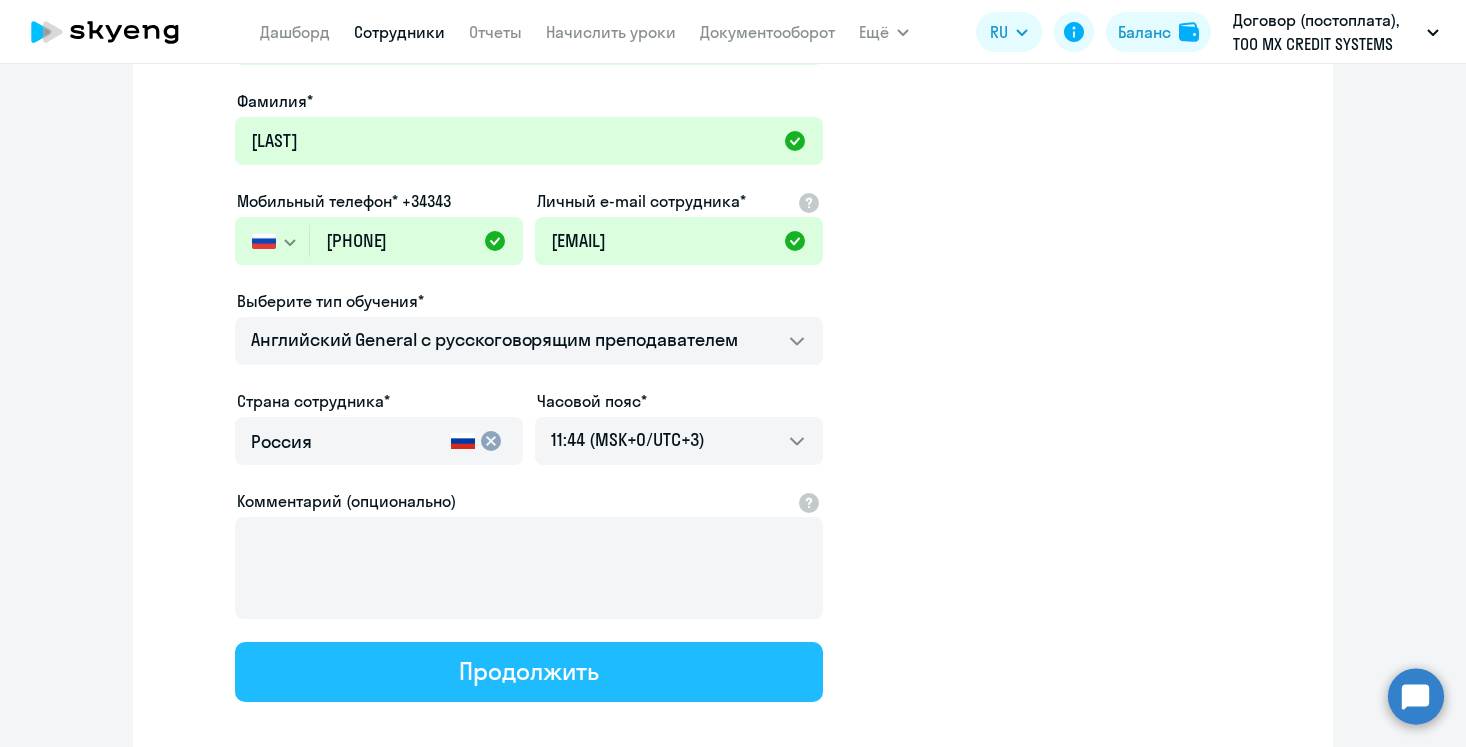 click on "Продолжить" 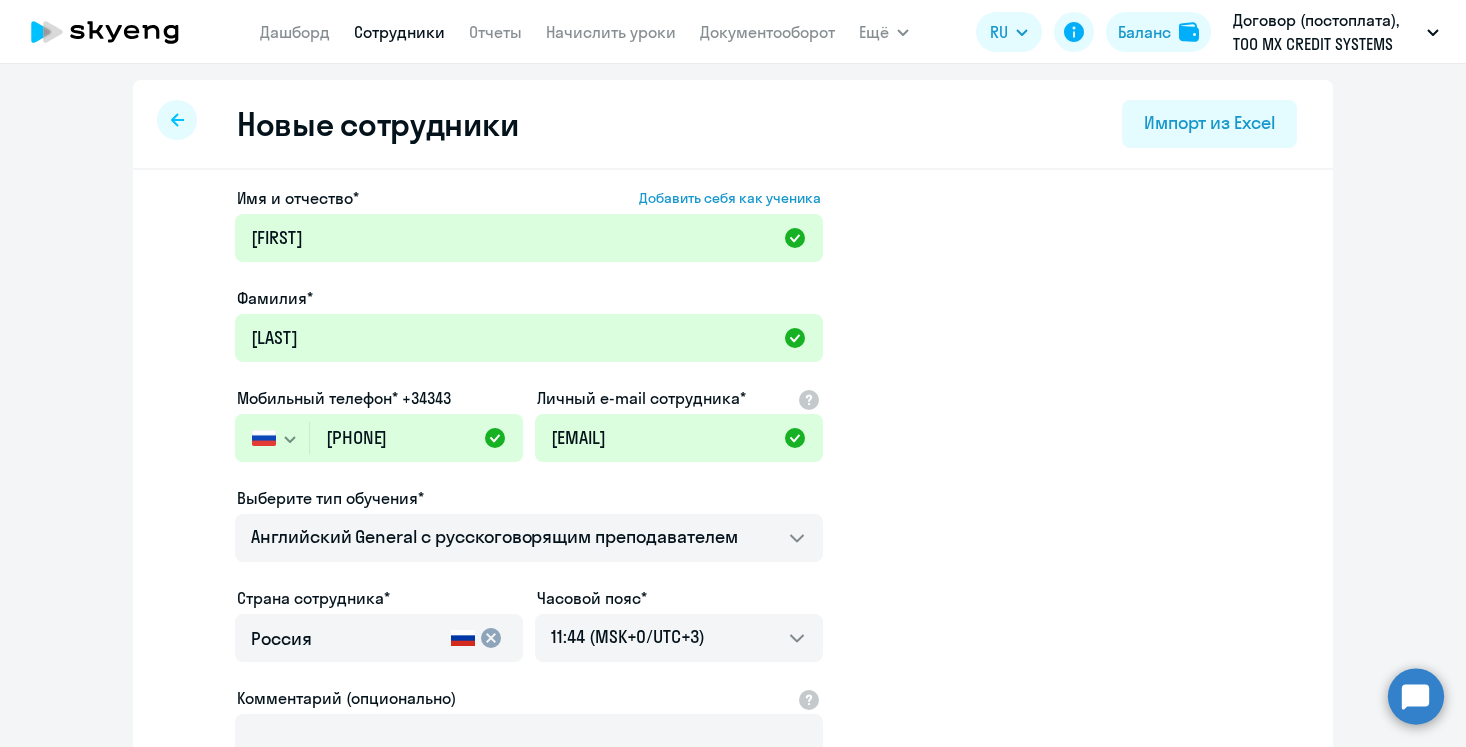 select on "english_adult_not_native_speaker" 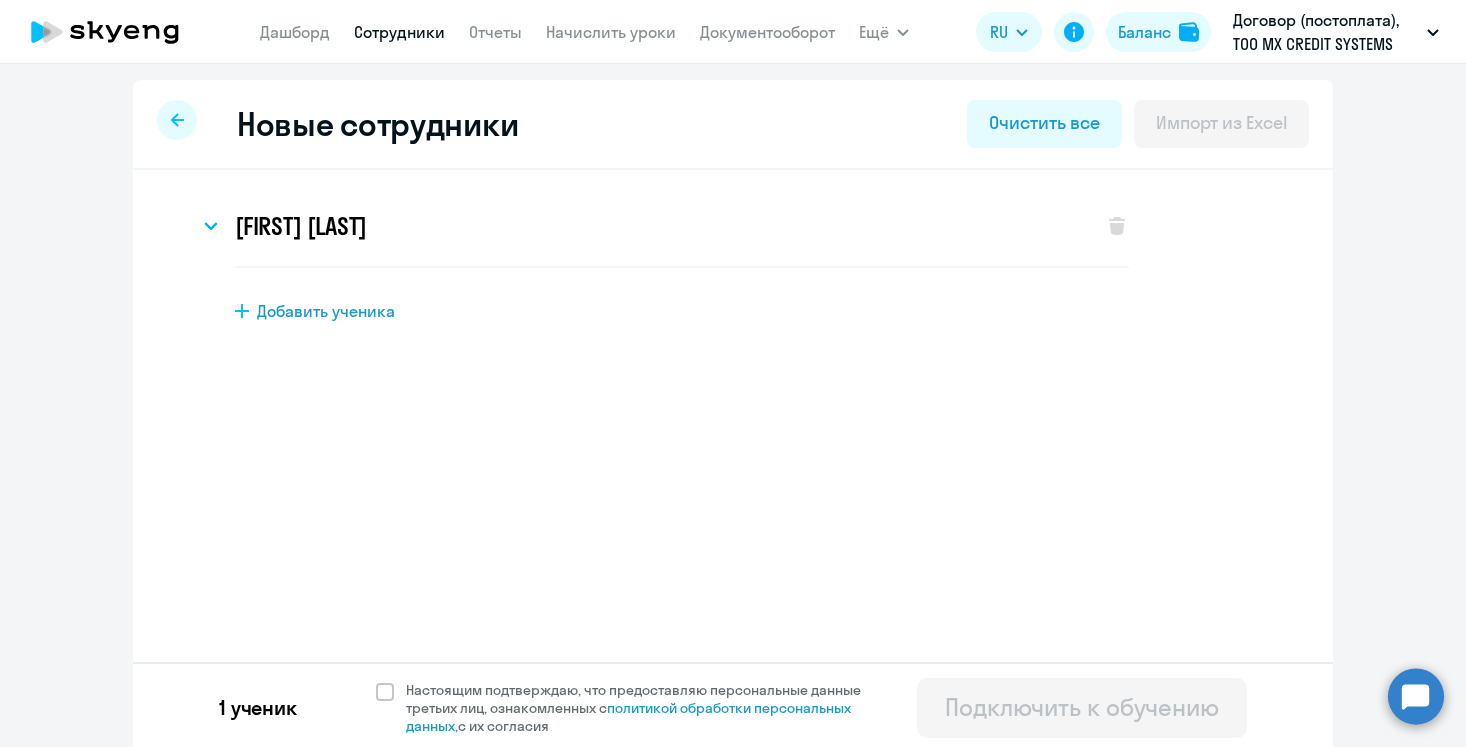 scroll, scrollTop: 0, scrollLeft: 0, axis: both 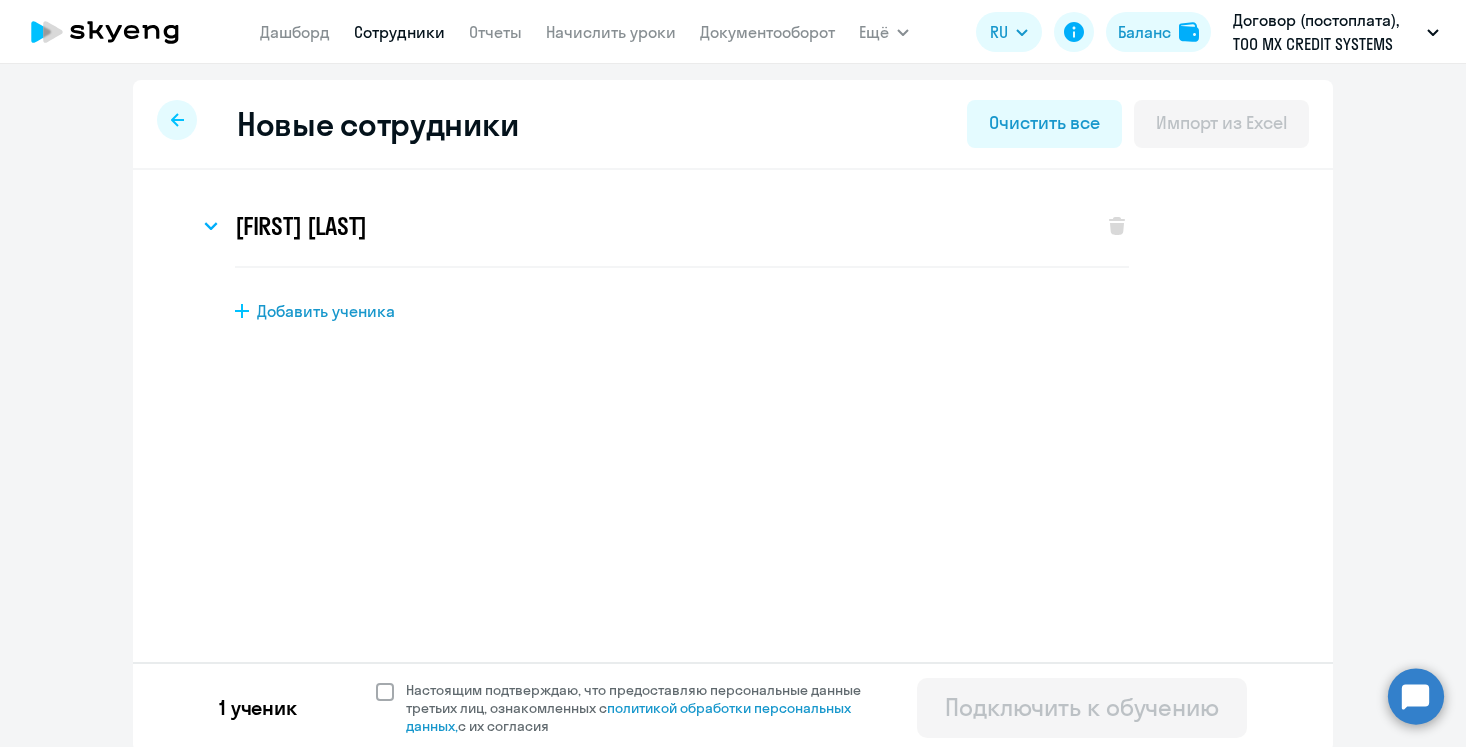 click on "Настоящим подтверждаю, что предоставляю персональные данные третьих лиц, ознакомленных с   политикой обработки персональных данных,   с их согласия" 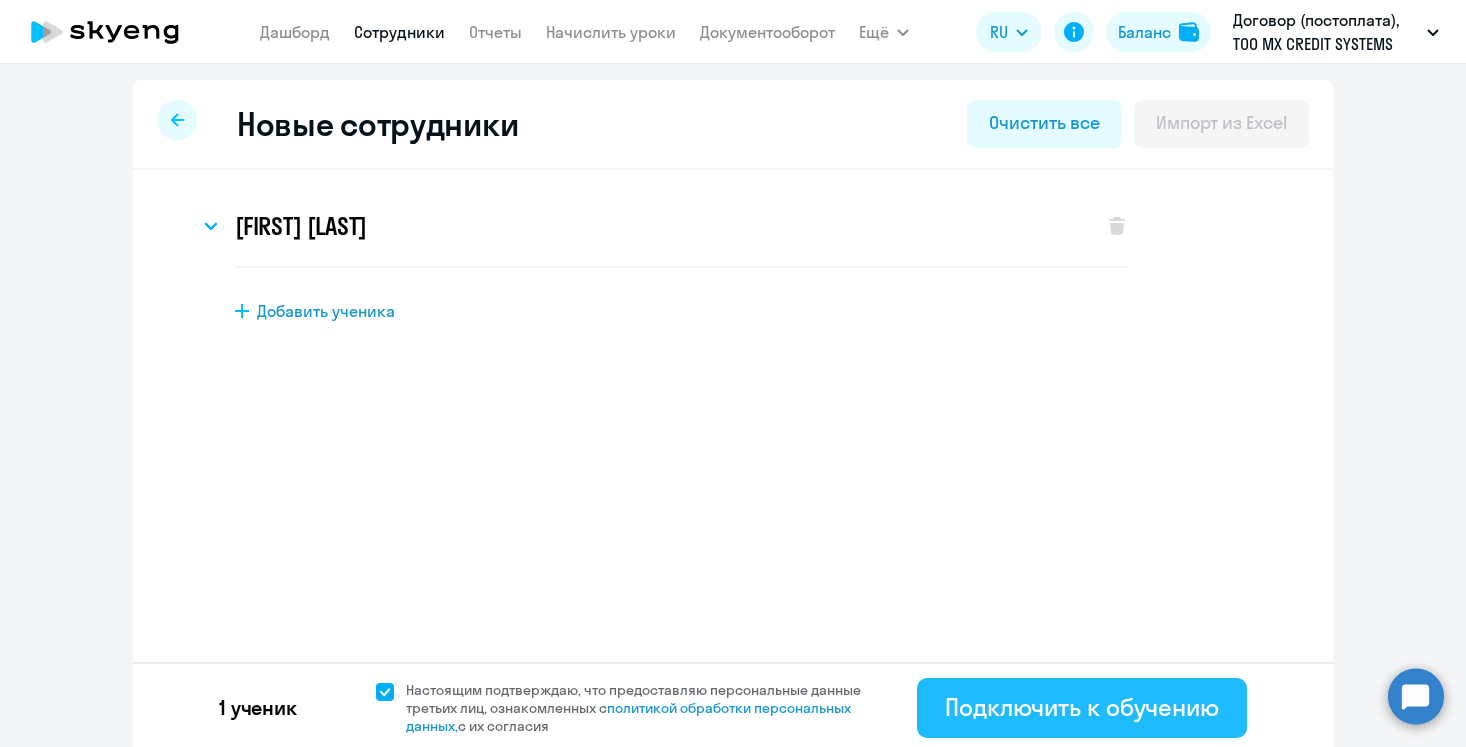 click on "Подключить к обучению" 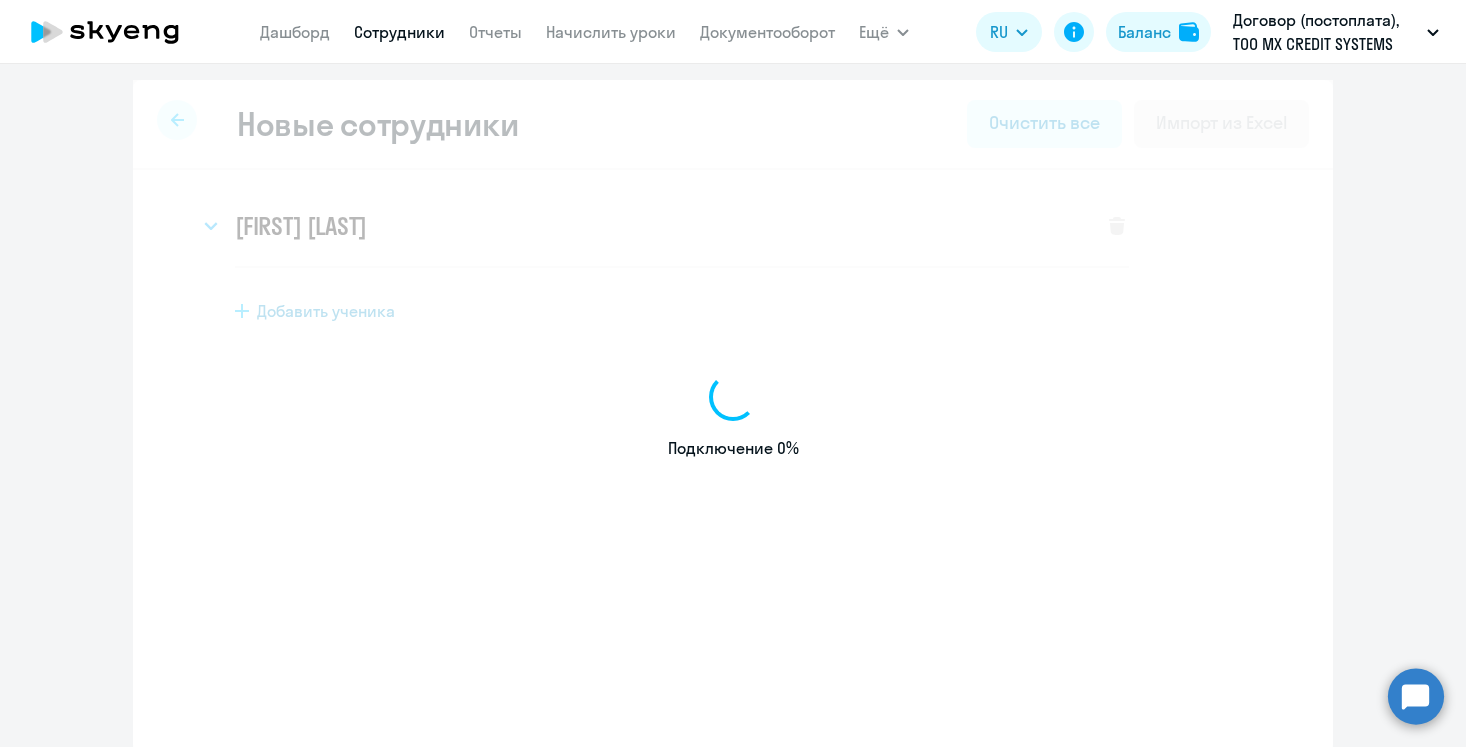 select on "english_adult_not_native_speaker" 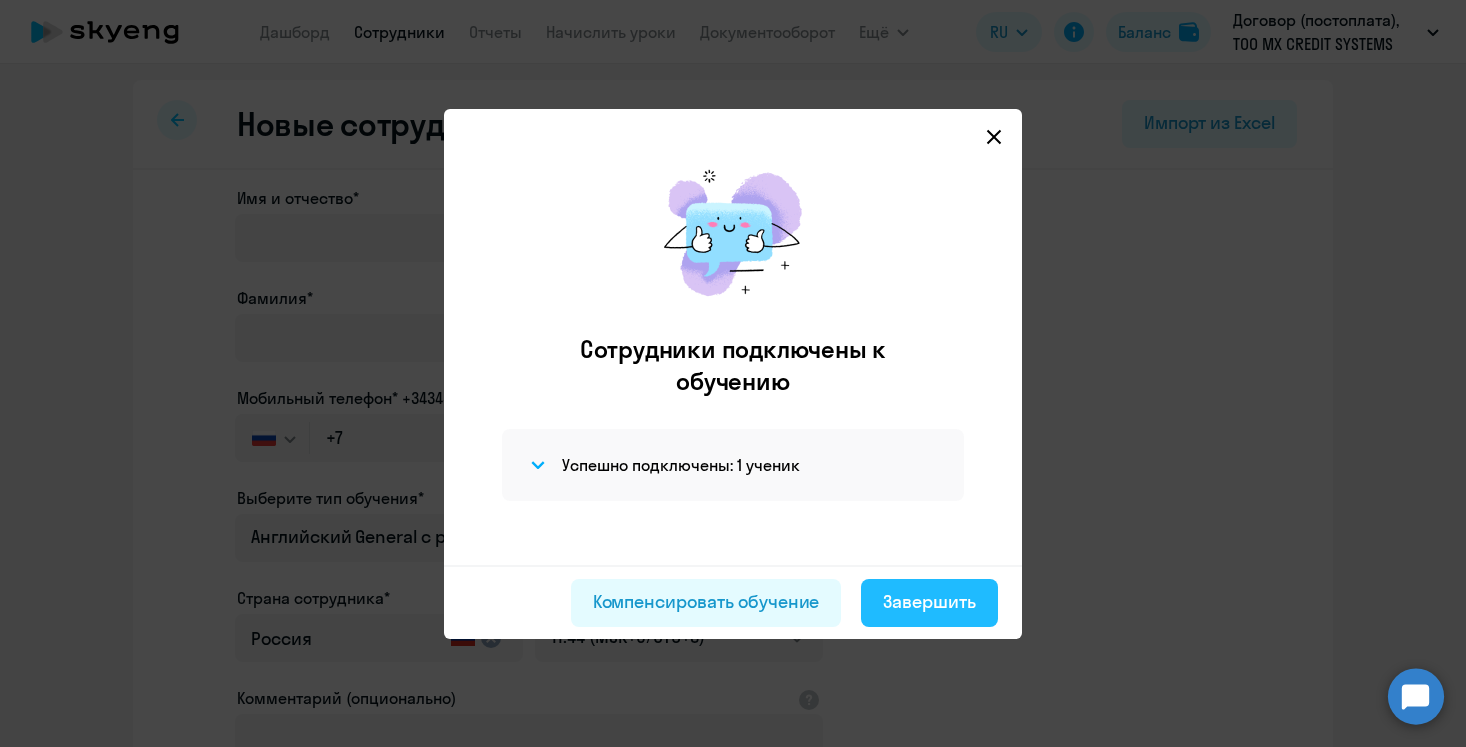 click on "Завершить" at bounding box center [929, 602] 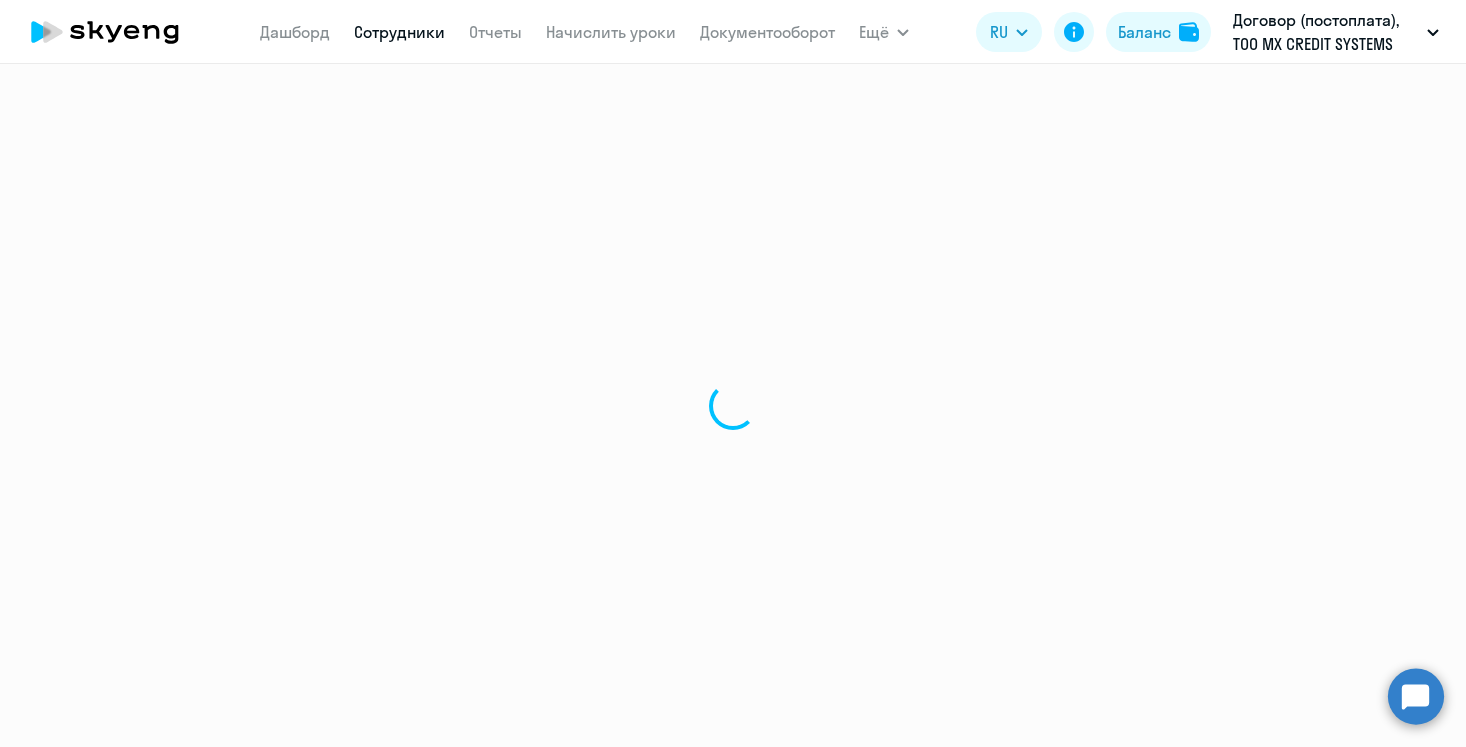select on "30" 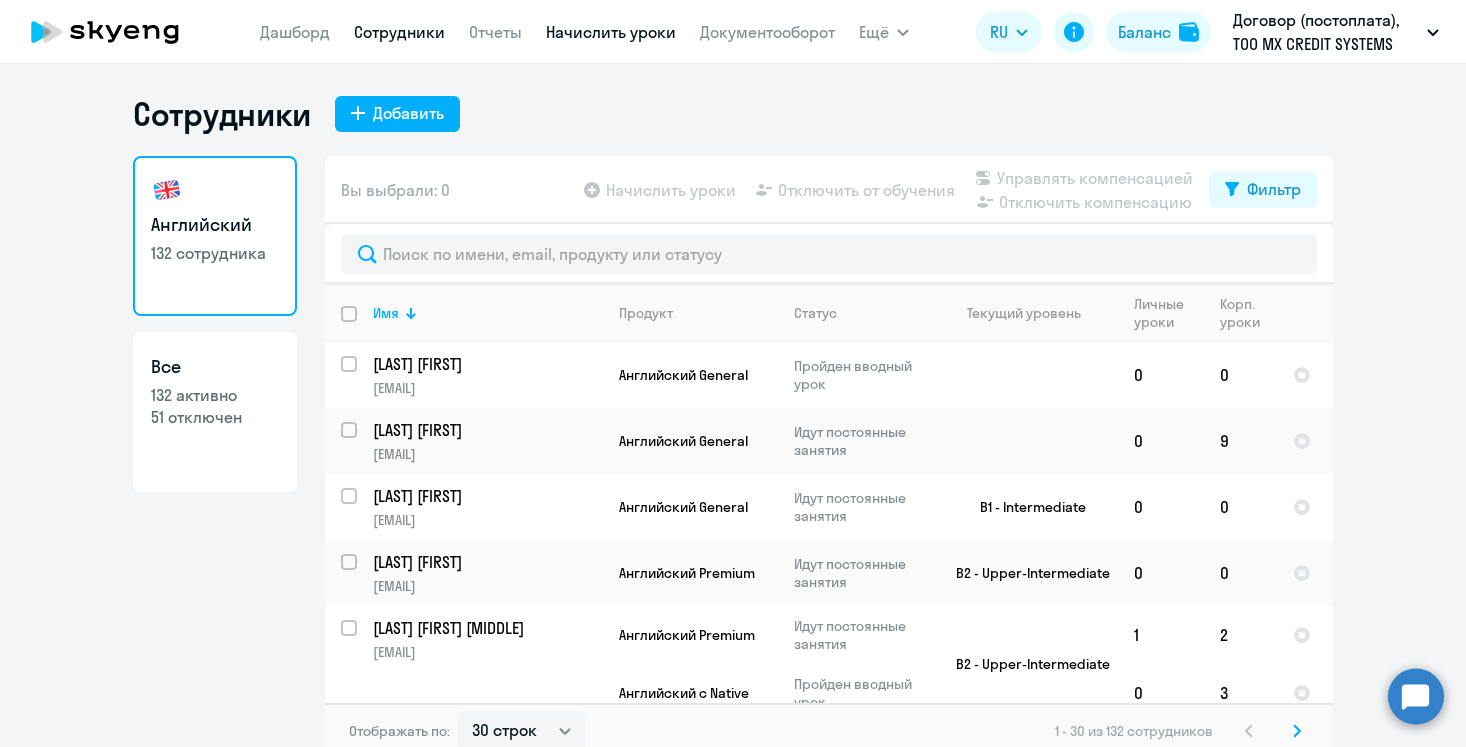 click on "Начислить уроки" at bounding box center (611, 32) 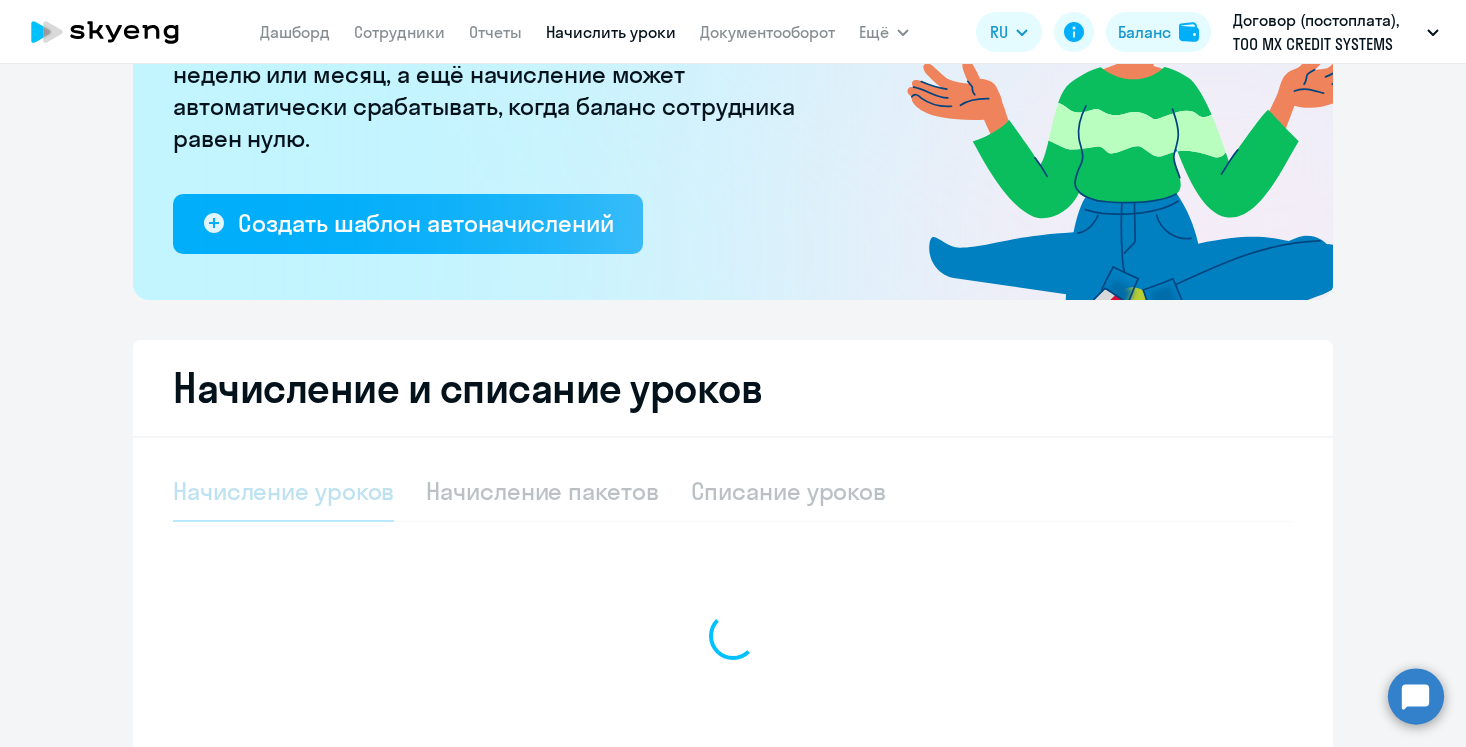 select on "10" 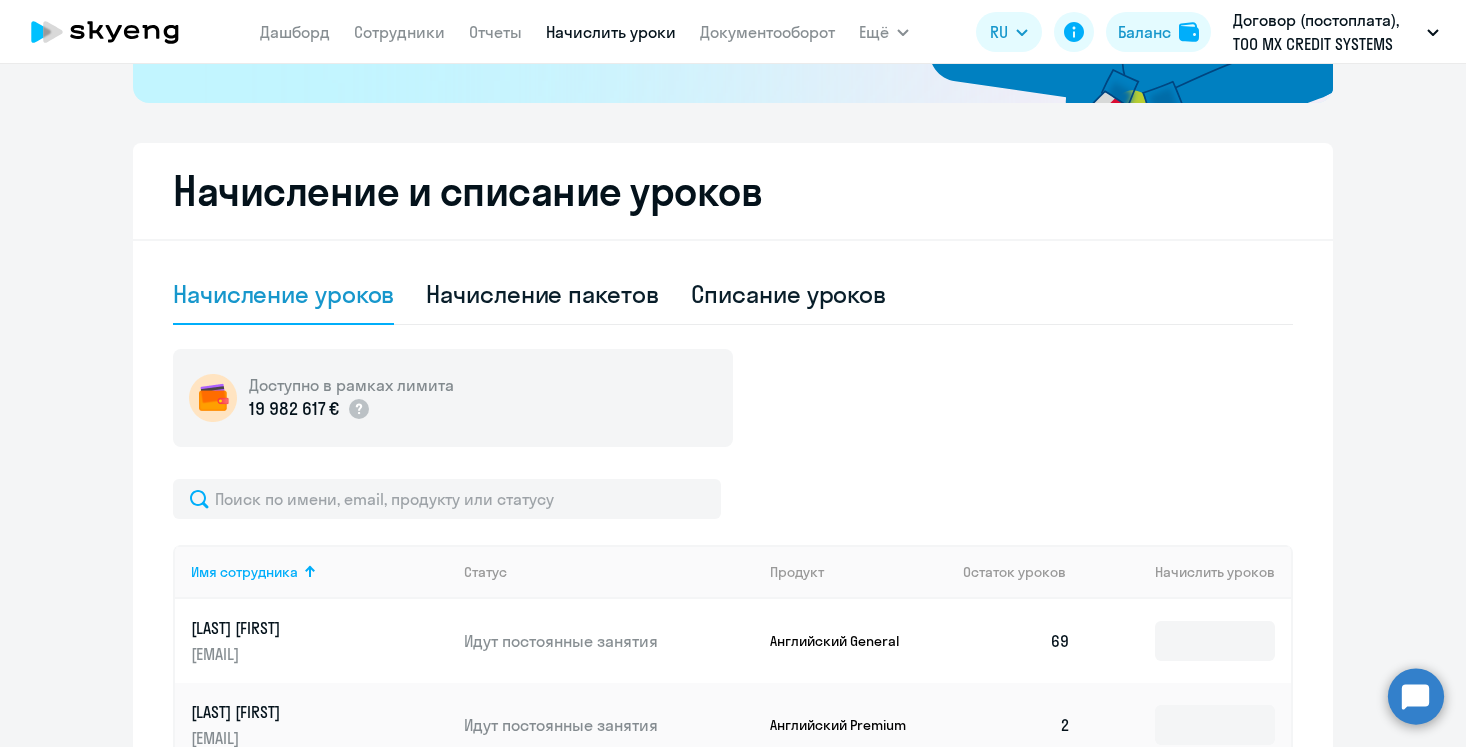 scroll, scrollTop: 458, scrollLeft: 0, axis: vertical 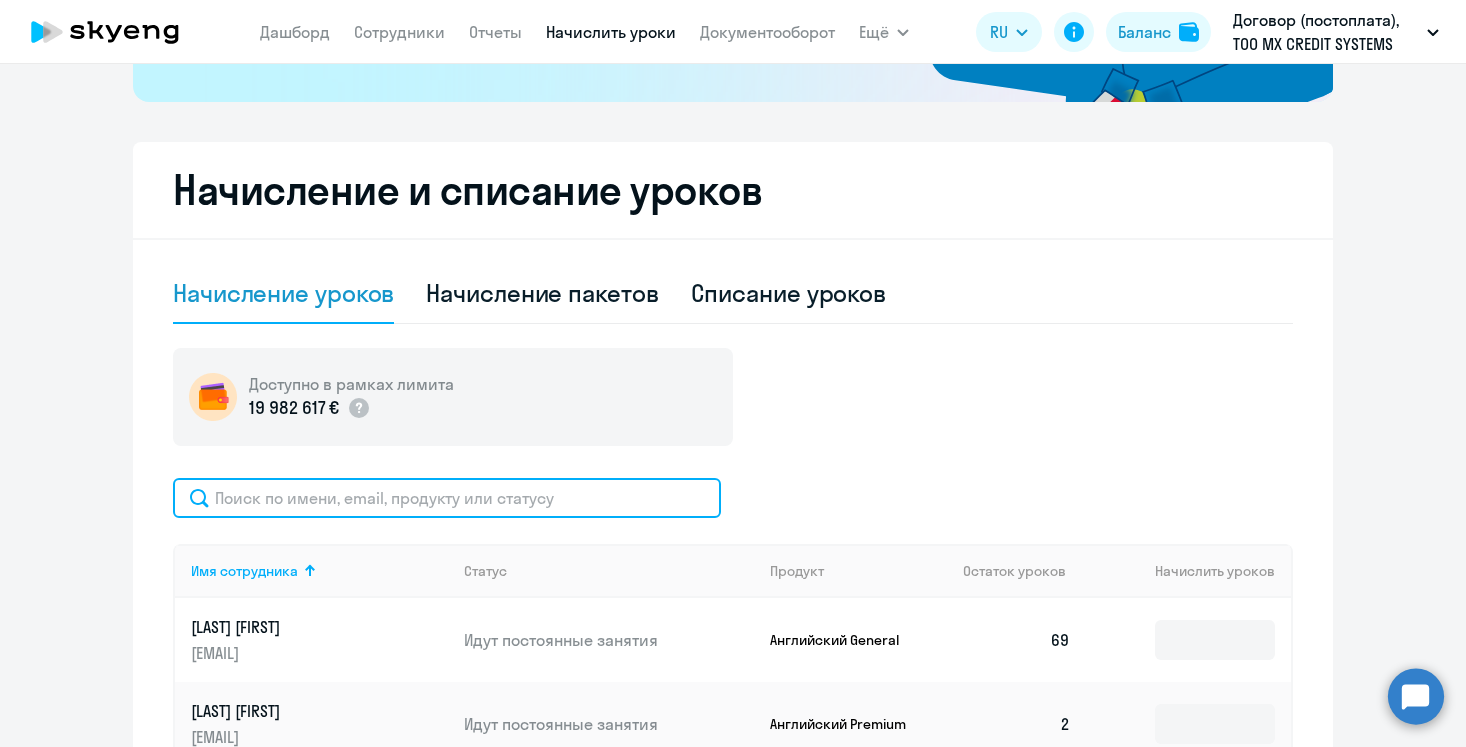 click 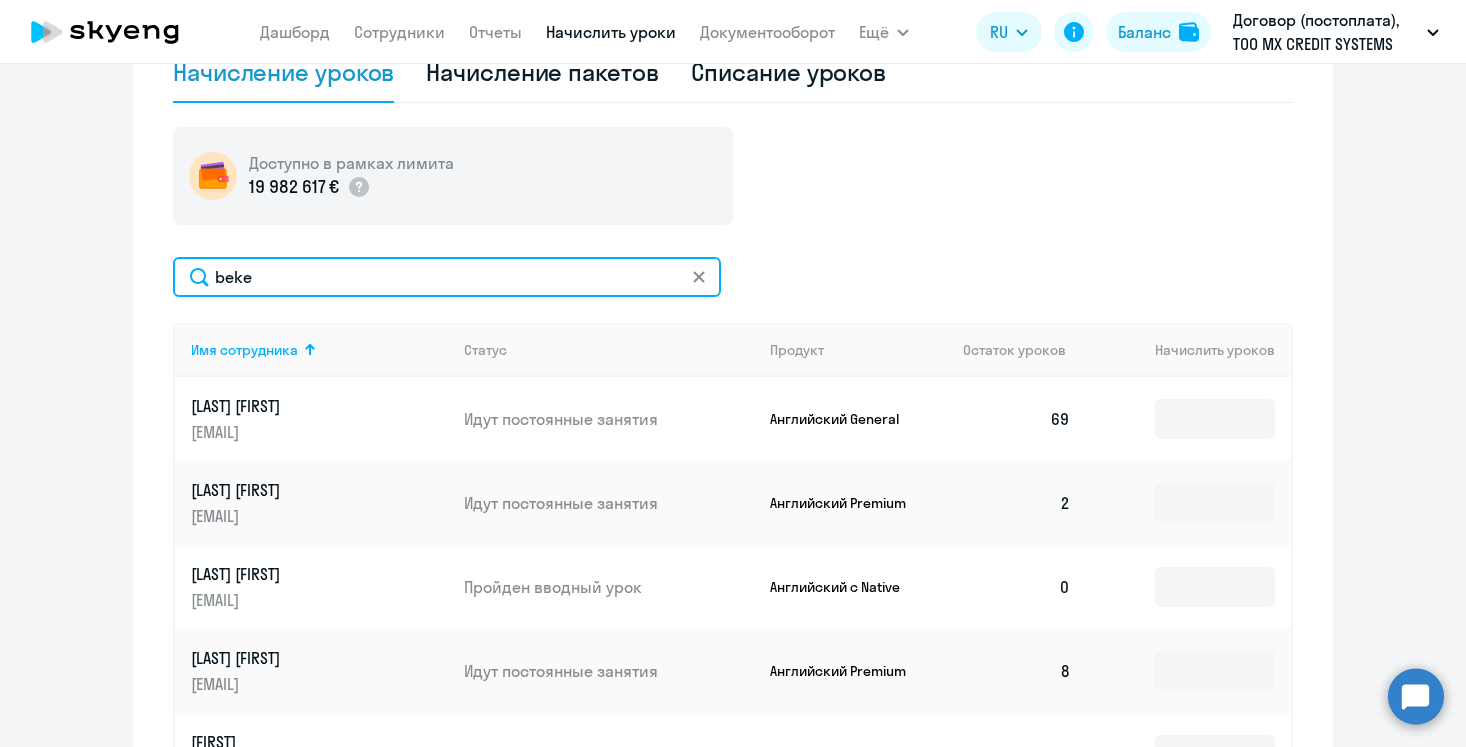 scroll, scrollTop: 678, scrollLeft: 0, axis: vertical 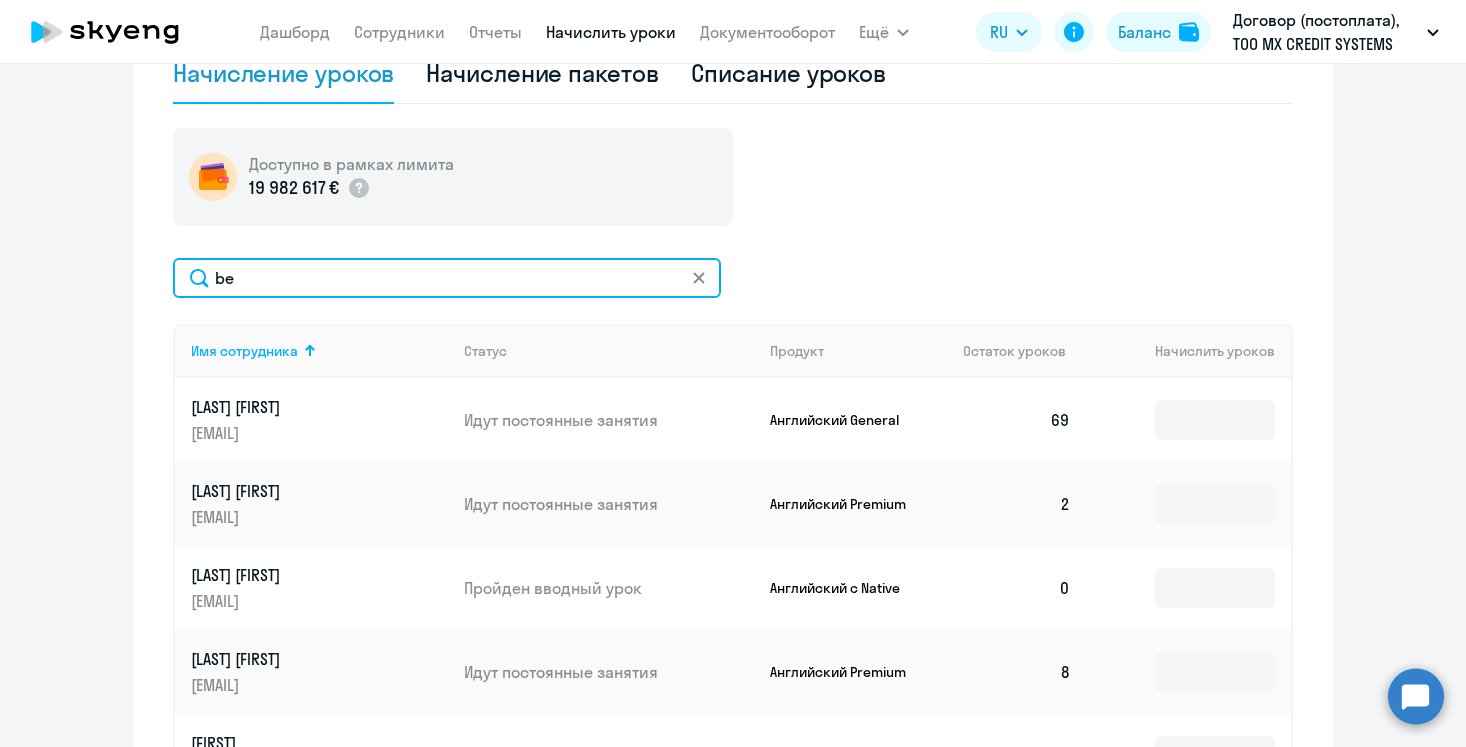 type on "b" 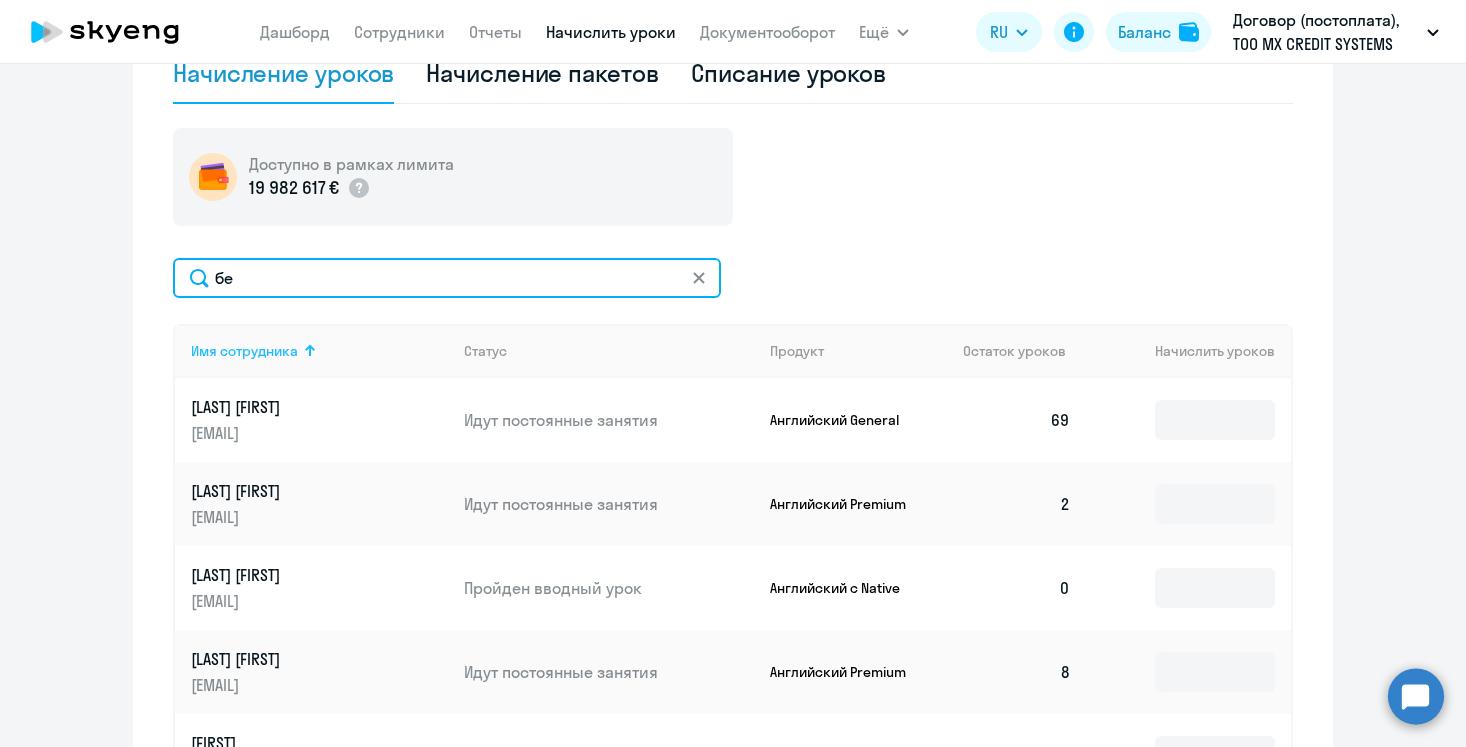 type on "б" 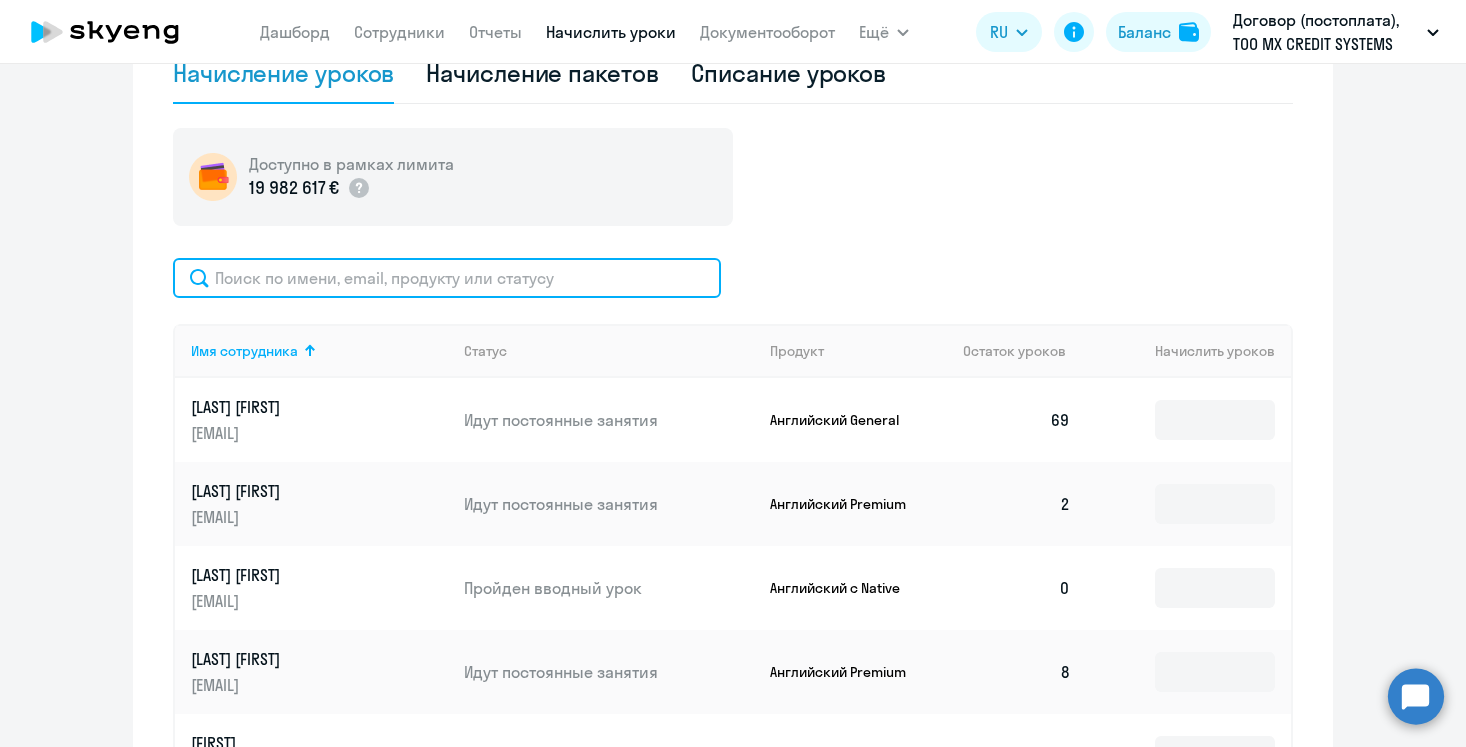 type on "и" 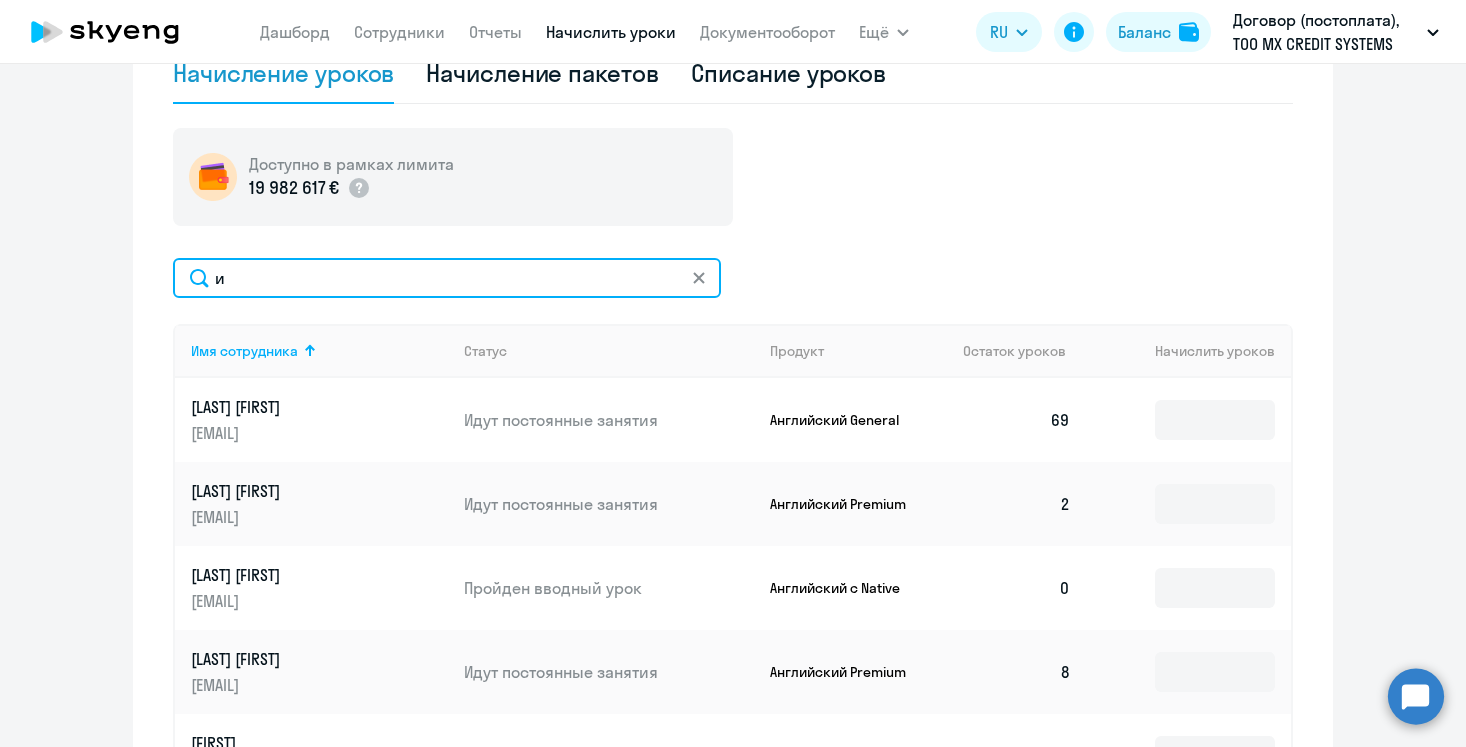 type 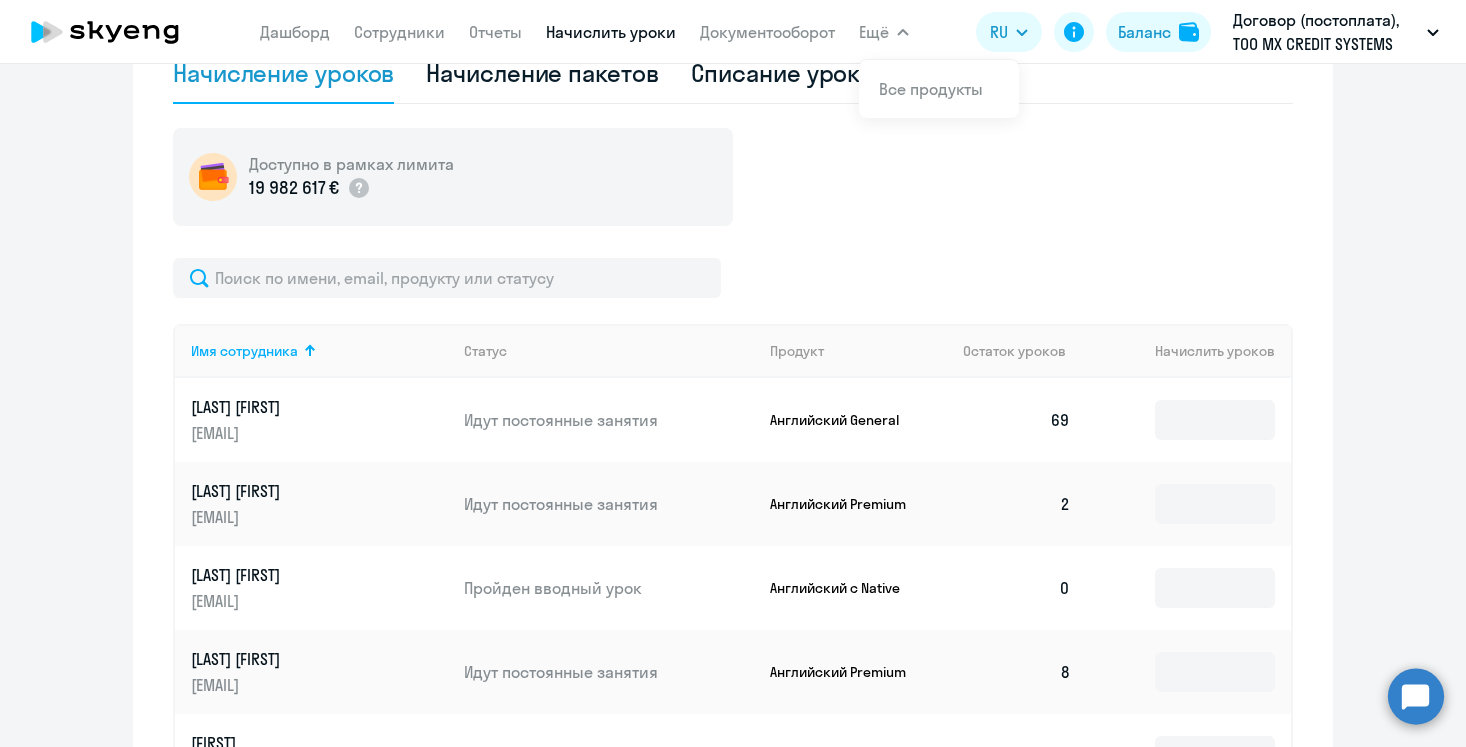 scroll, scrollTop: 435, scrollLeft: 0, axis: vertical 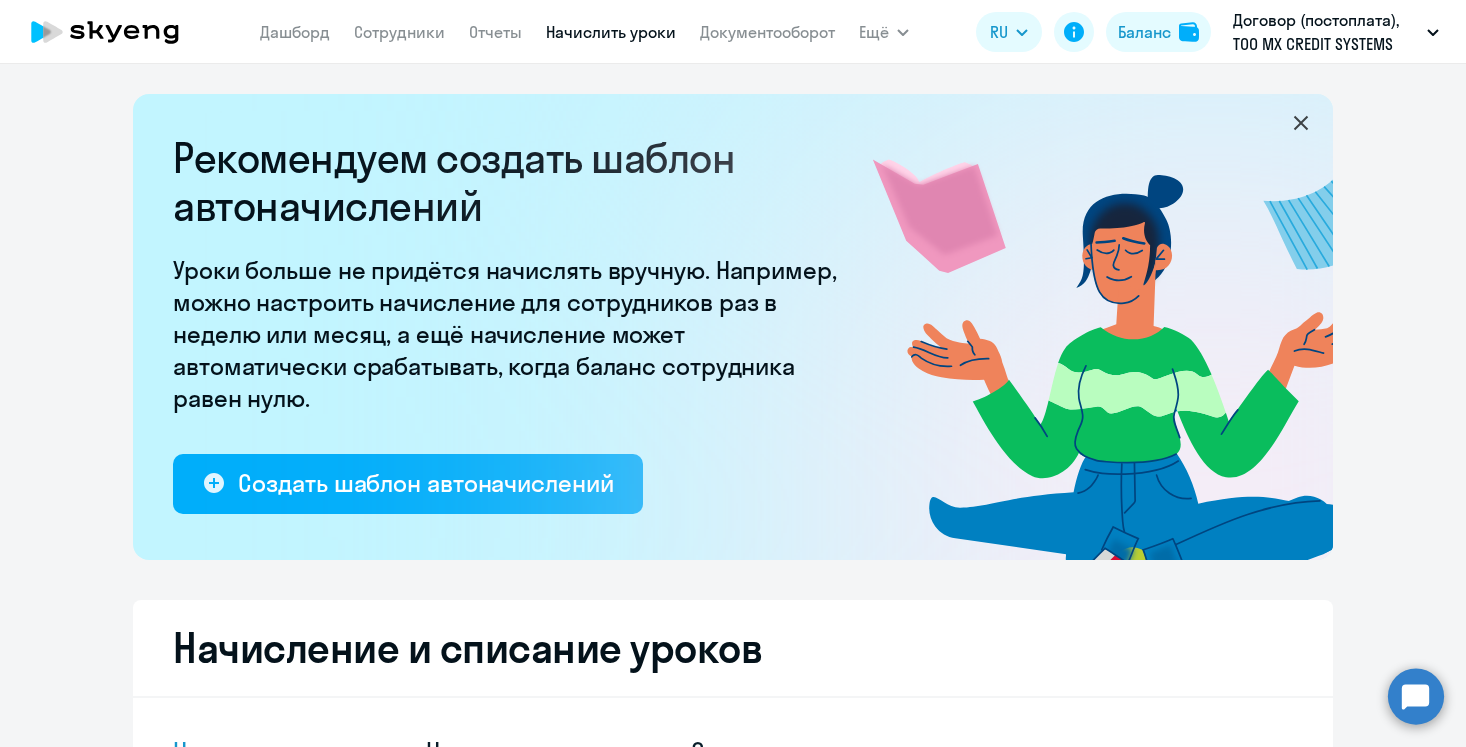 select on "10" 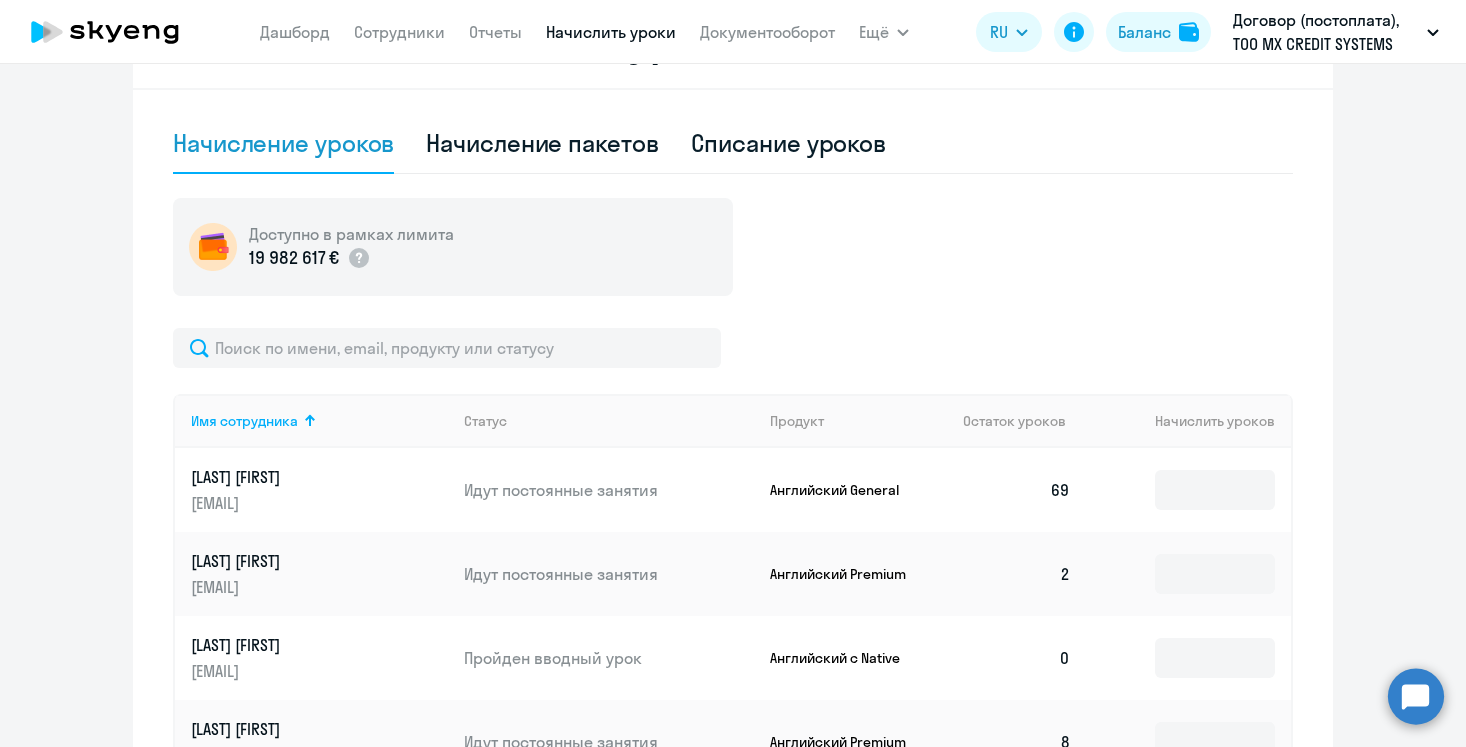 scroll, scrollTop: 605, scrollLeft: 0, axis: vertical 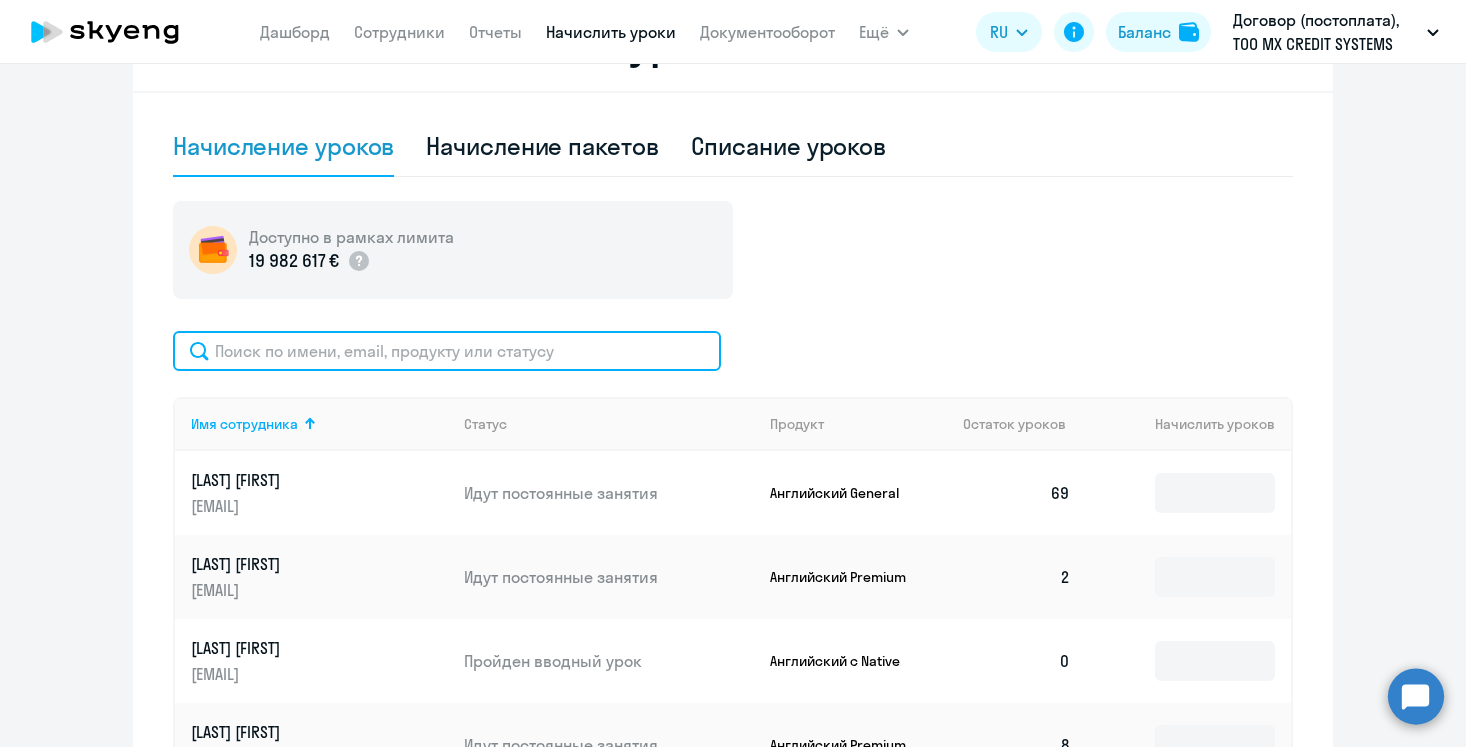 click 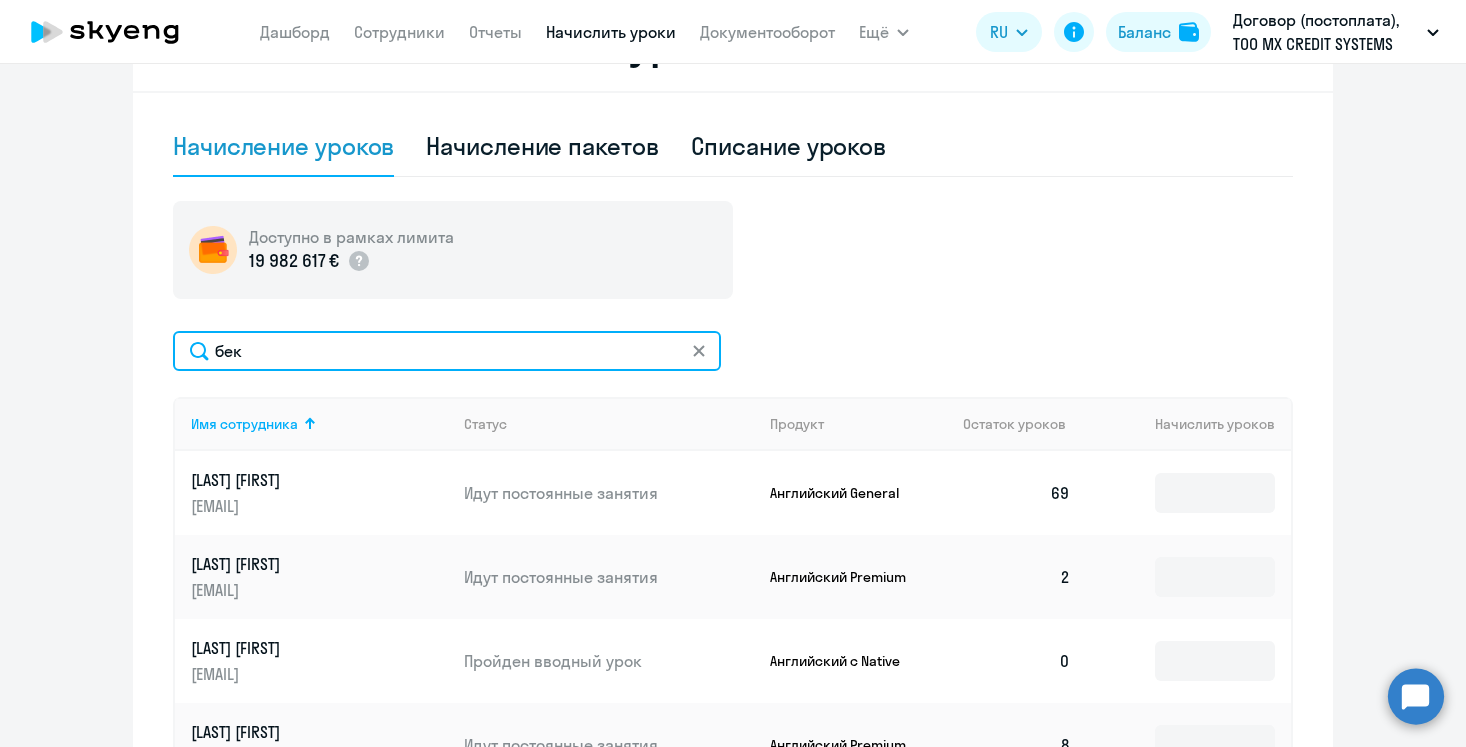 type on "беке" 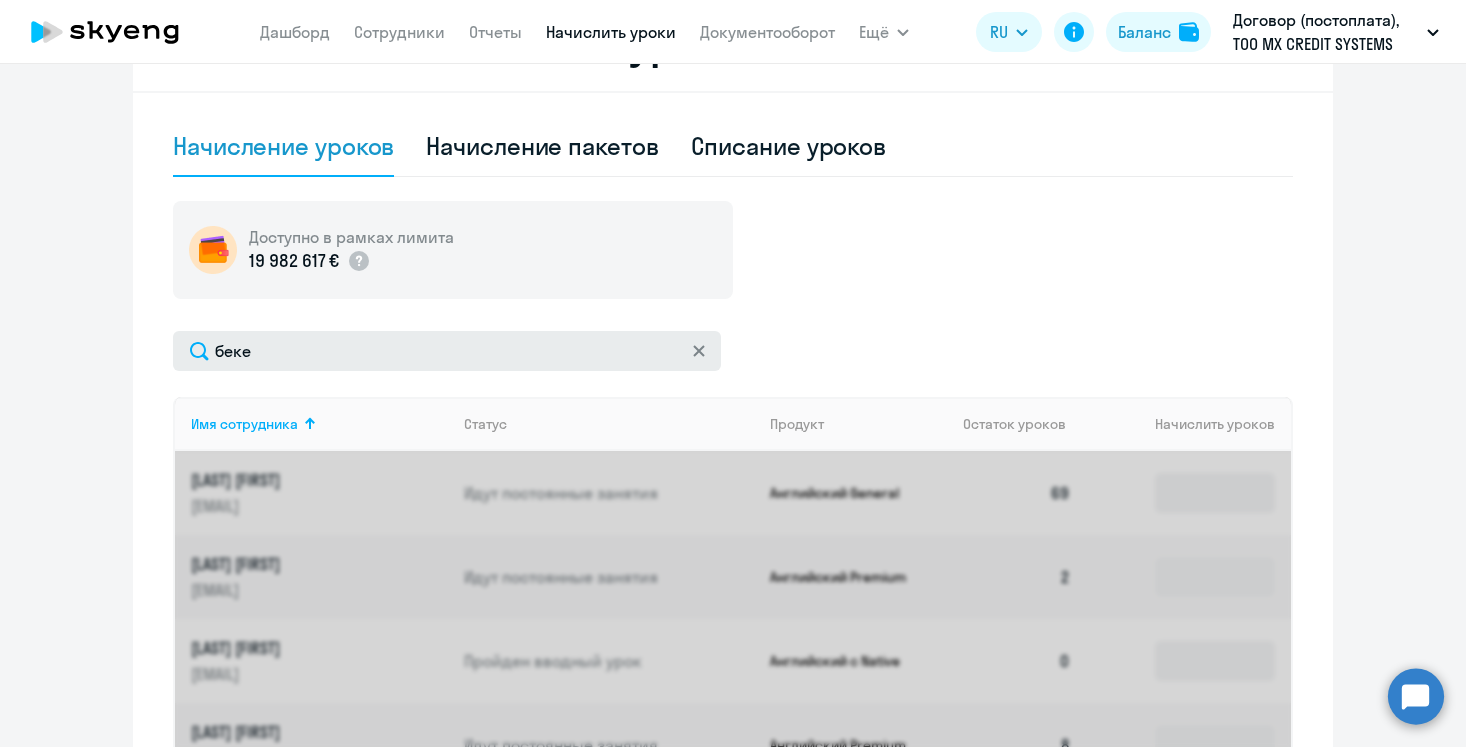 scroll, scrollTop: 435, scrollLeft: 0, axis: vertical 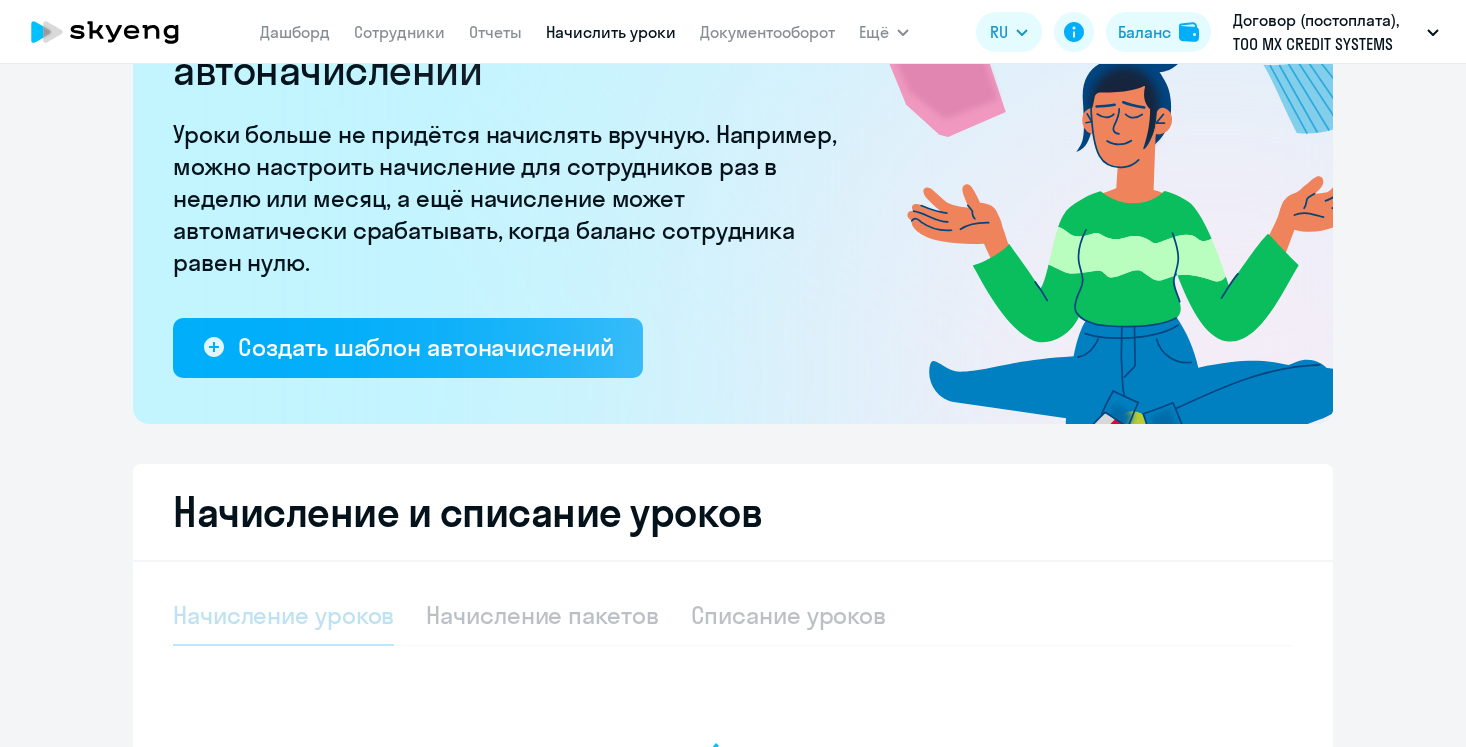 select on "10" 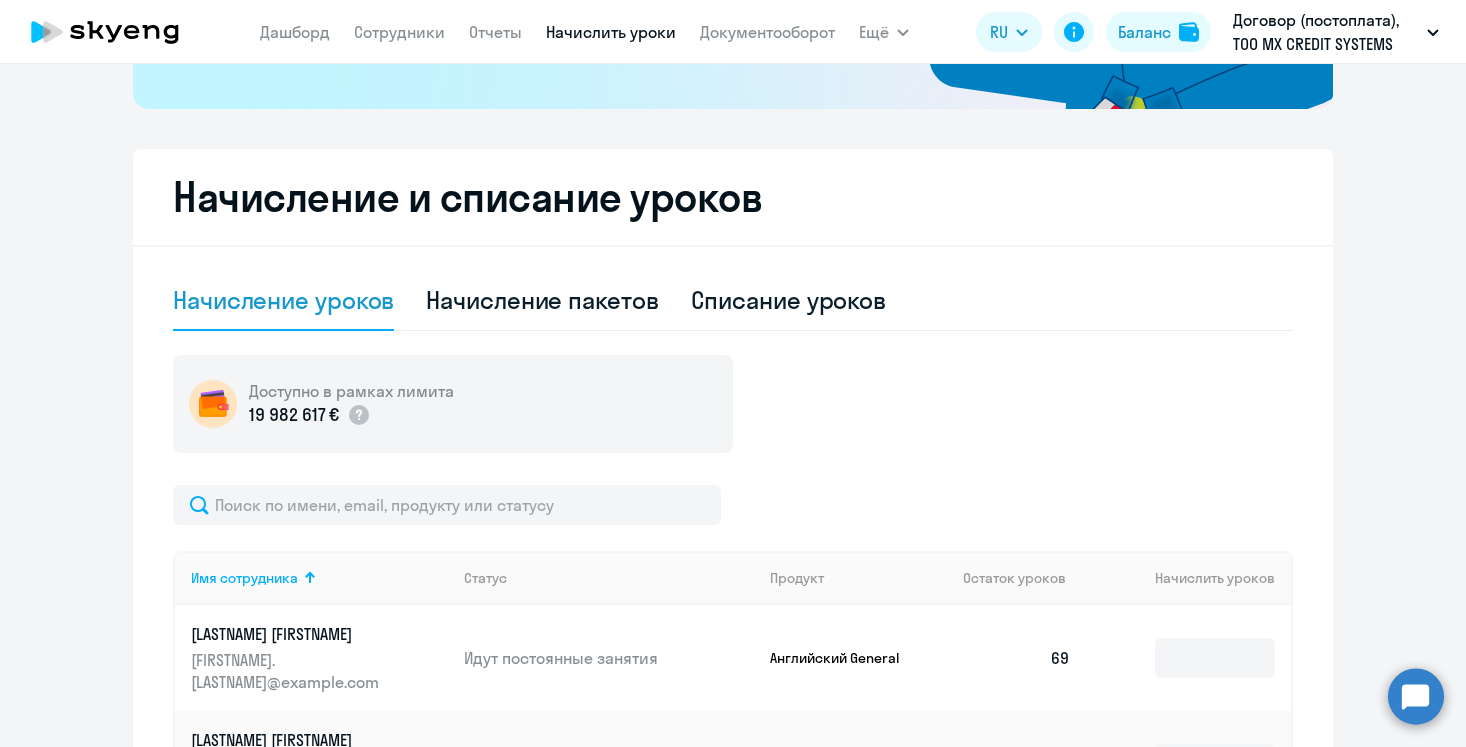 scroll, scrollTop: 452, scrollLeft: 0, axis: vertical 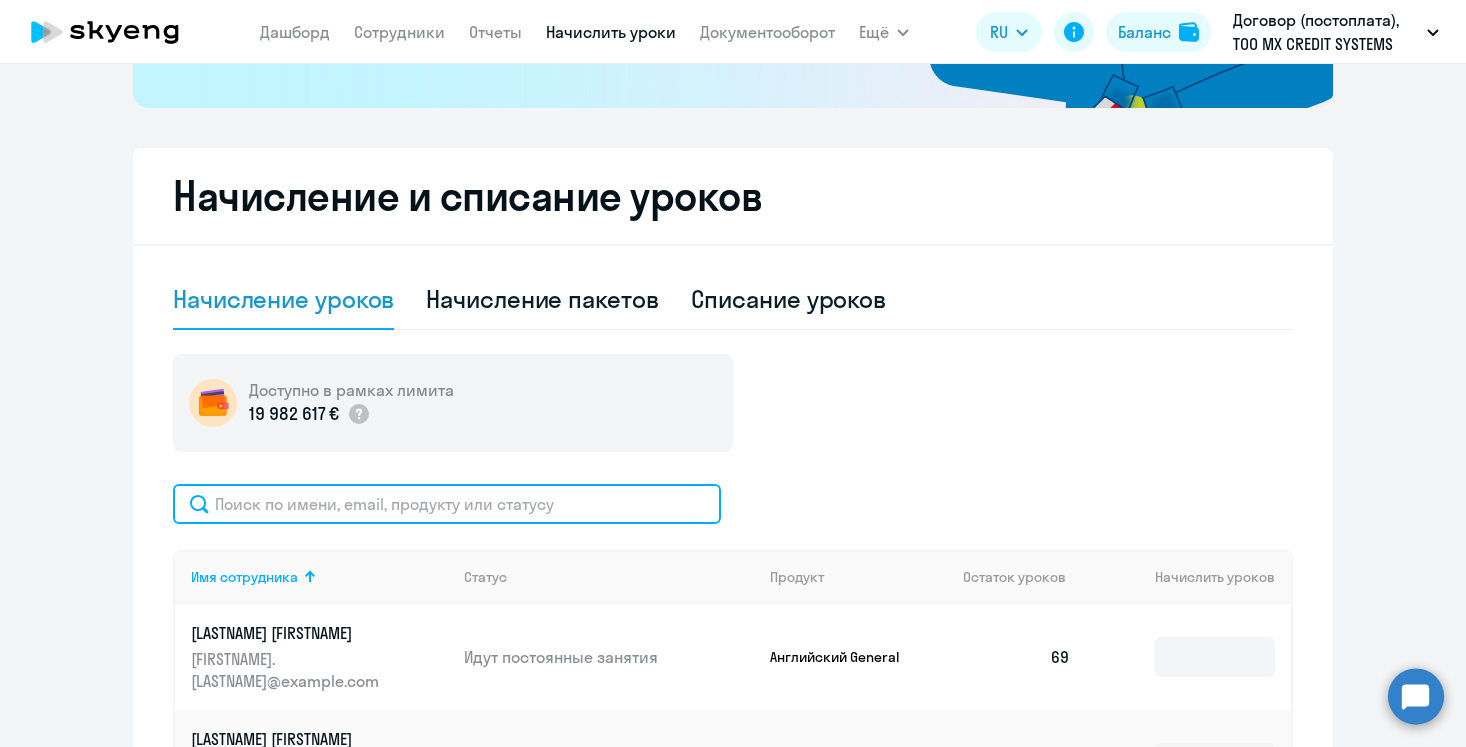 click 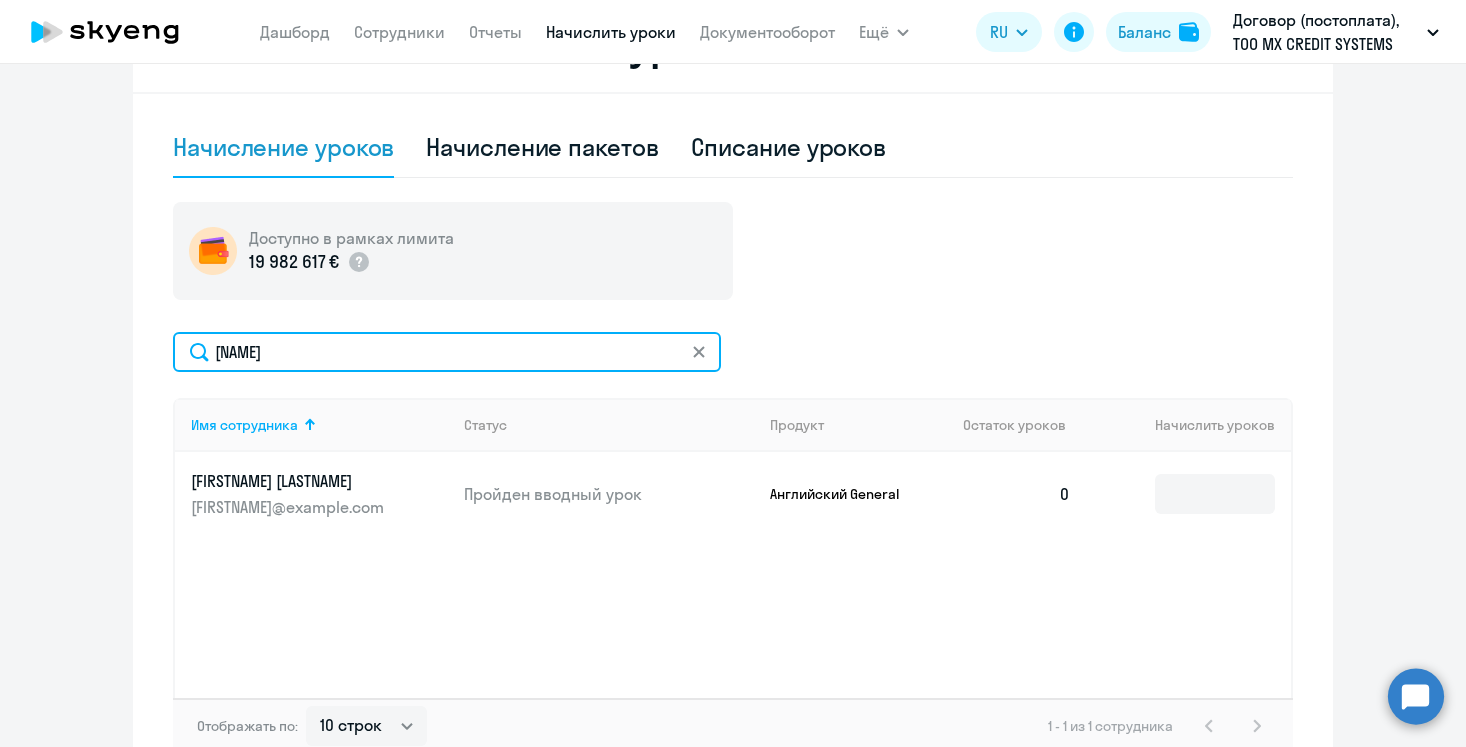scroll, scrollTop: 610, scrollLeft: 0, axis: vertical 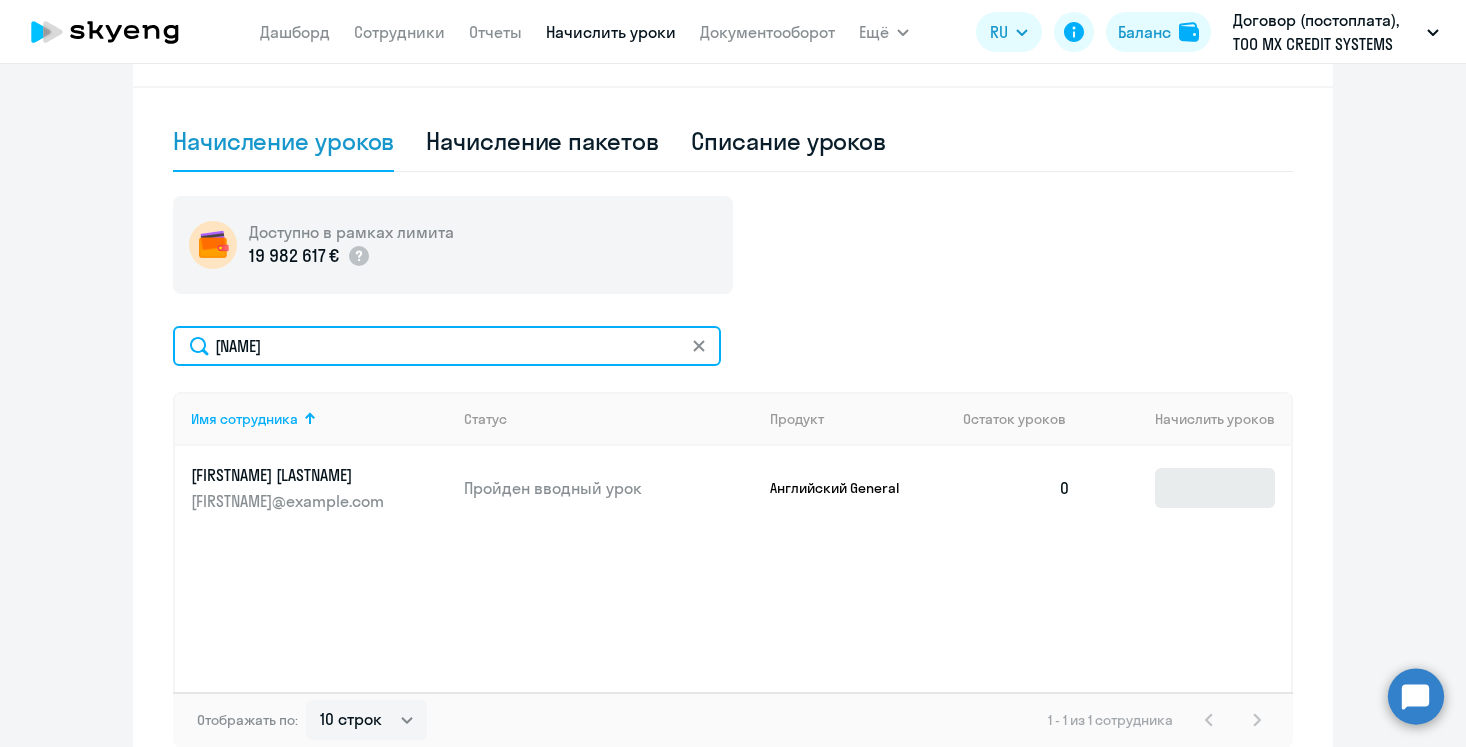 type on "беке" 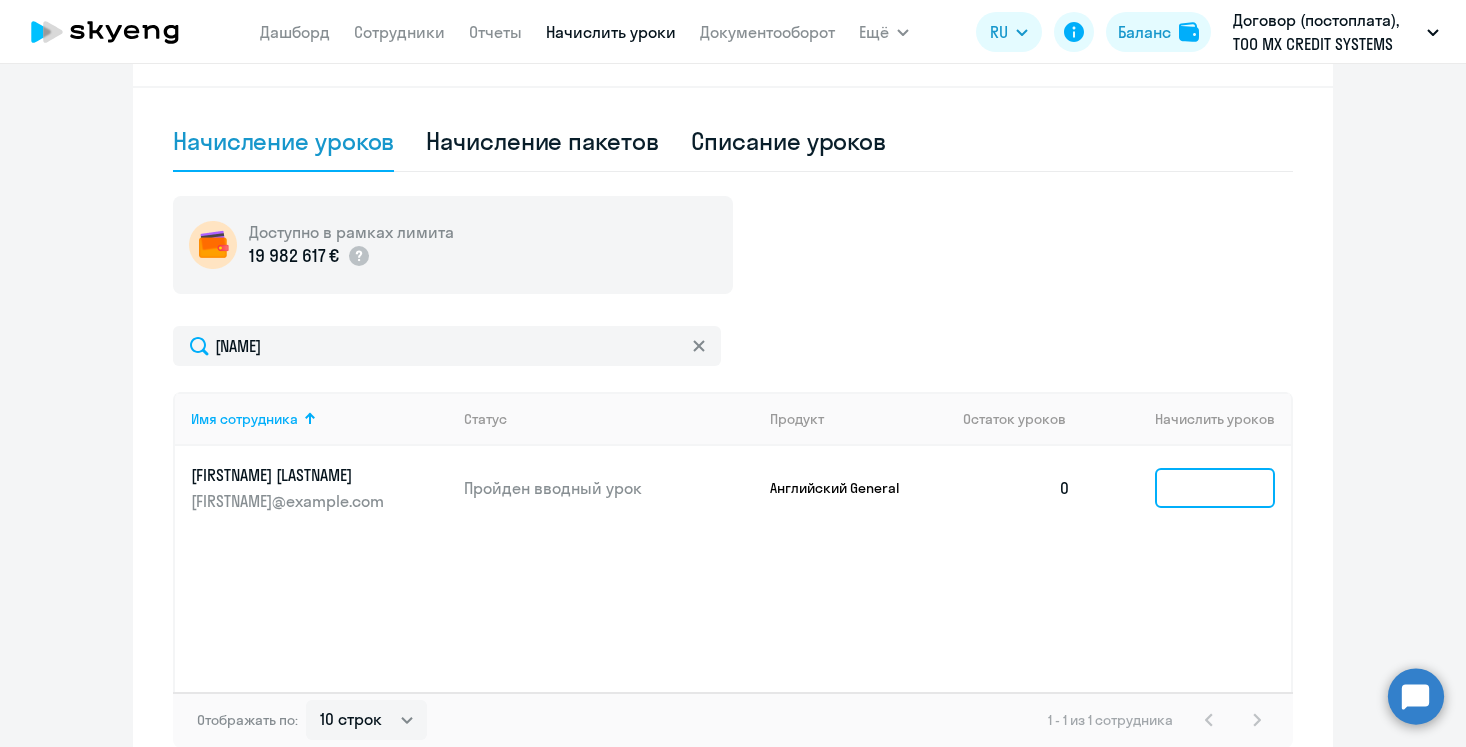 click 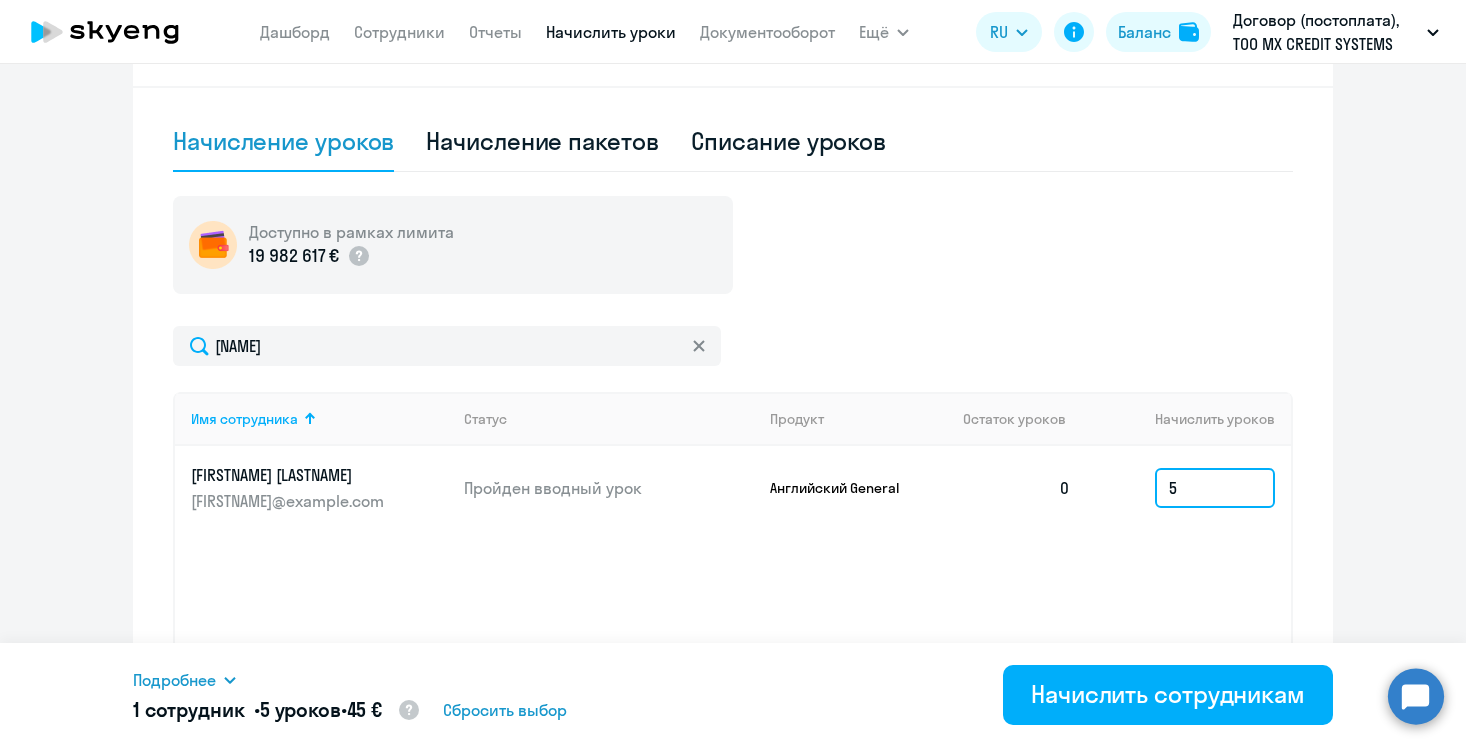 type on "5" 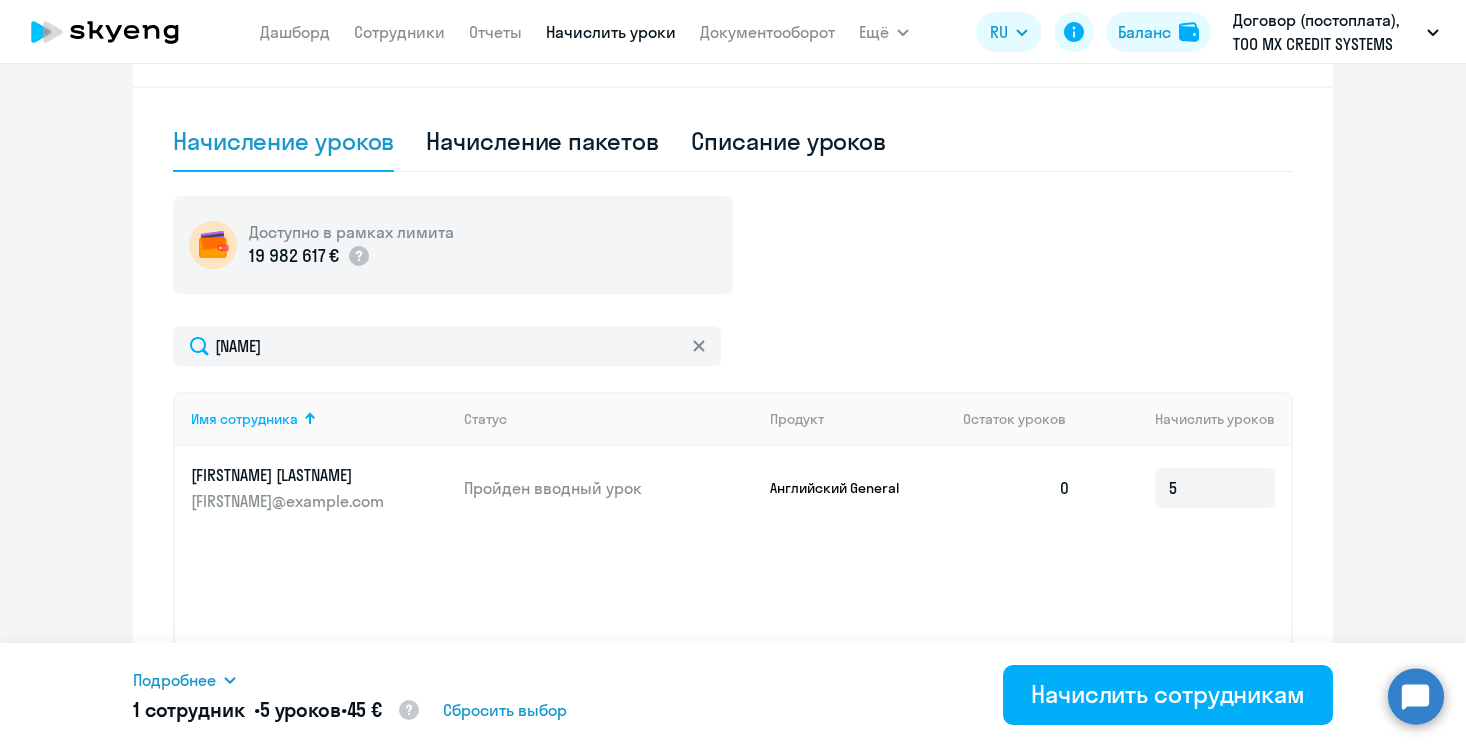 click on "Подробнее
Имя сотрудника   Продукт   Начислить уроков   Цена за 1   Сумма   Анастасия Бекетова Английский General 5 9 € 45 €
1 сотрудник  •    5 уроков    •    45 €
Сбросить выбор   Начислить сотрудникам" at bounding box center [733, 695] 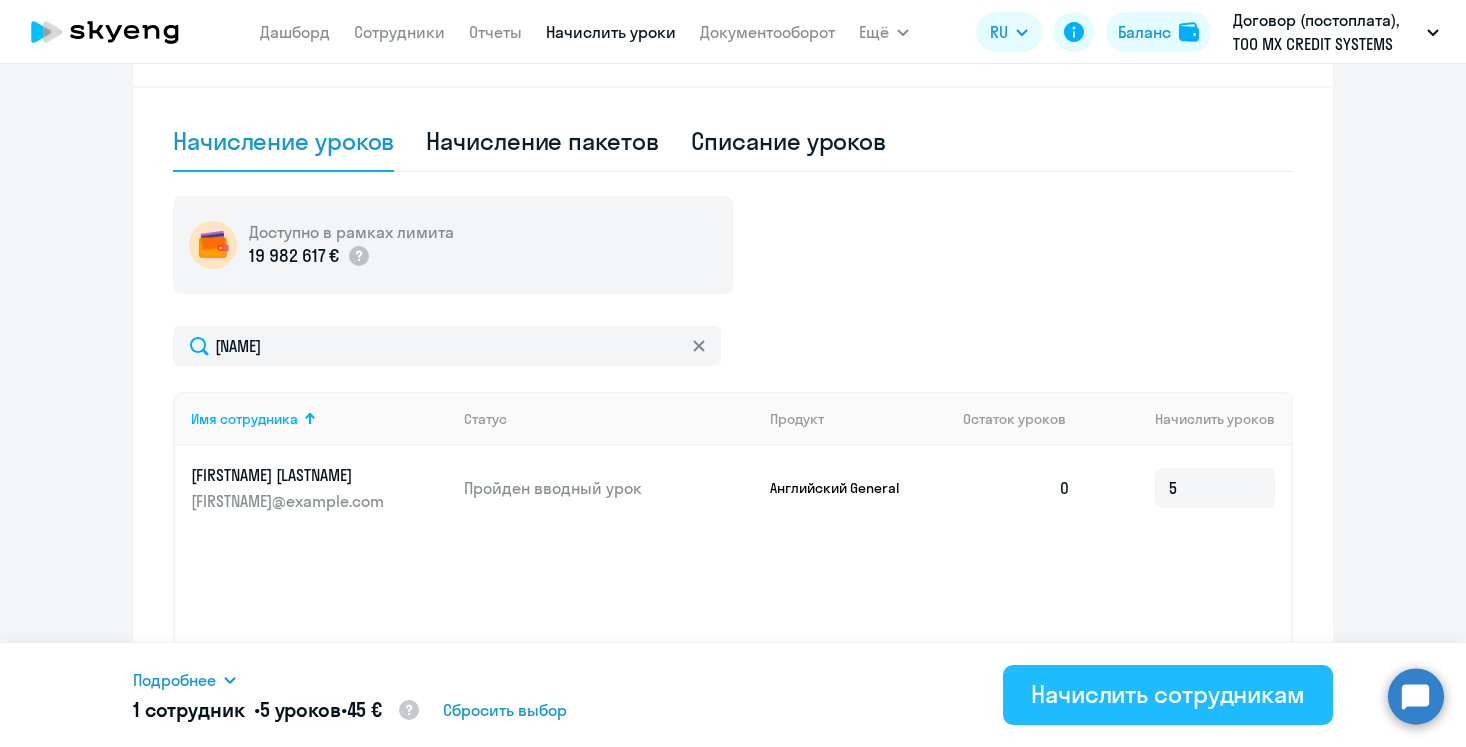 click on "Начислить сотрудникам" at bounding box center [1168, 694] 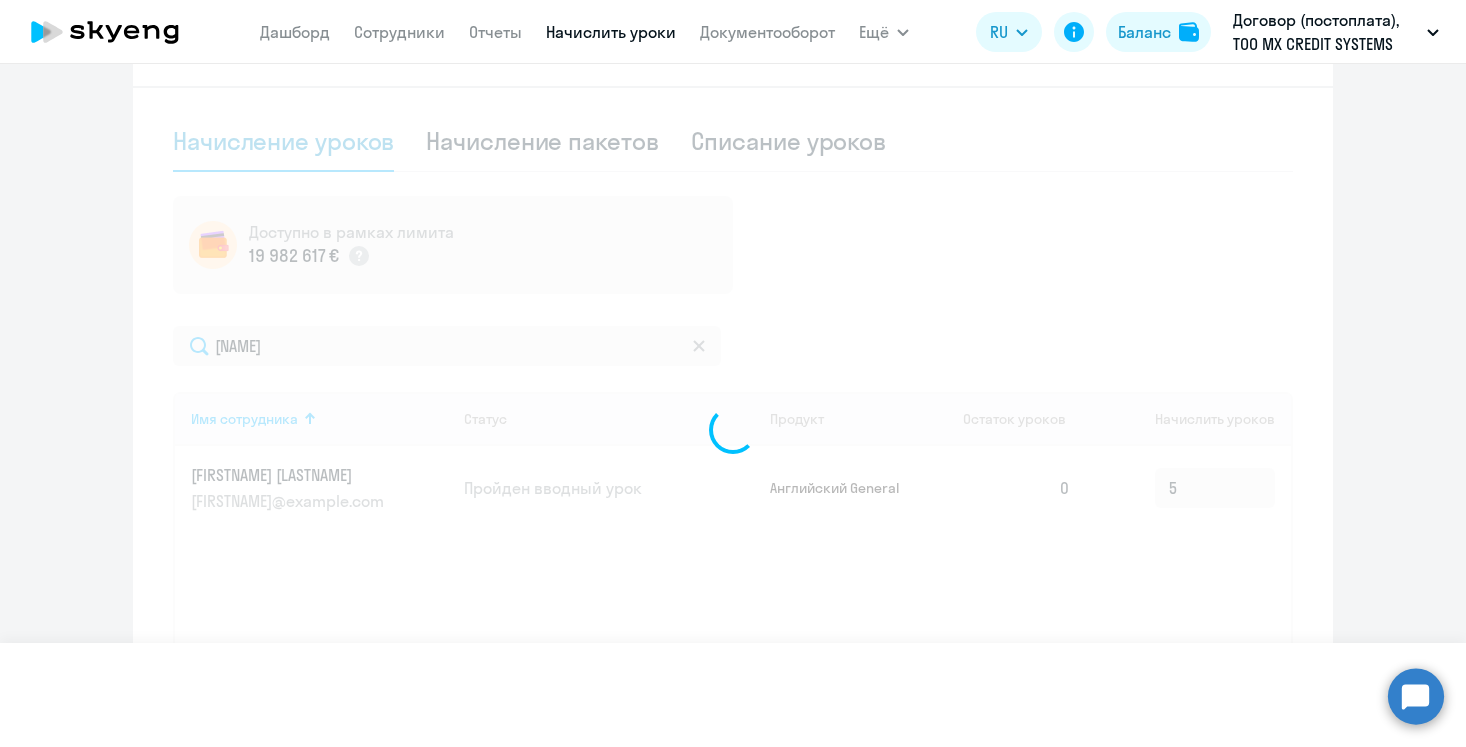 type 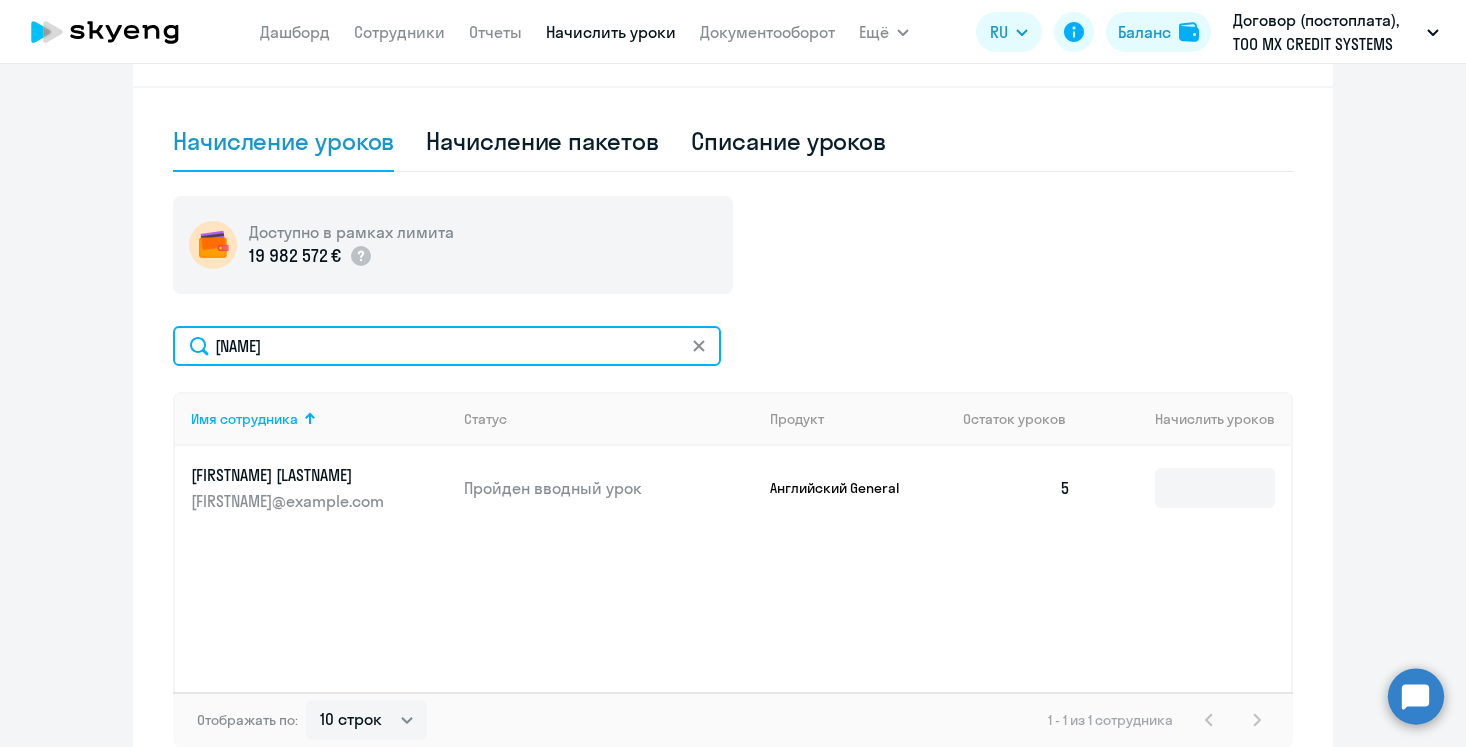 click on "беке" 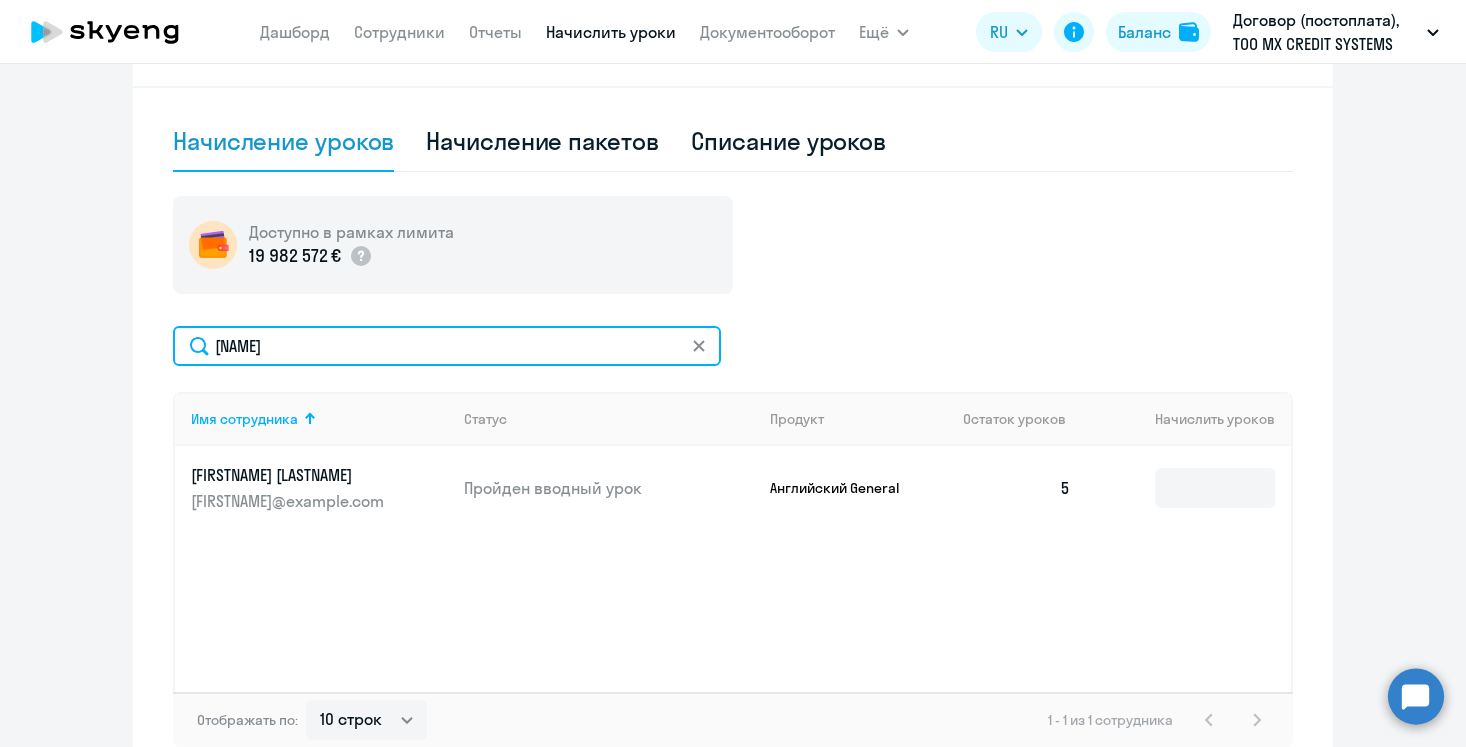 type on "у" 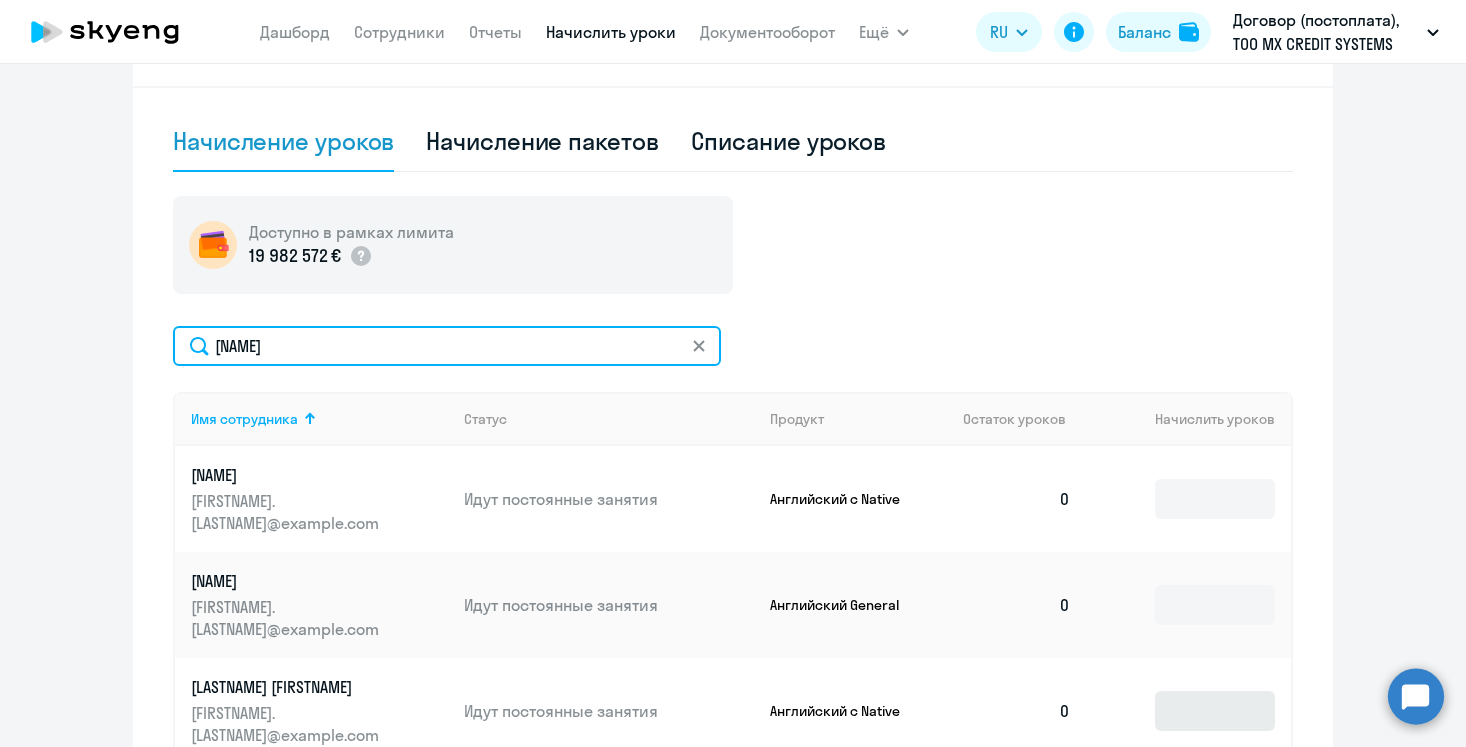 type on "eva" 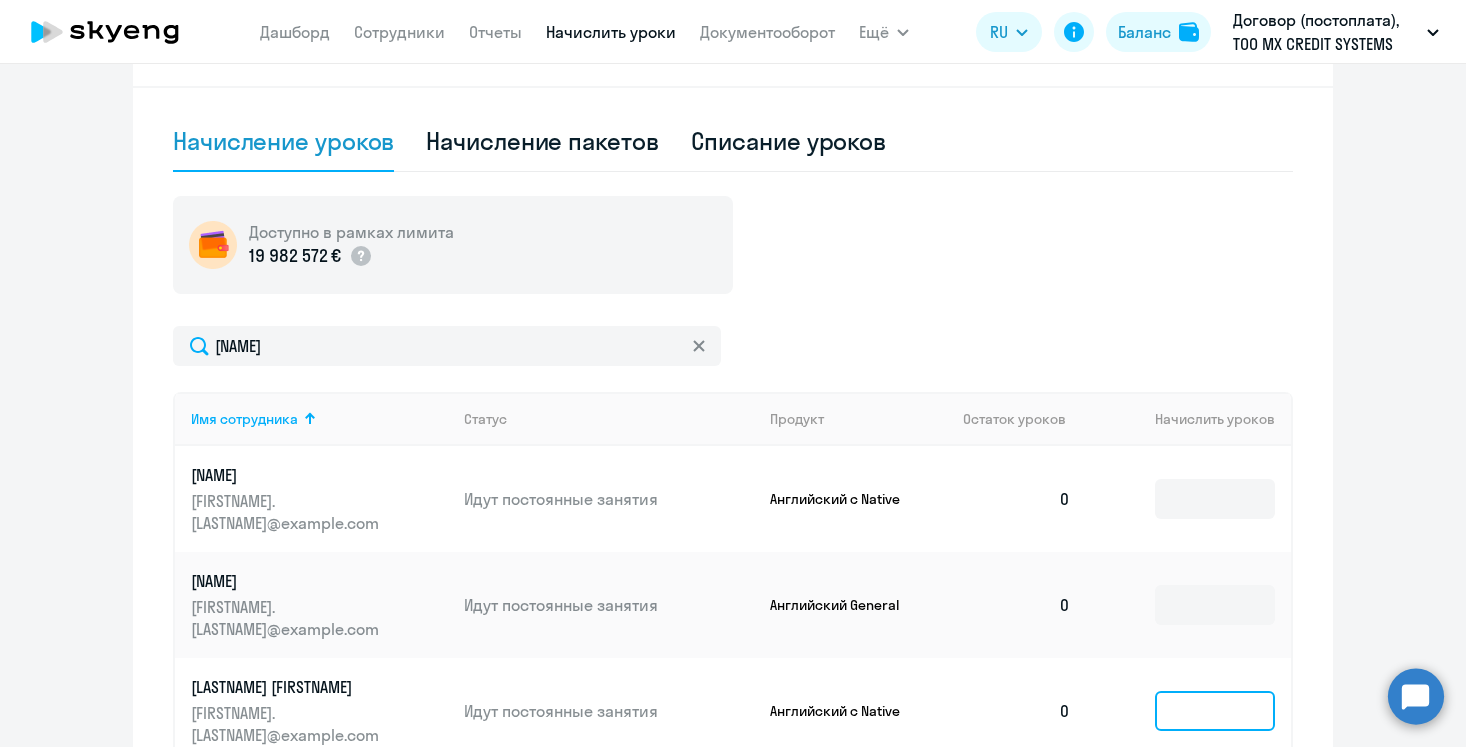 click 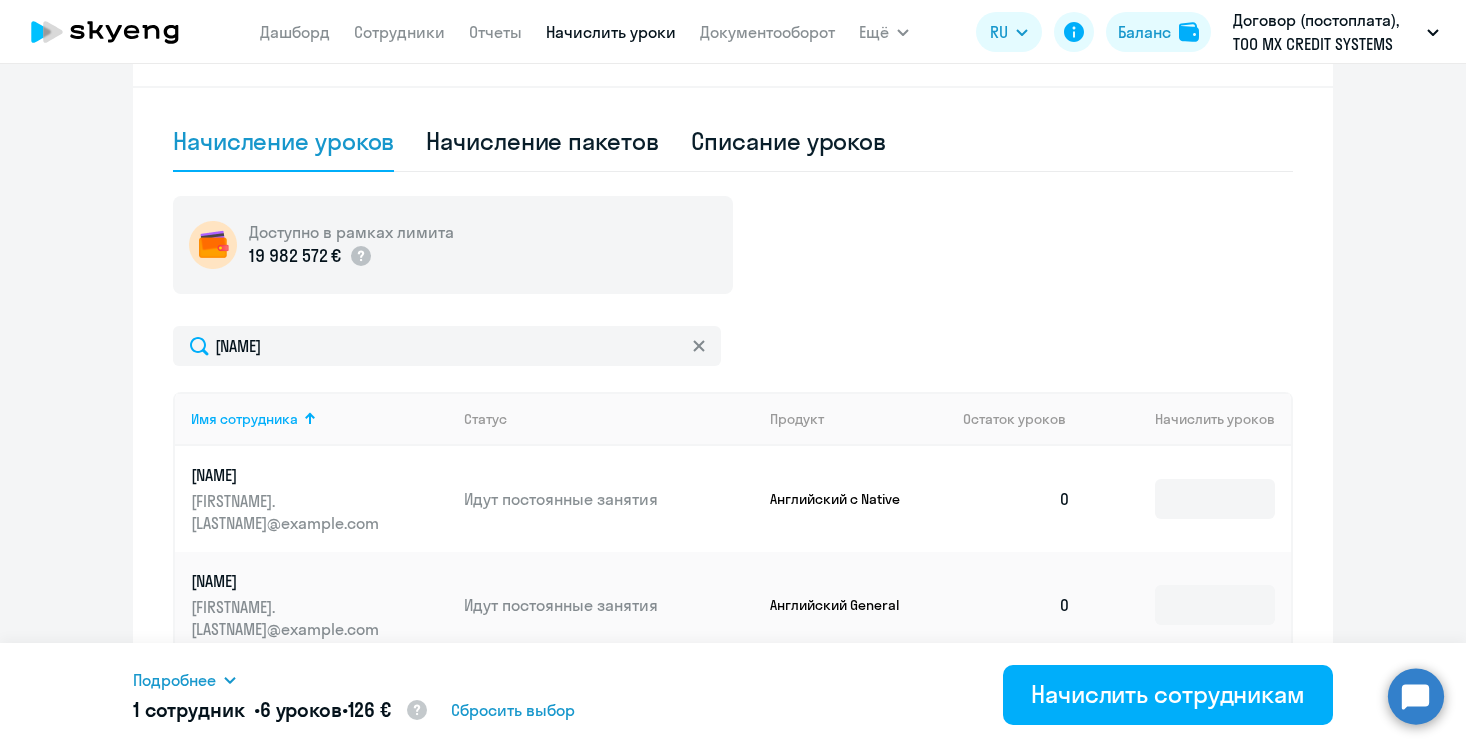 type on "6" 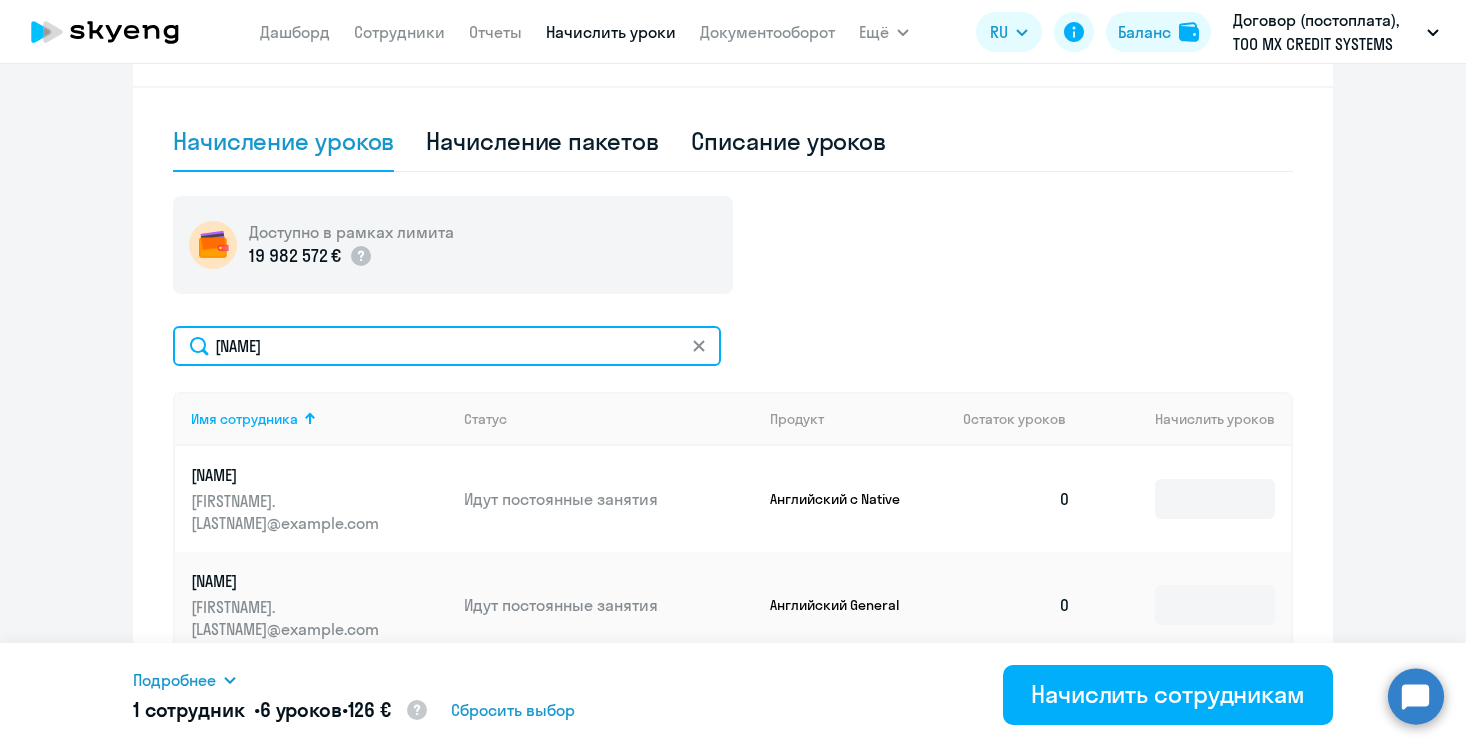 click on "eva" 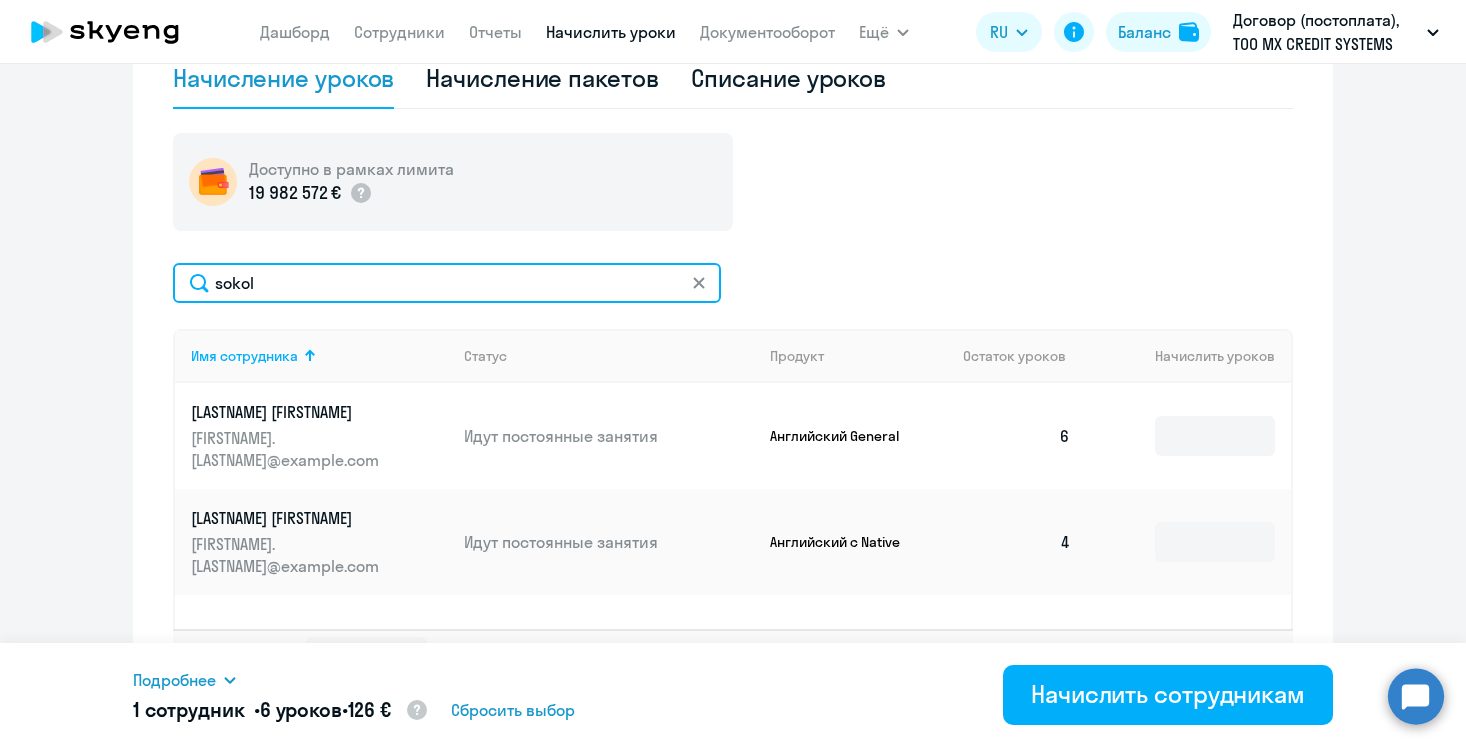 scroll, scrollTop: 685, scrollLeft: 0, axis: vertical 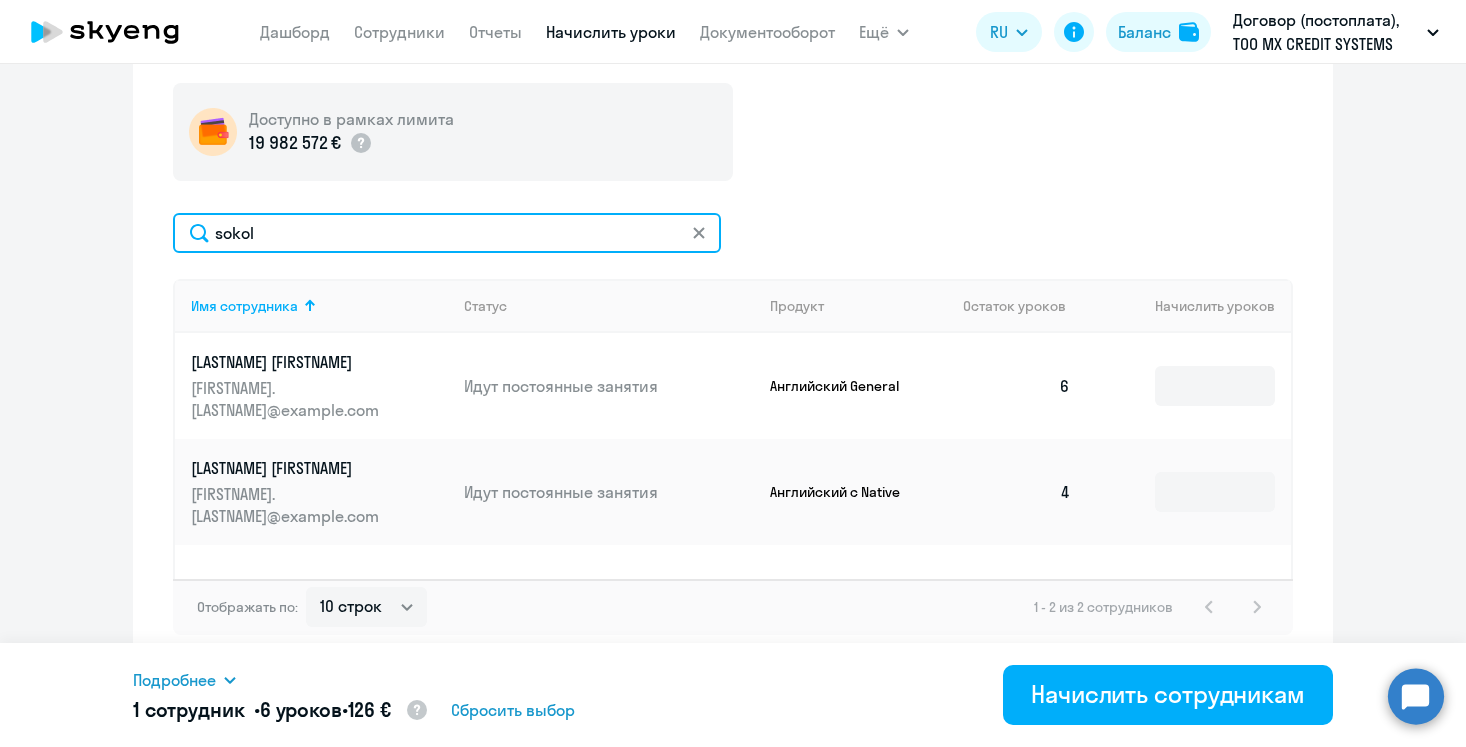 click on "sokol" 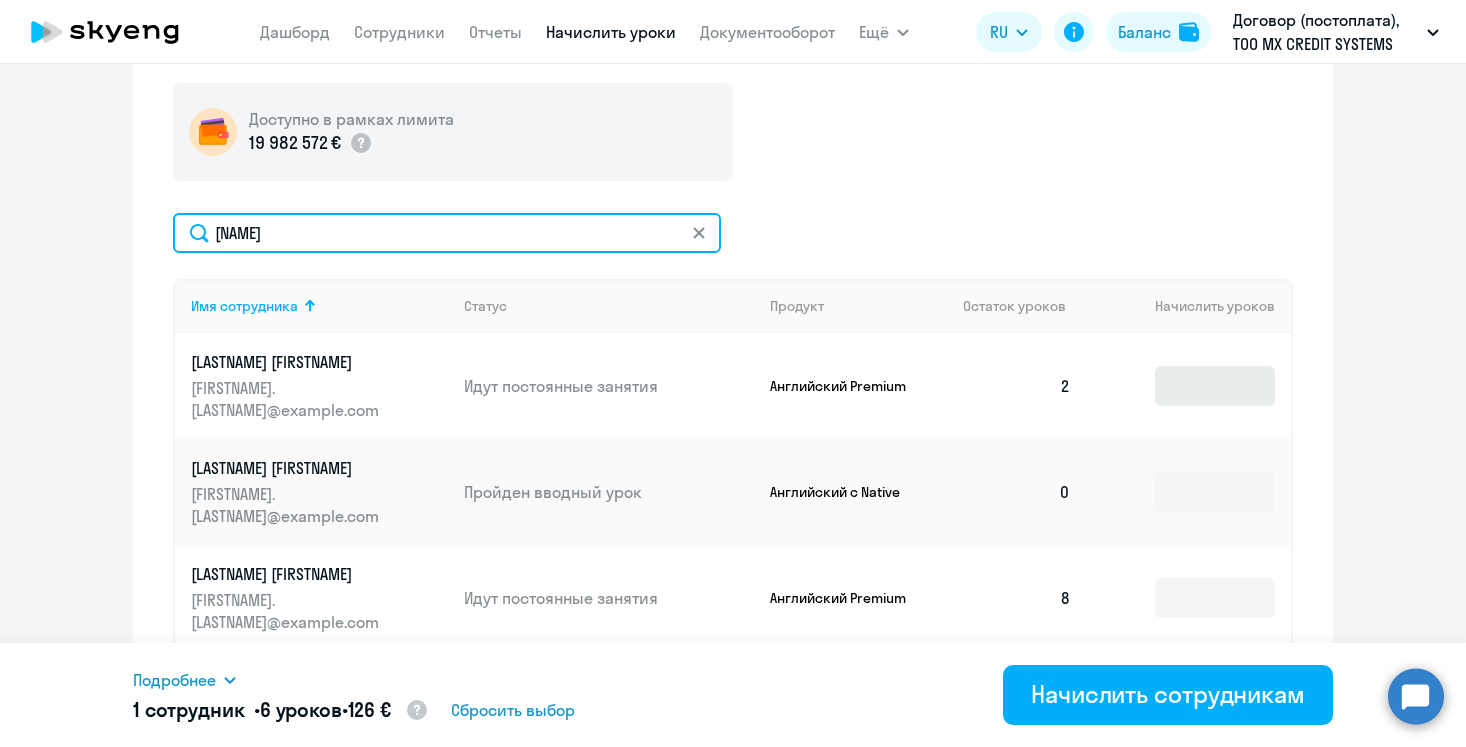 type on "aga" 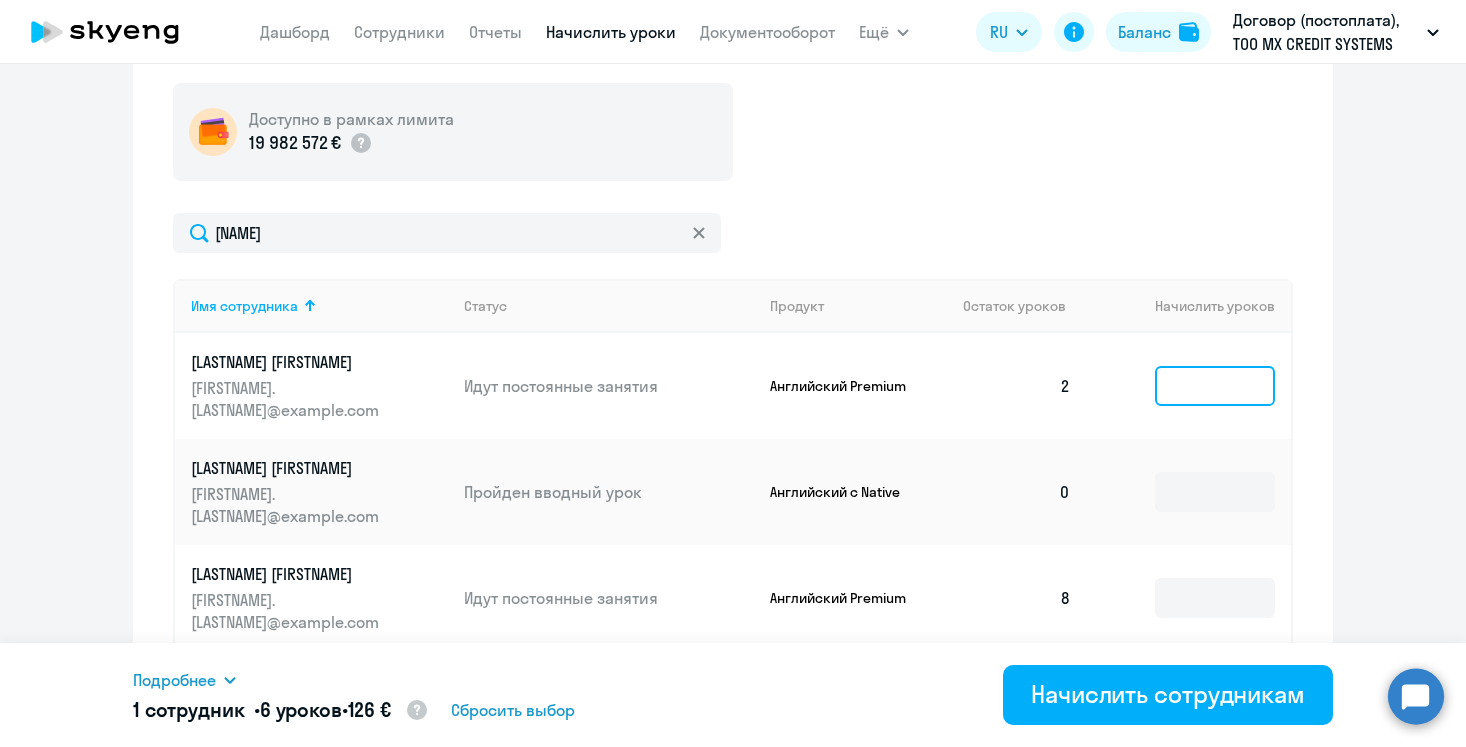 click 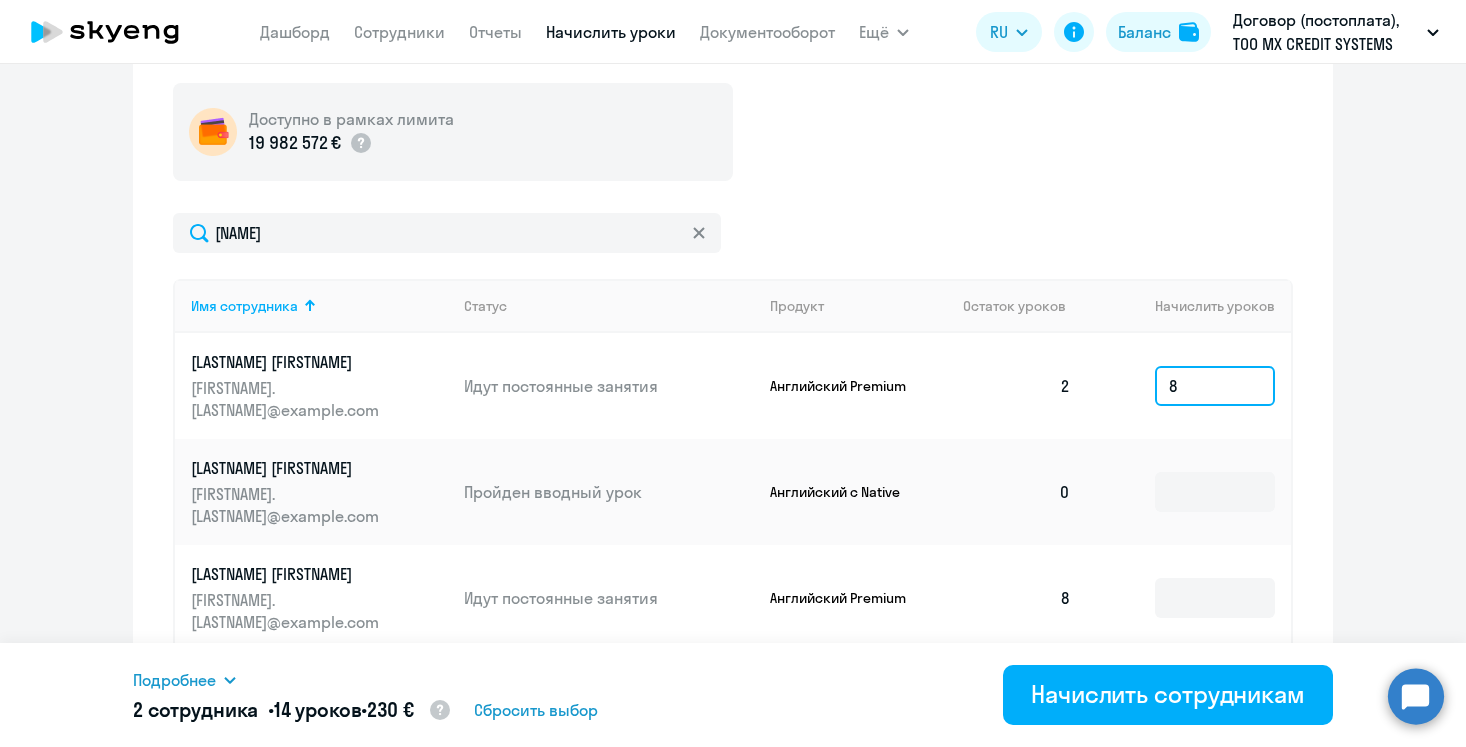 type on "8" 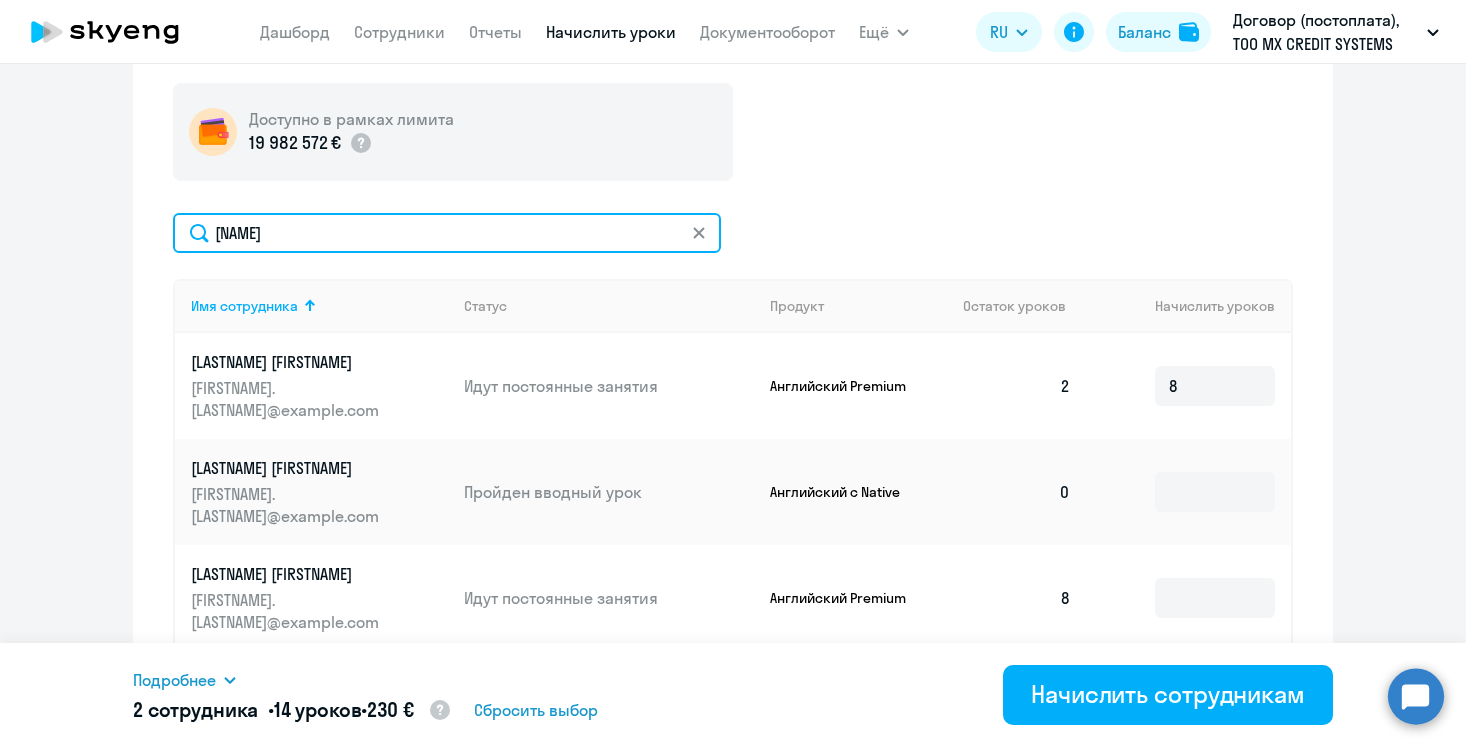click on "aga" 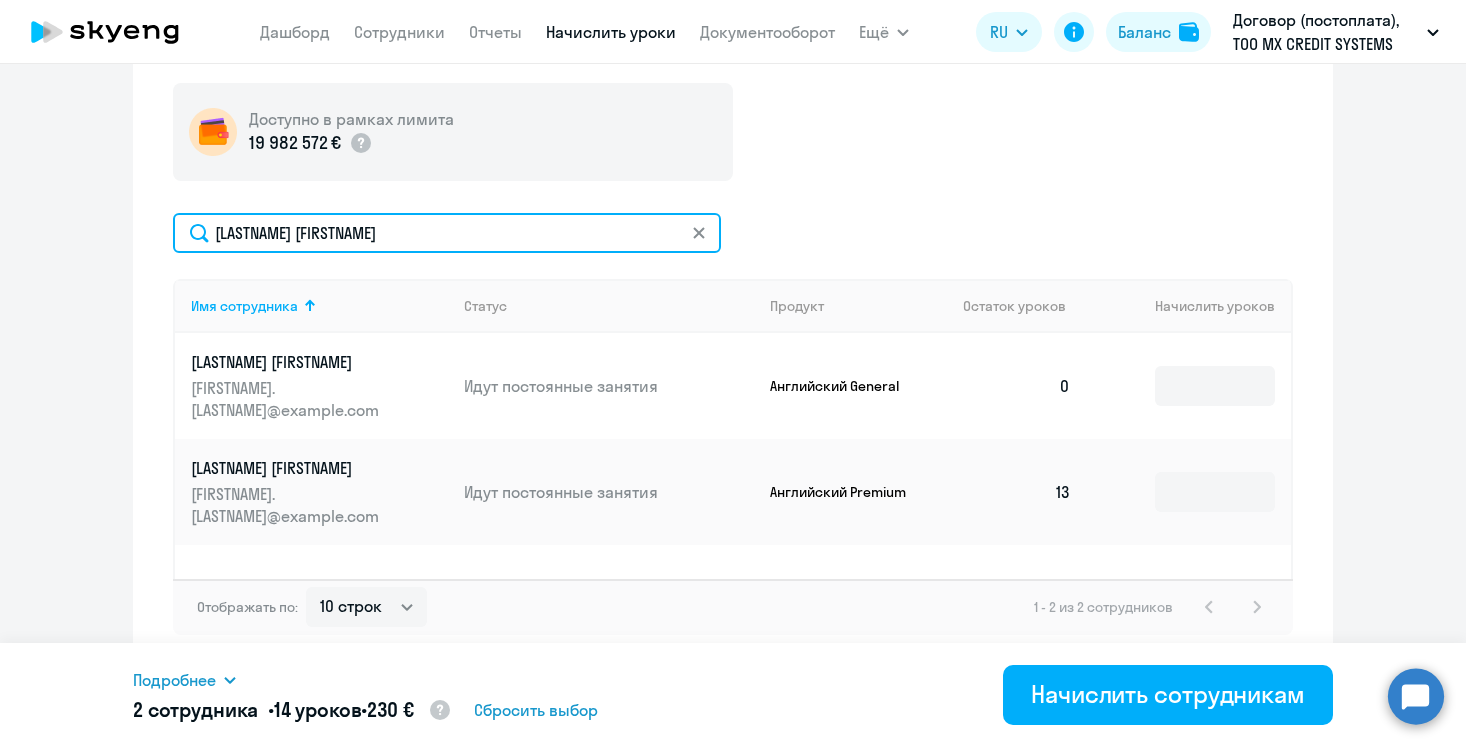 type on "shely" 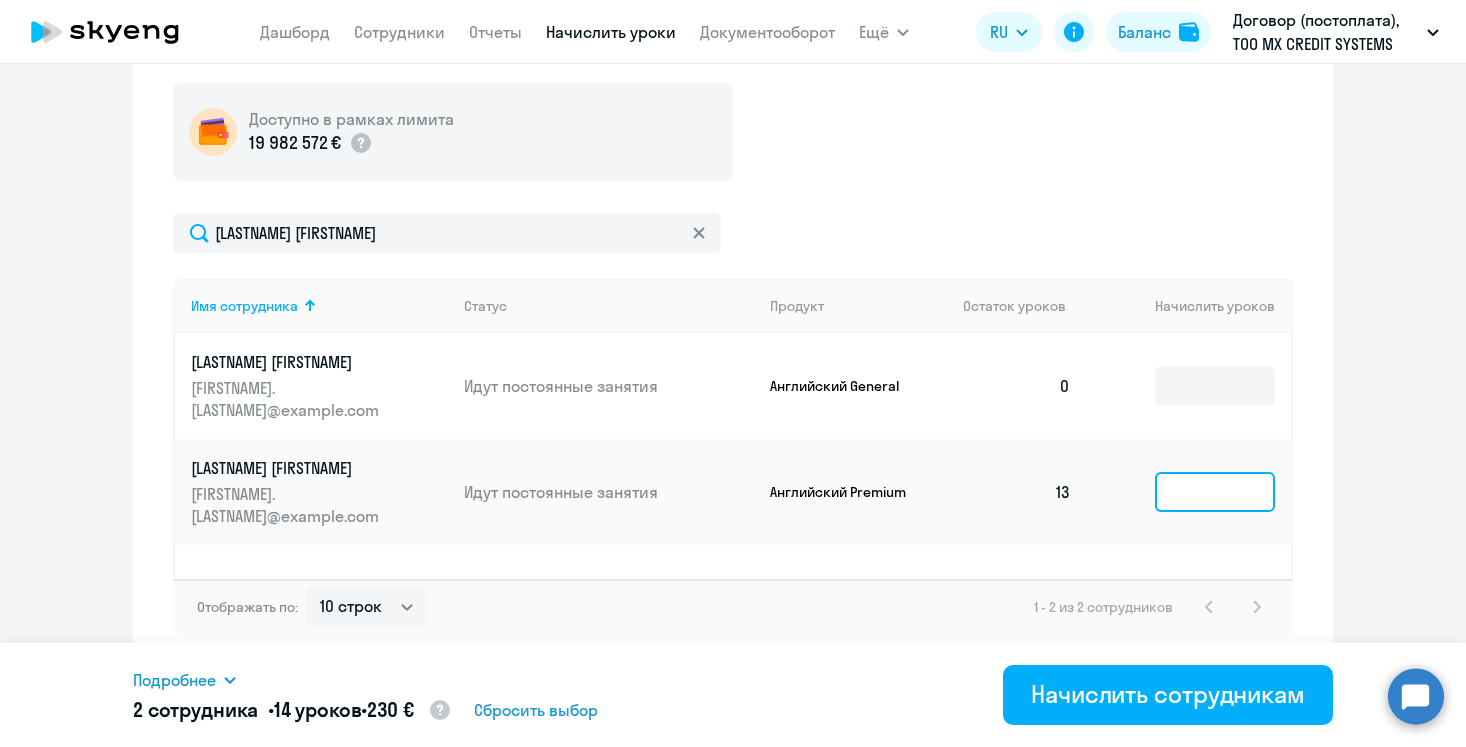 click 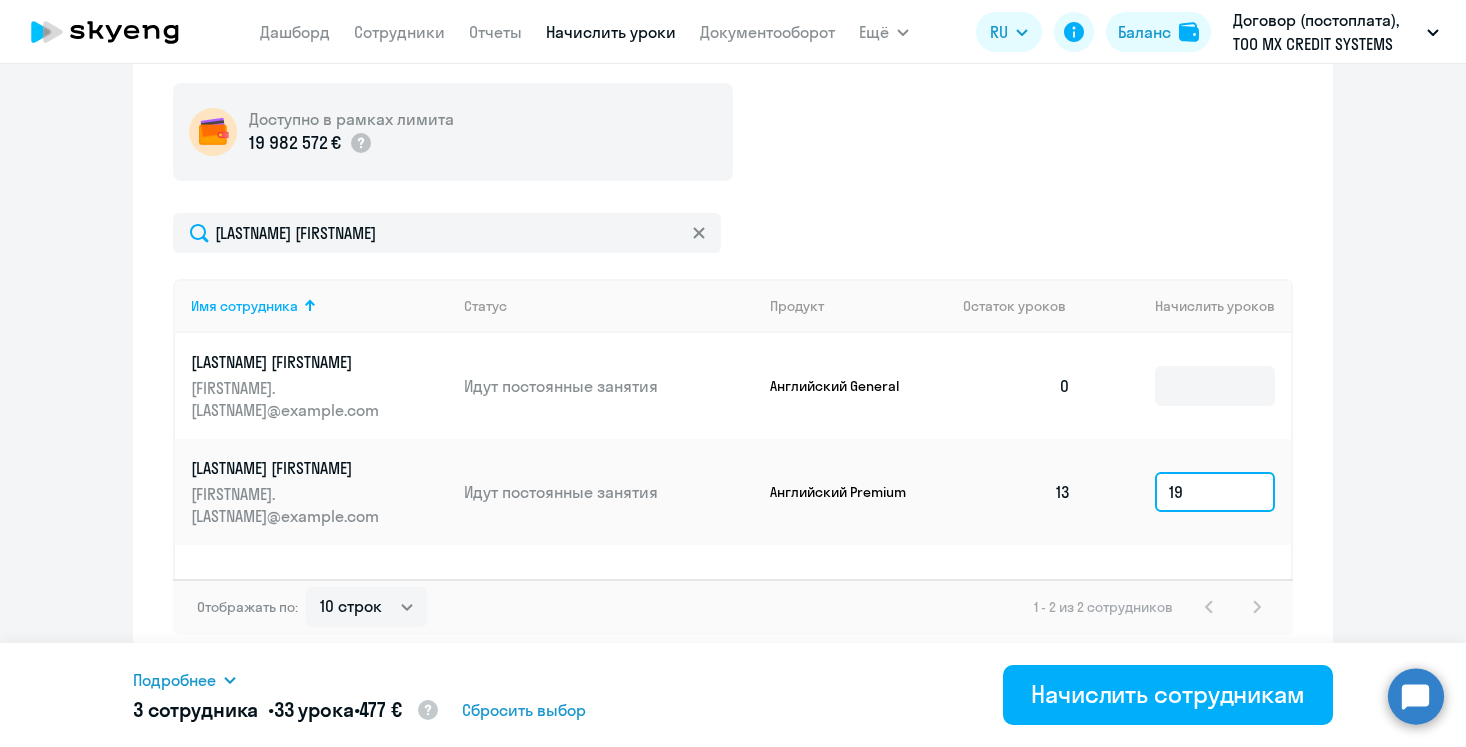 type on "19" 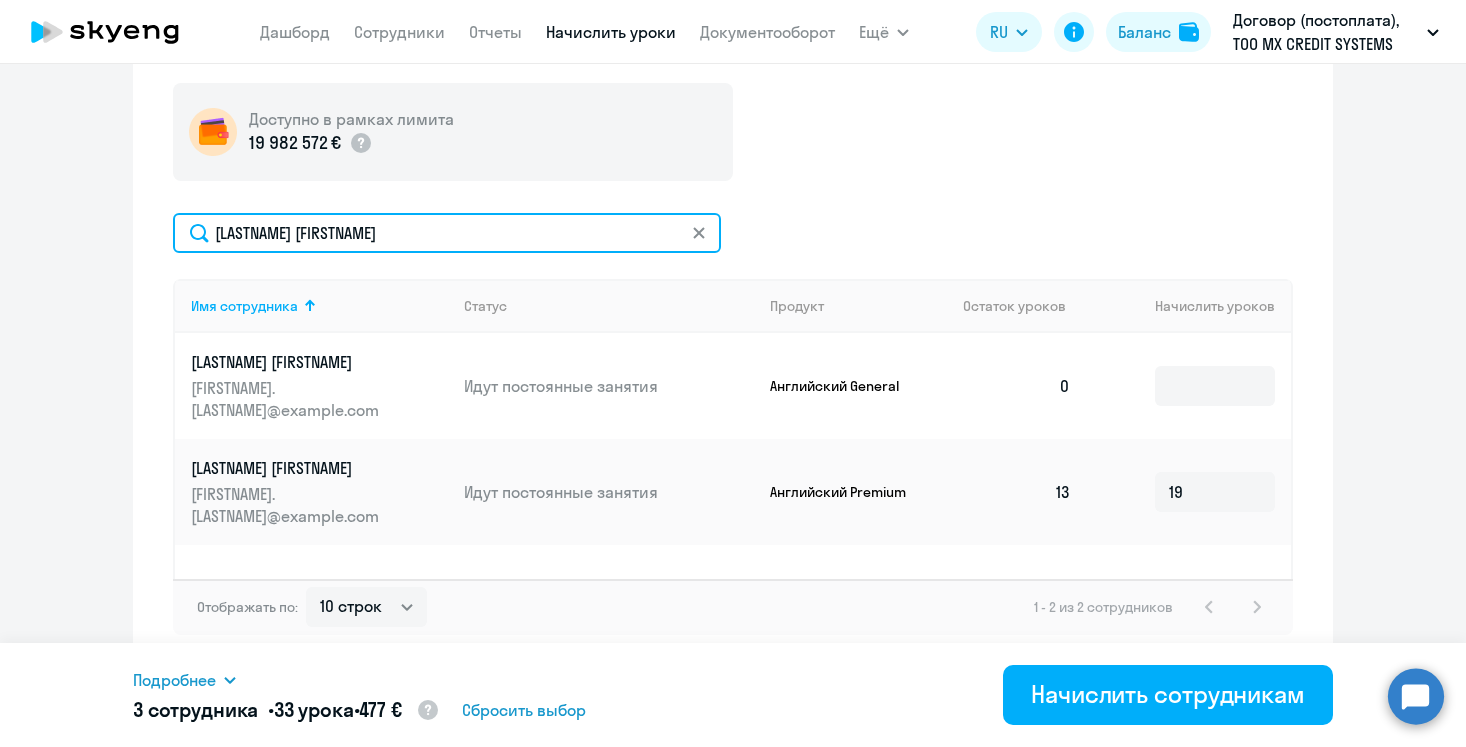 click on "shely" 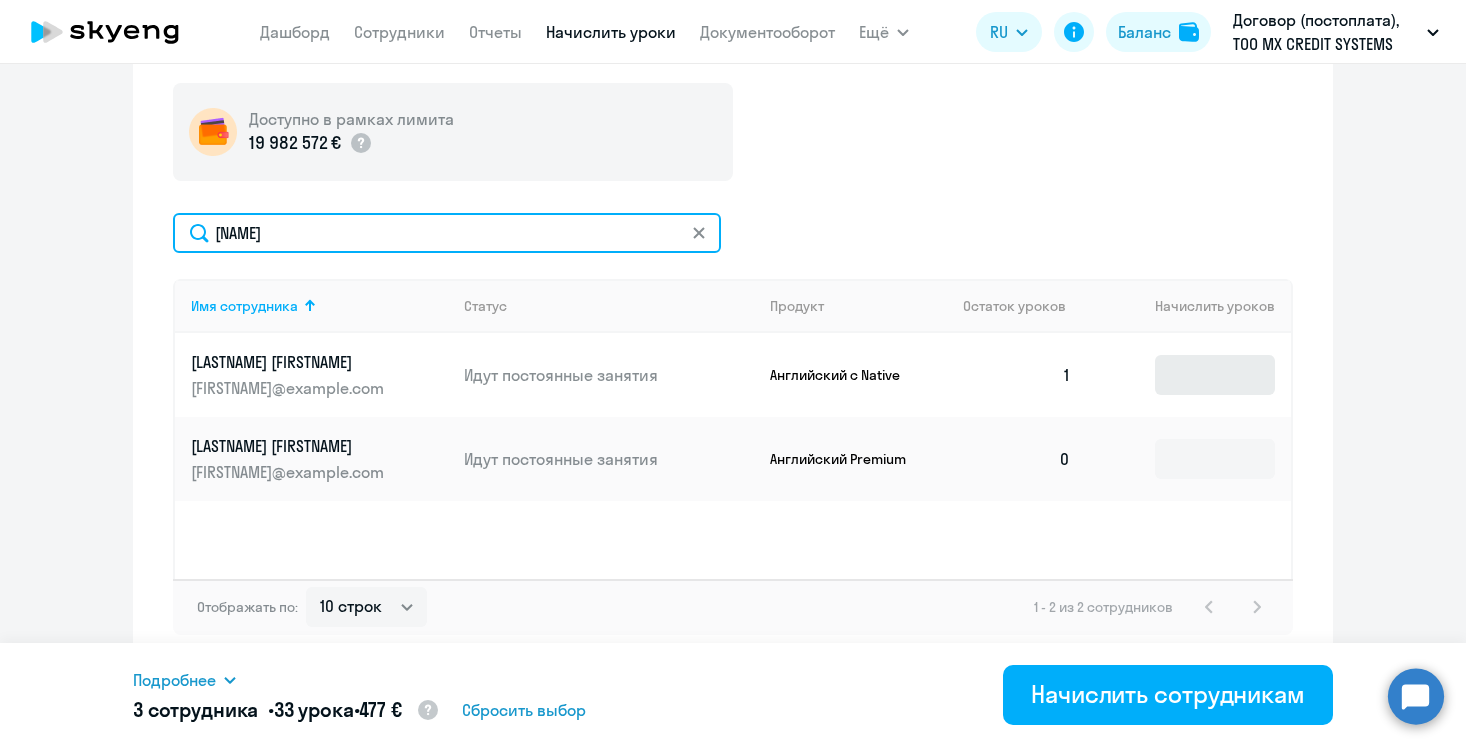 type on "volk" 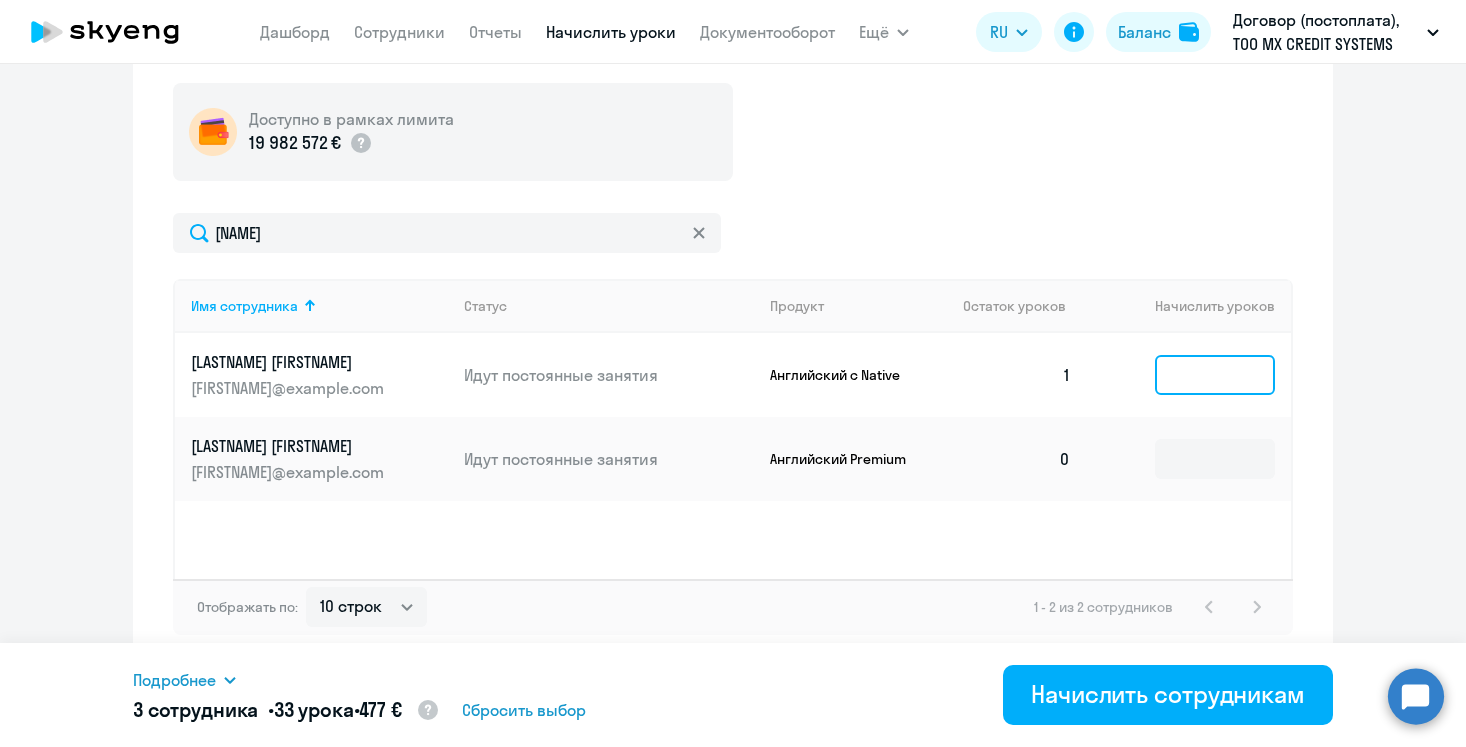 click 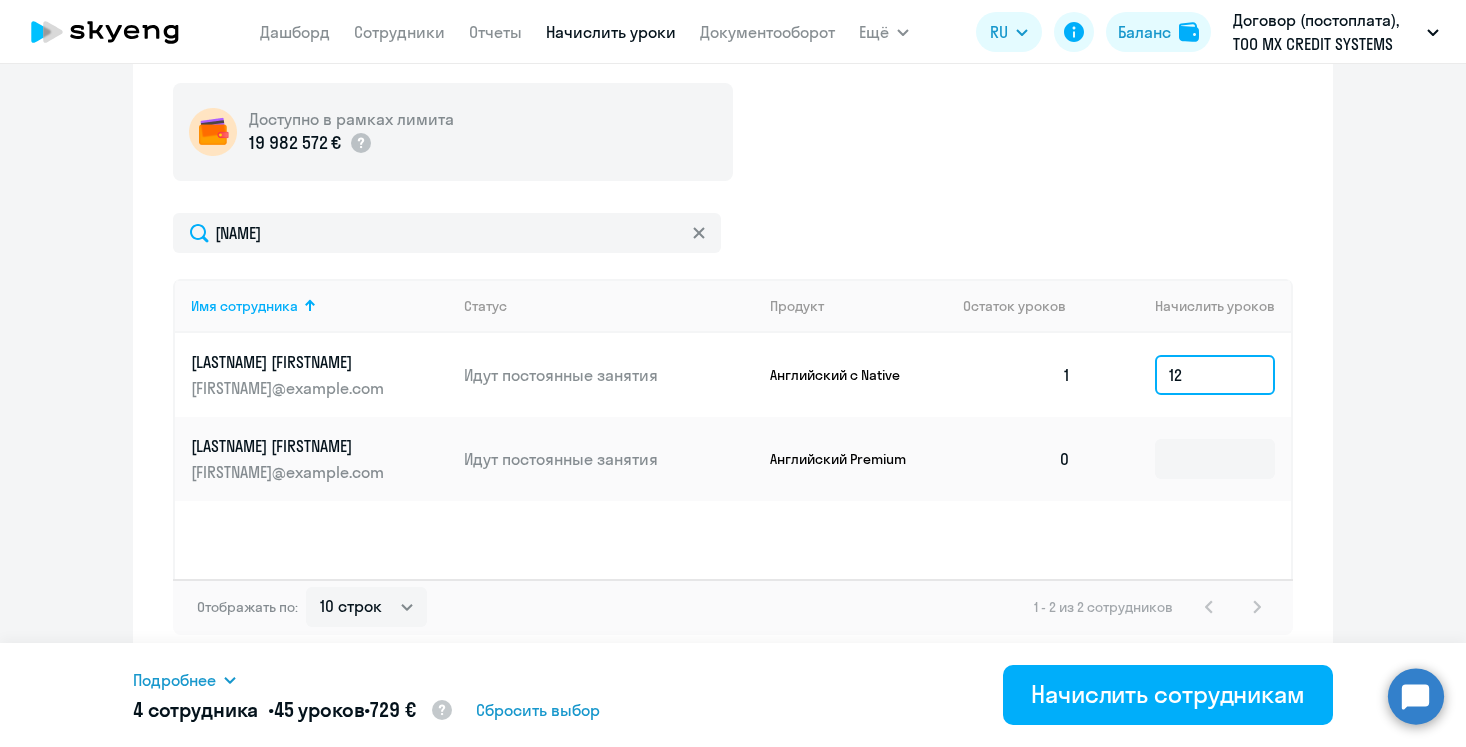 type on "12" 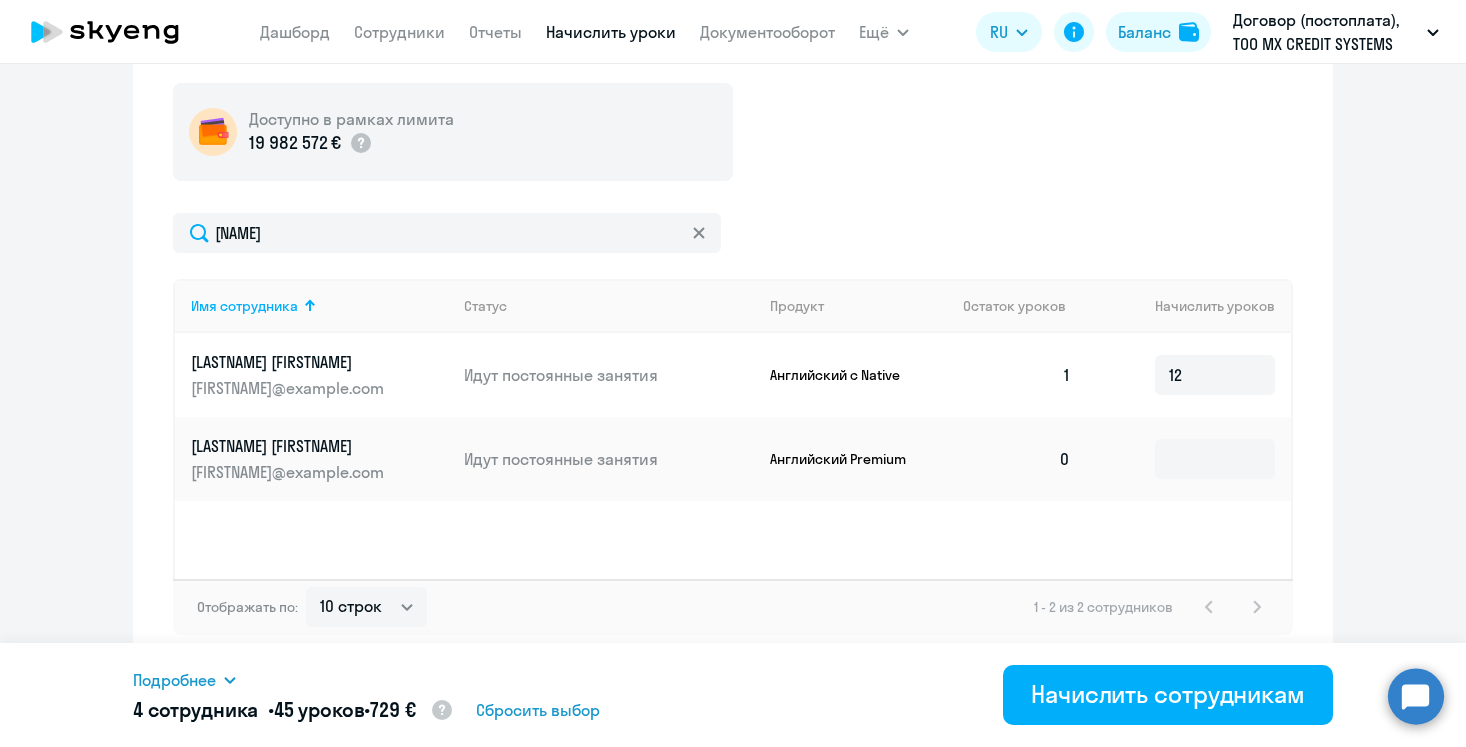 click on "Подробнее" at bounding box center (174, 680) 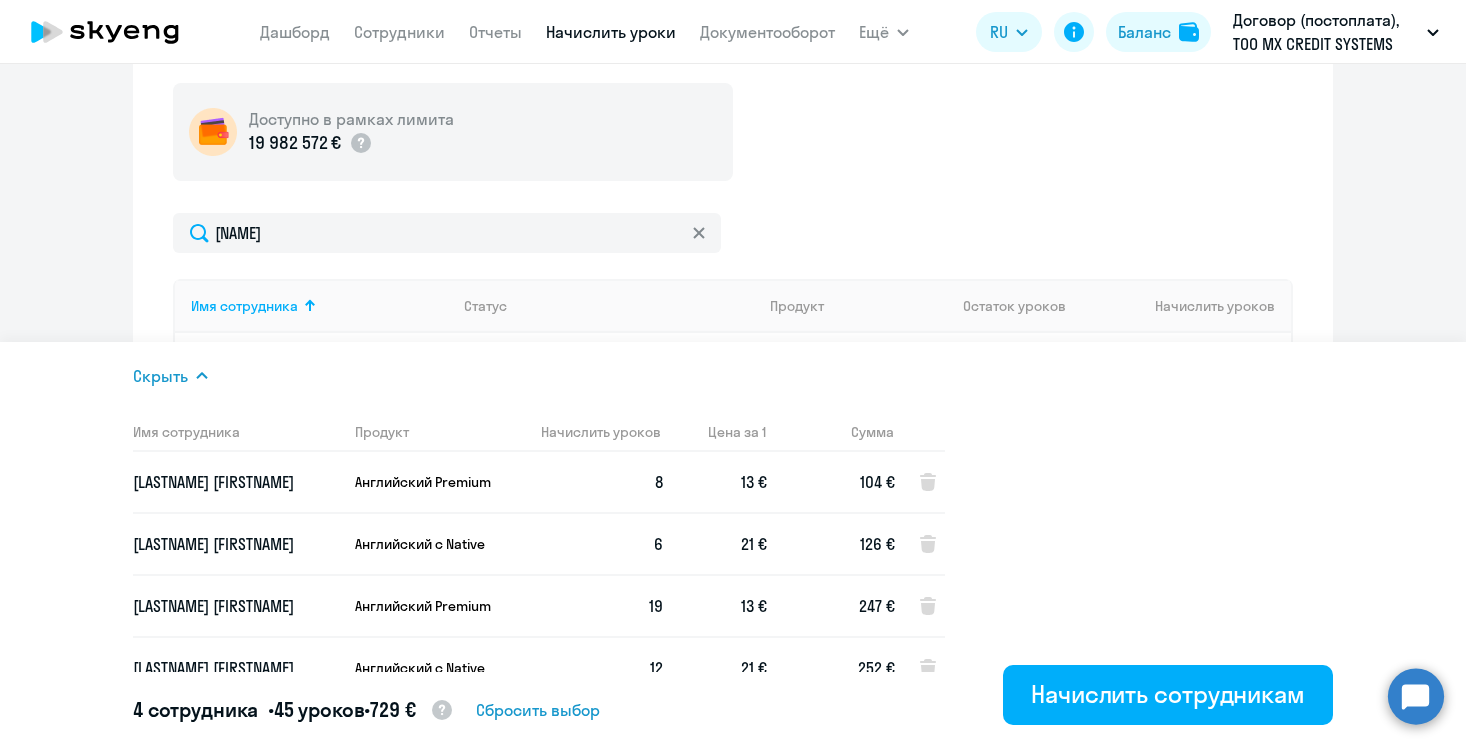 scroll, scrollTop: 26, scrollLeft: 0, axis: vertical 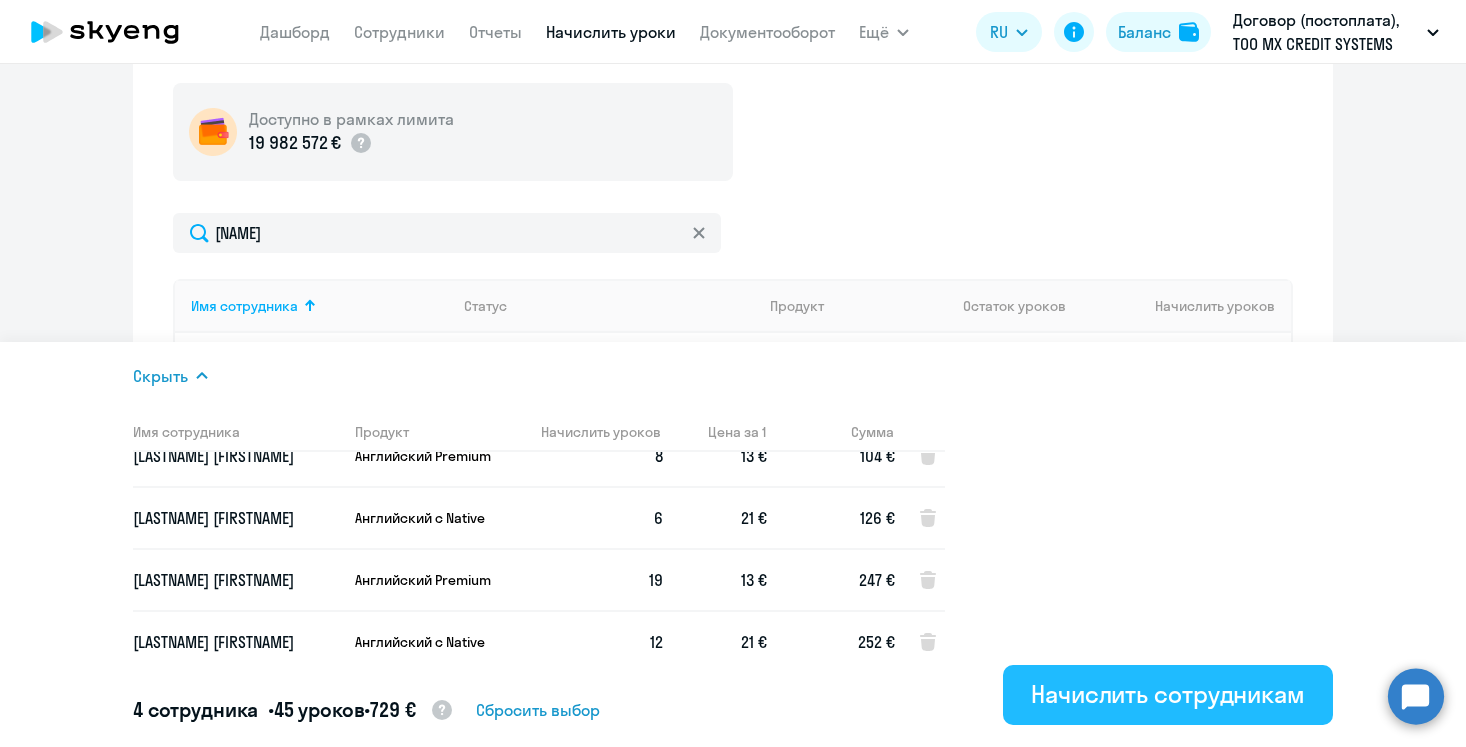 click on "Начислить сотрудникам" at bounding box center [1168, 694] 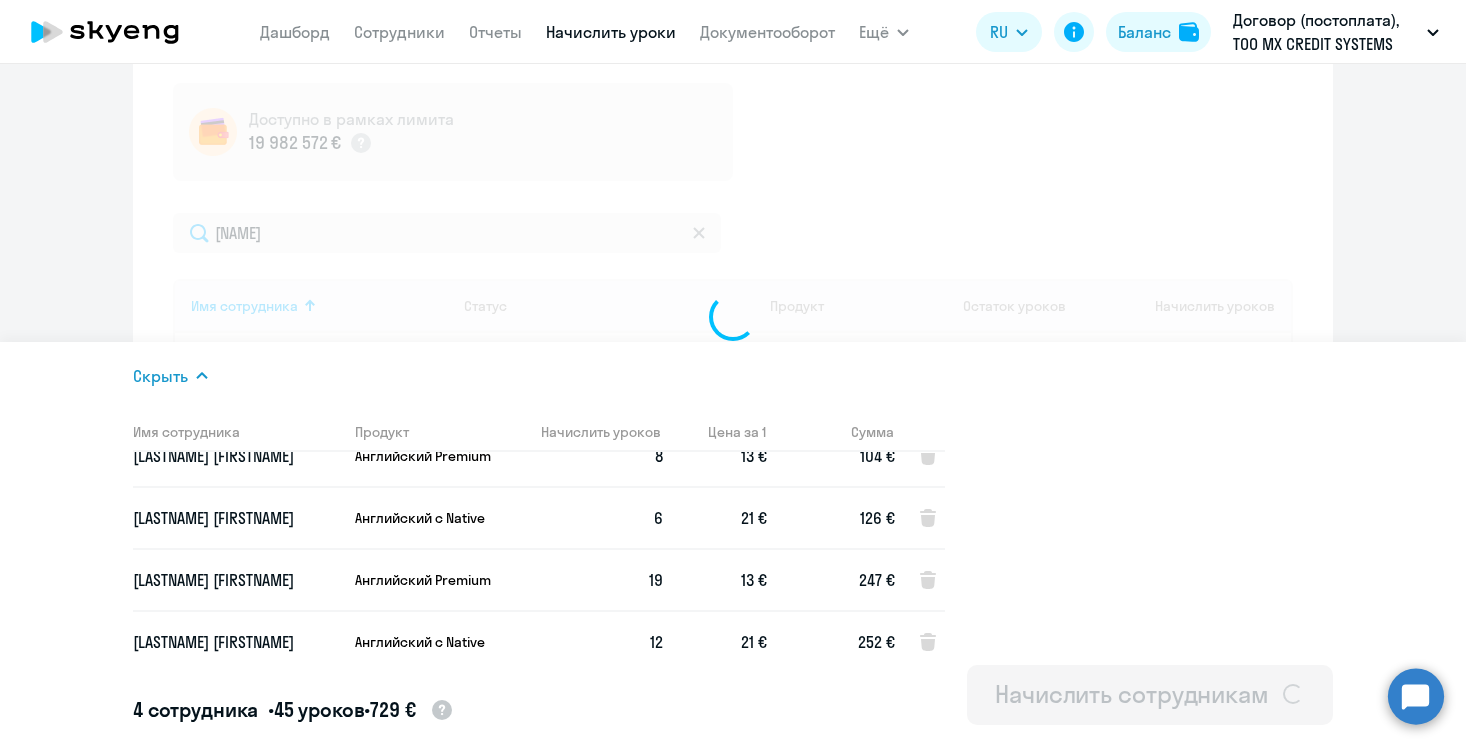 type 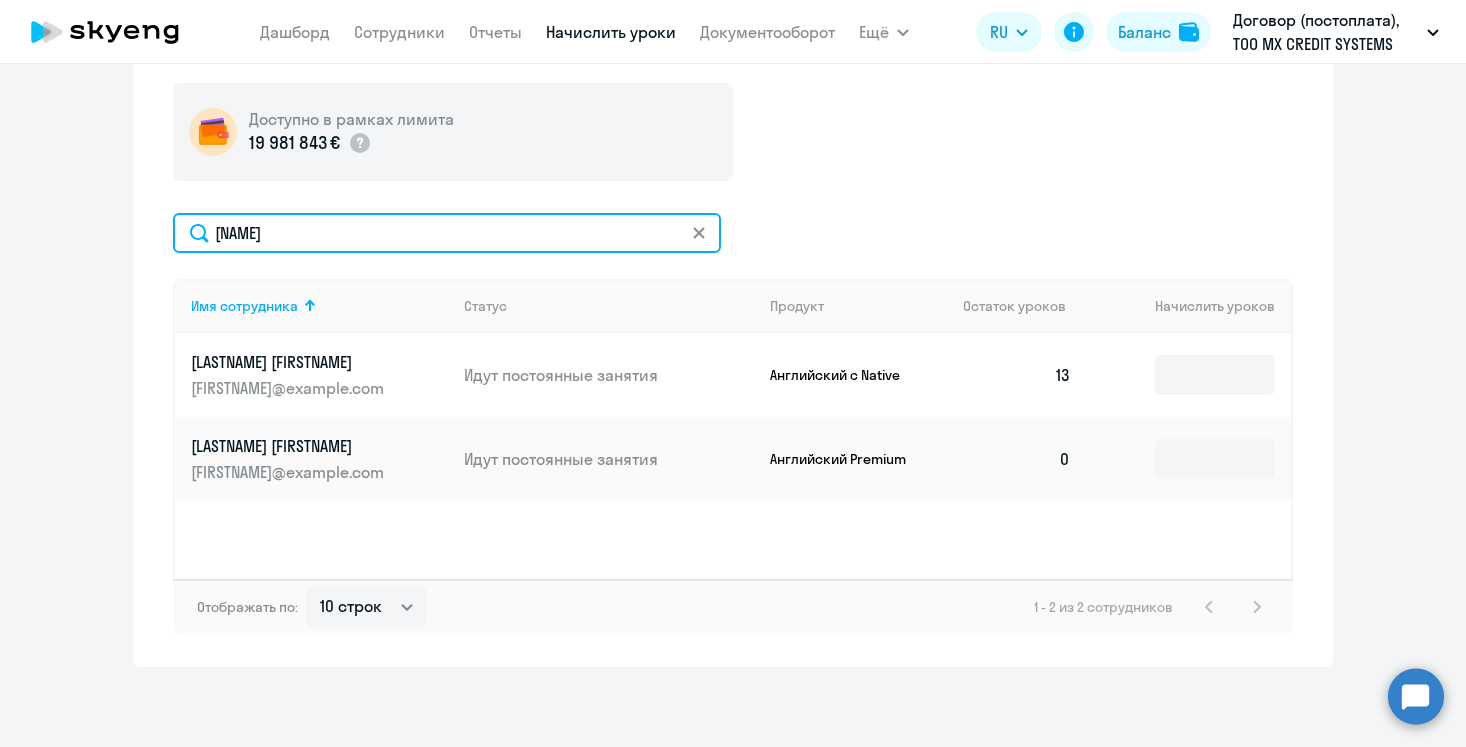 click on "volk" 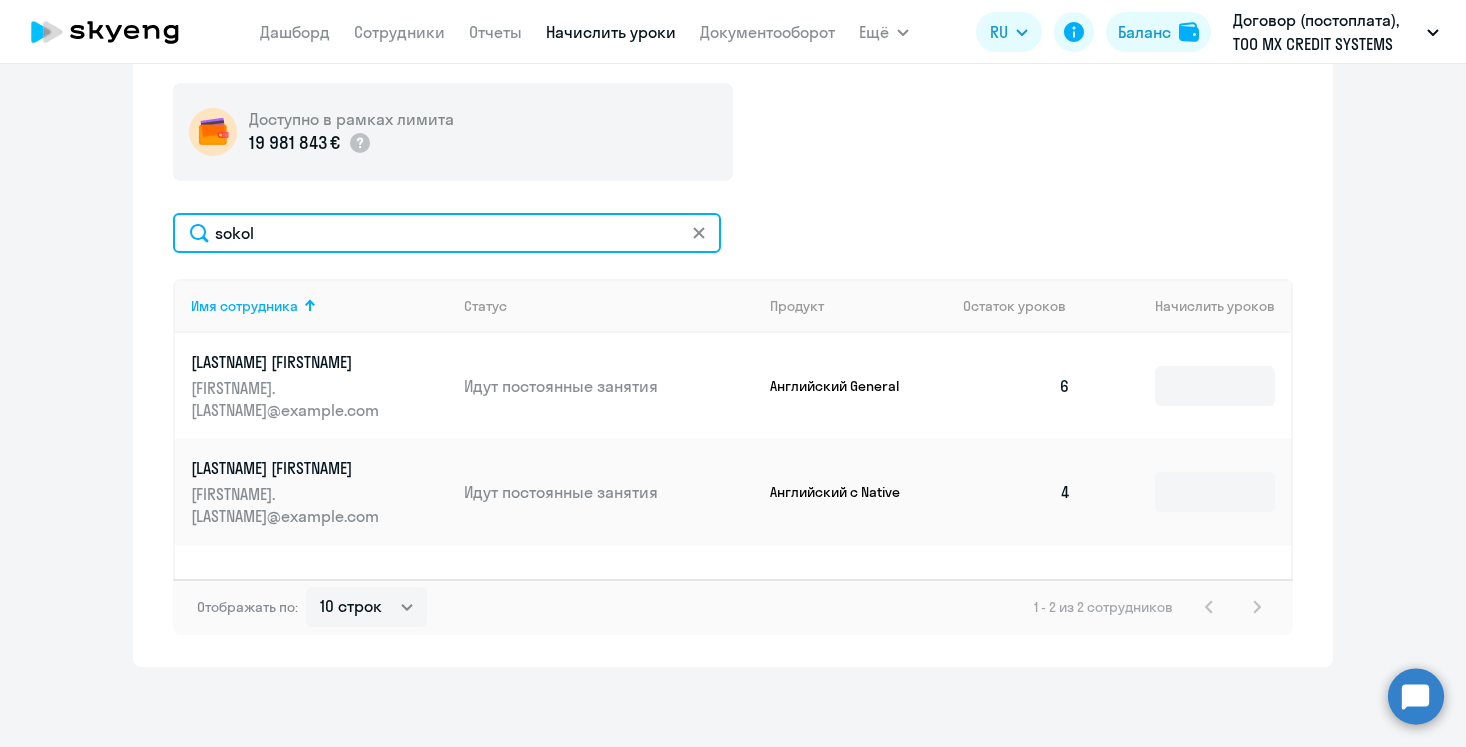 type on "sokol" 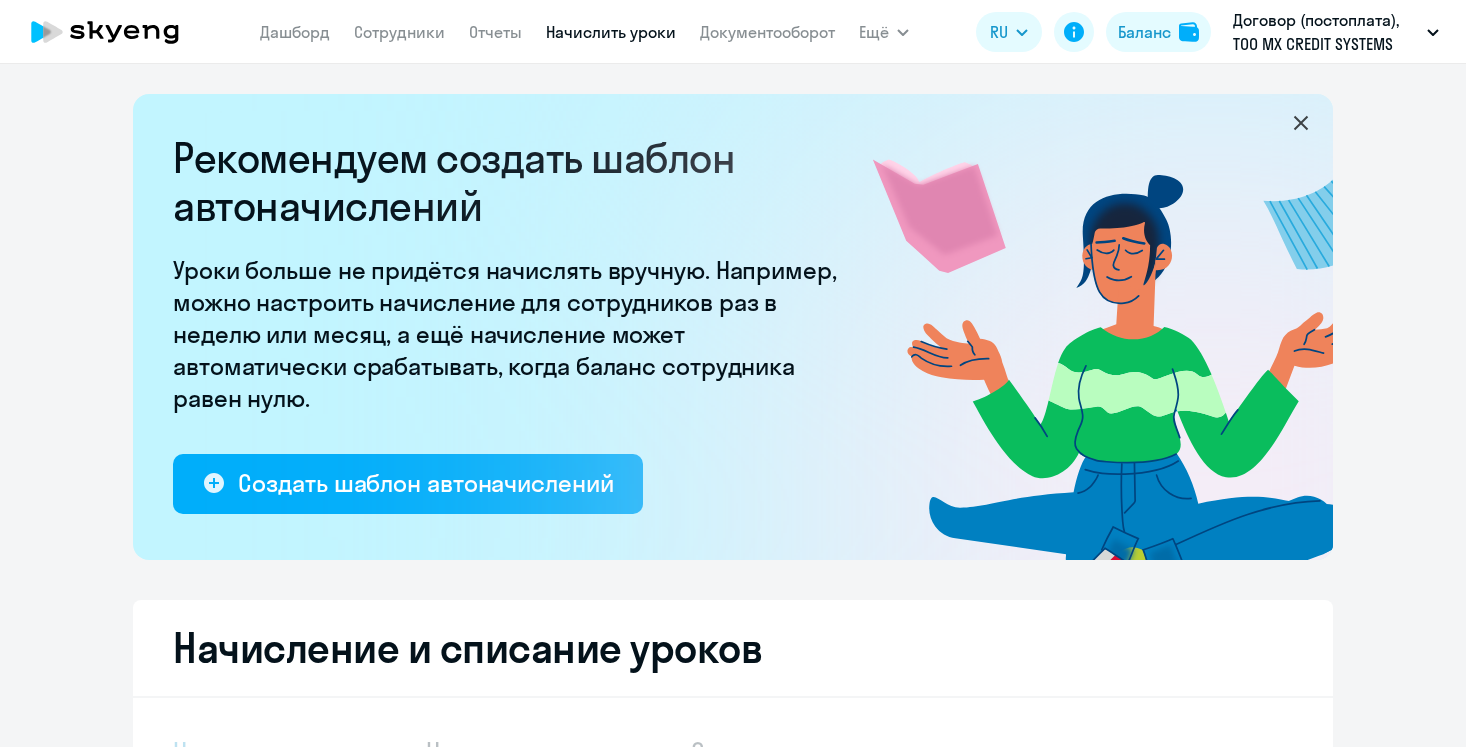 scroll, scrollTop: 0, scrollLeft: 0, axis: both 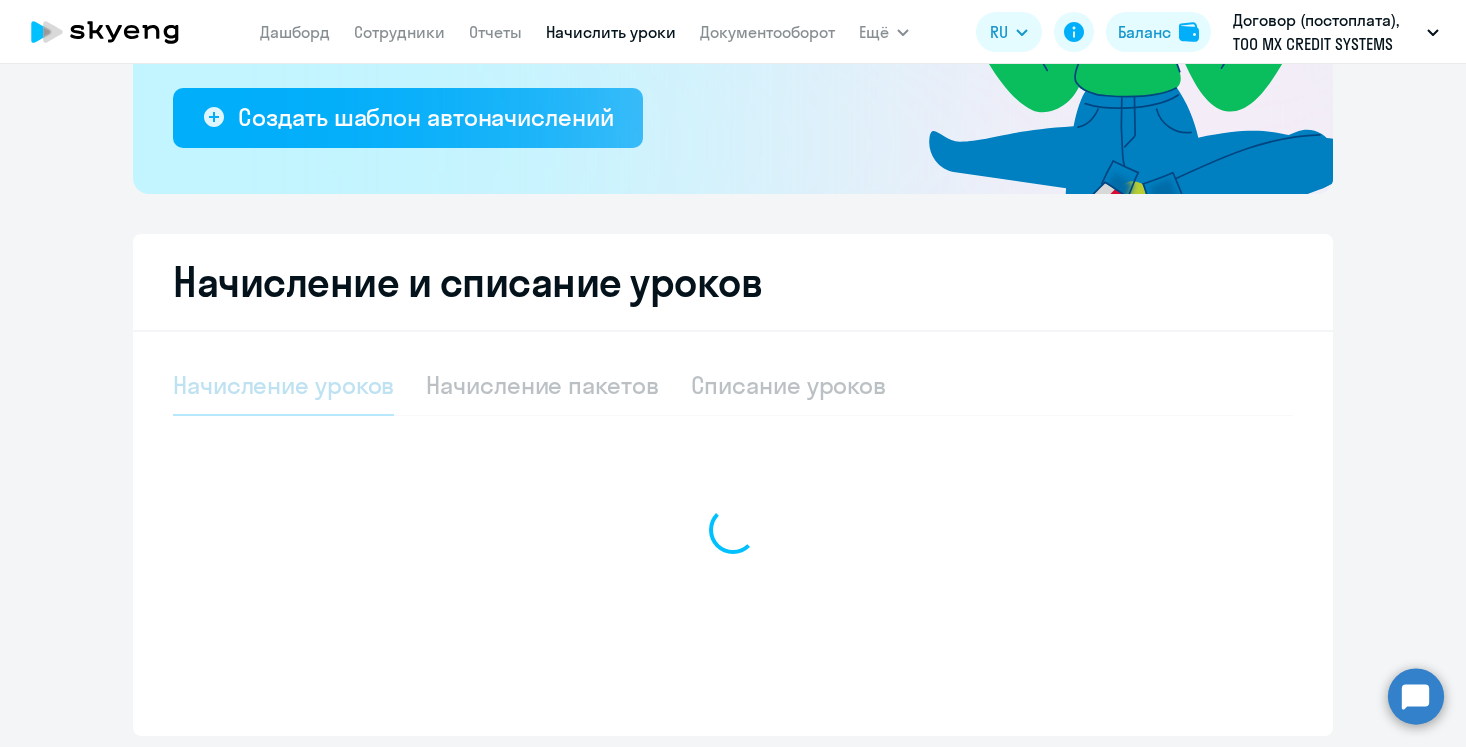 select on "10" 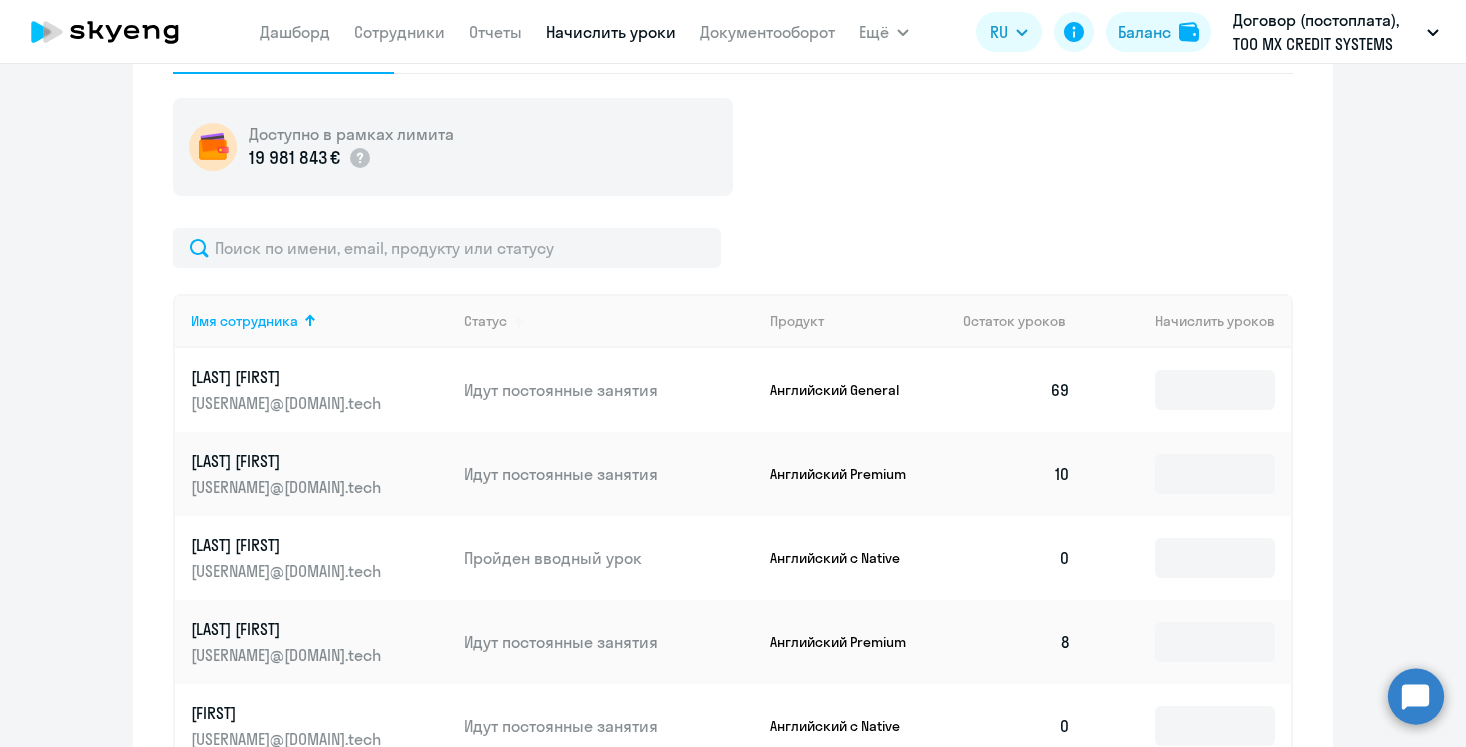 scroll, scrollTop: 700, scrollLeft: 0, axis: vertical 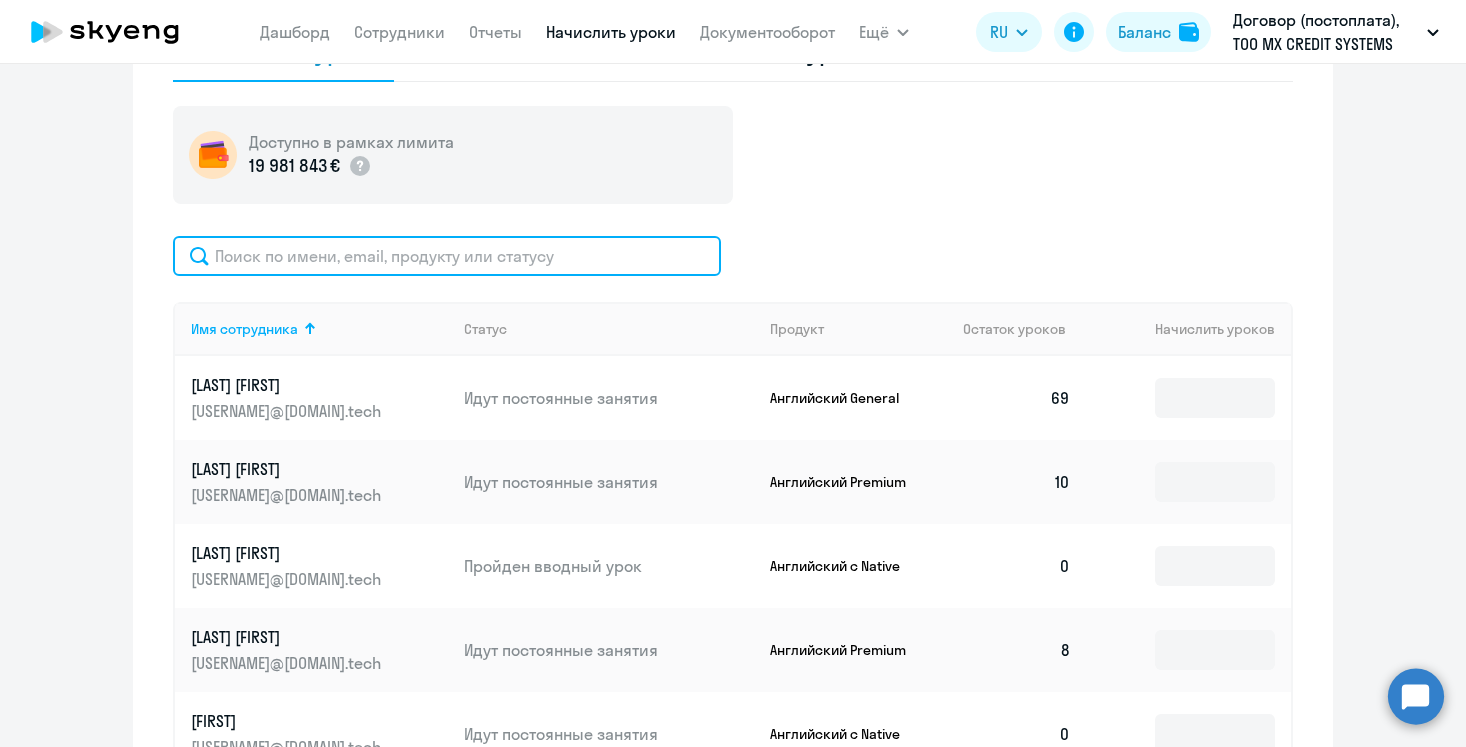 click 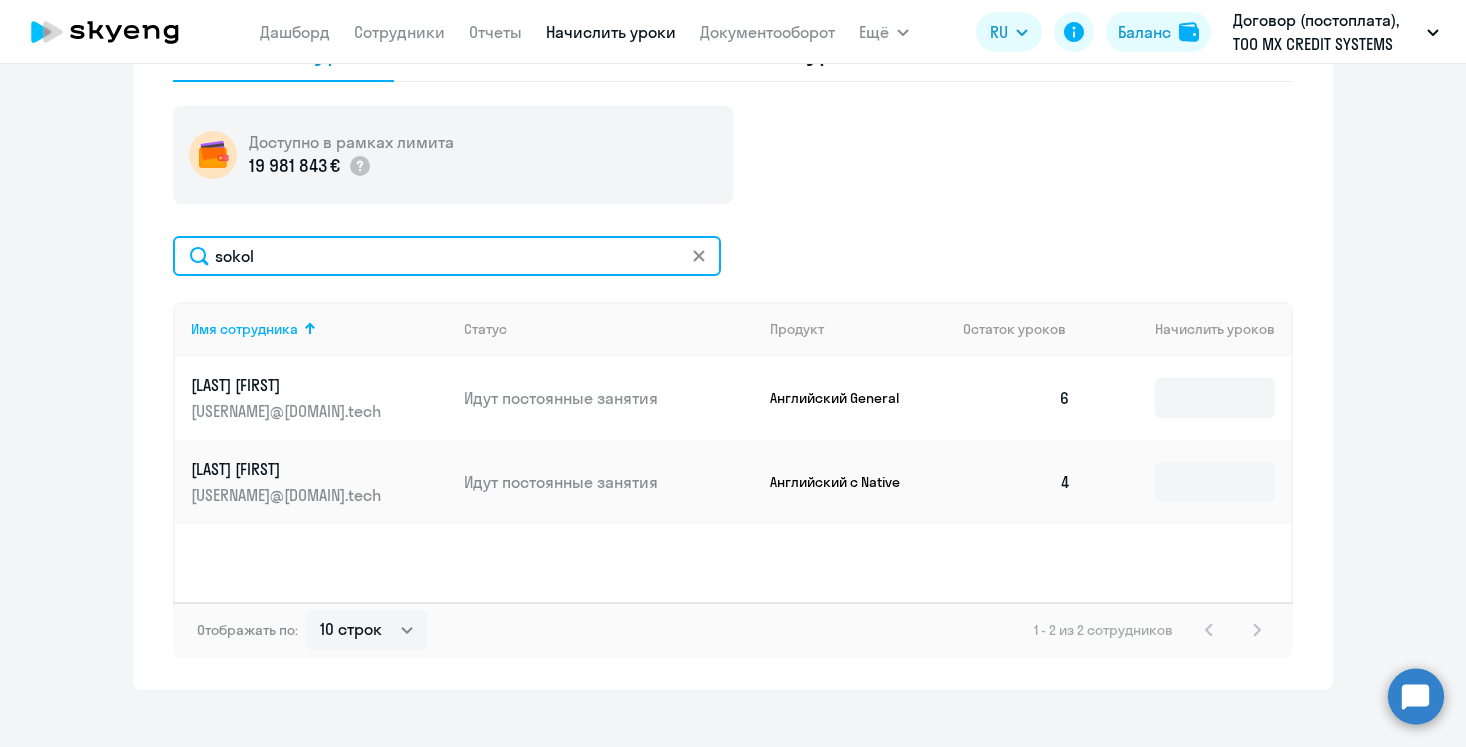 type on "sokol" 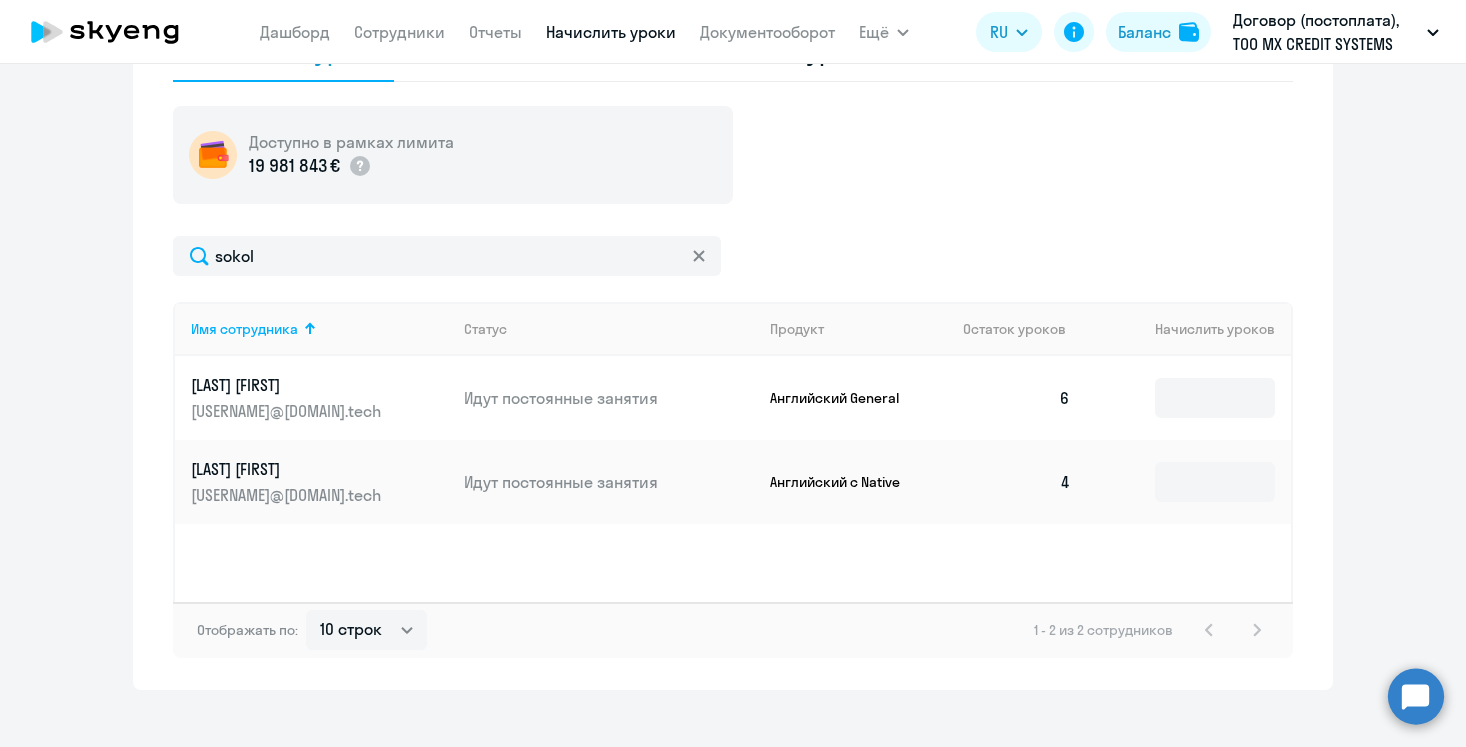 click on "ilia.sokolov@dif.tech" 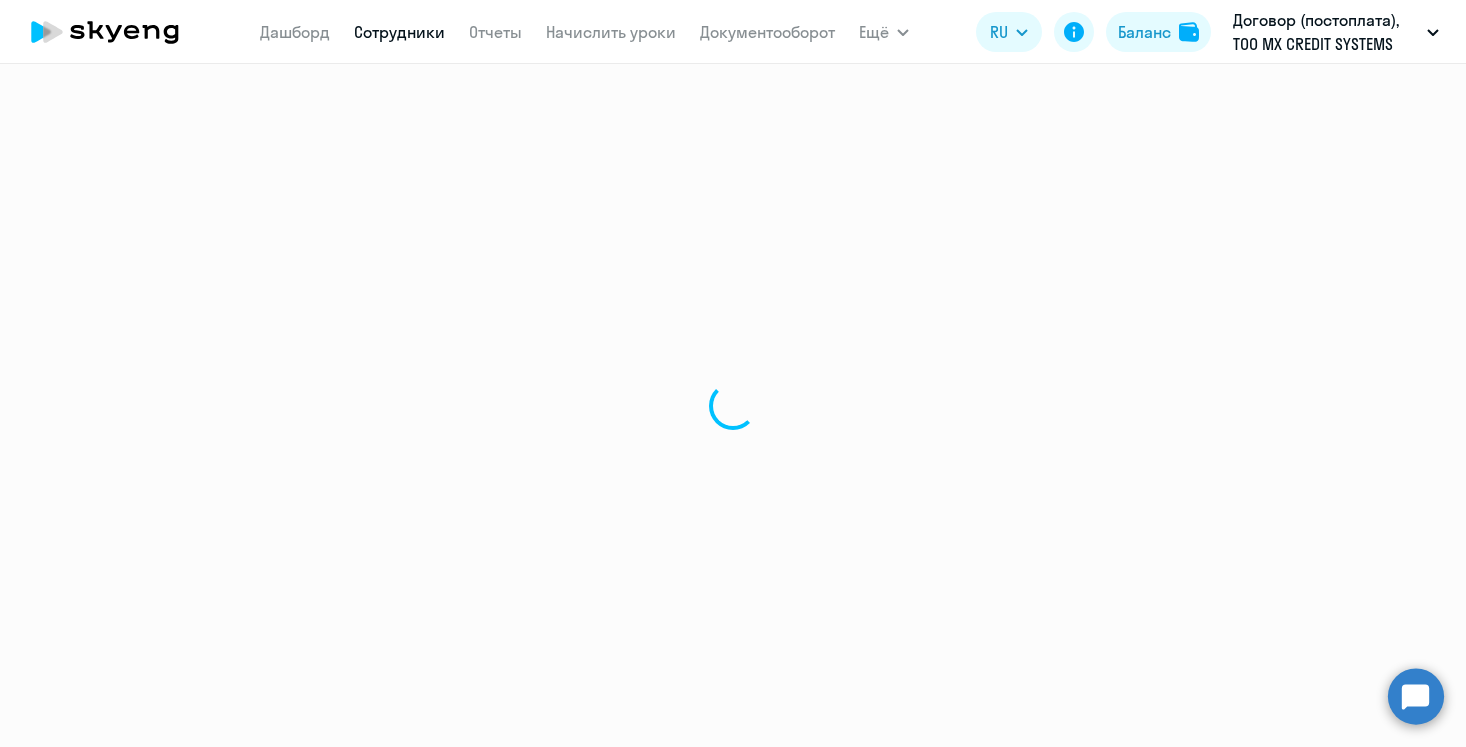 scroll, scrollTop: 0, scrollLeft: 0, axis: both 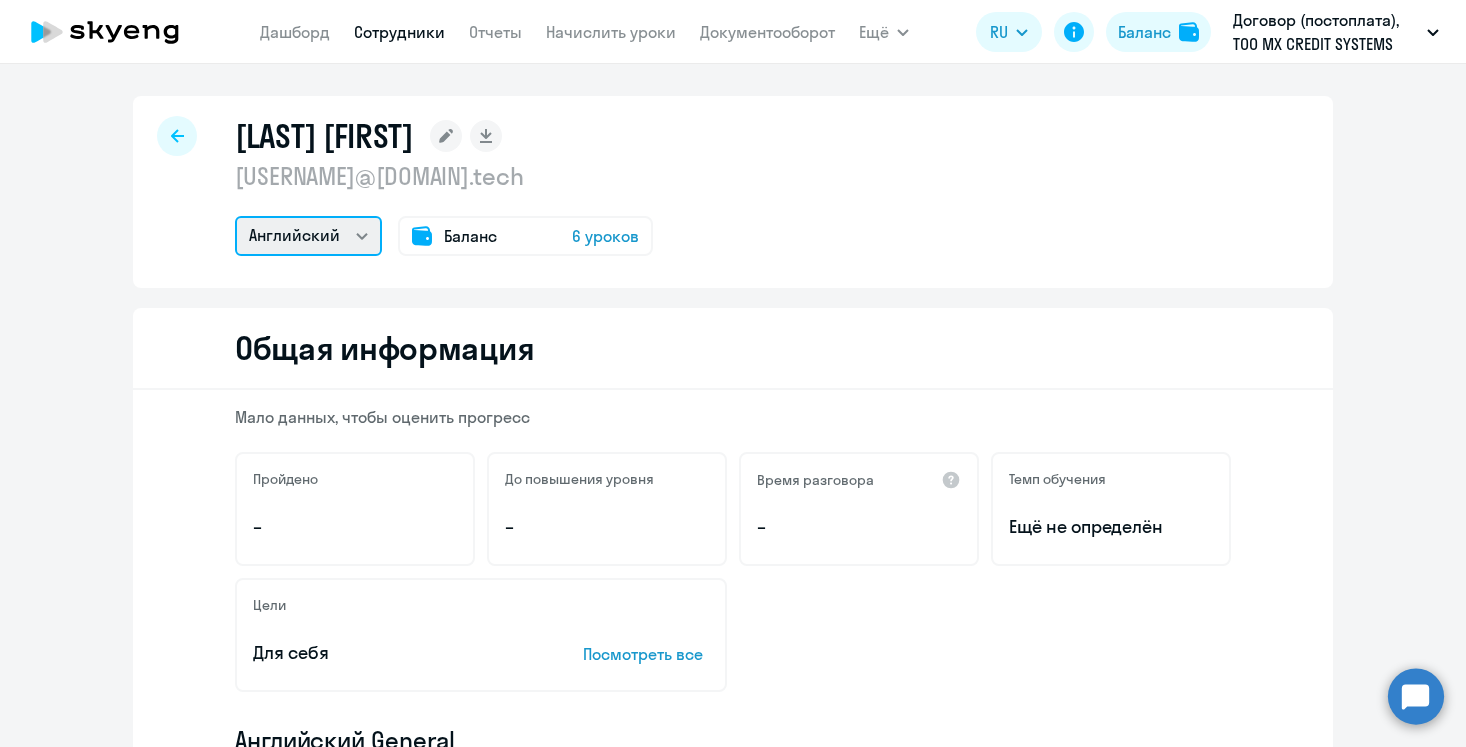 click on "Английский" 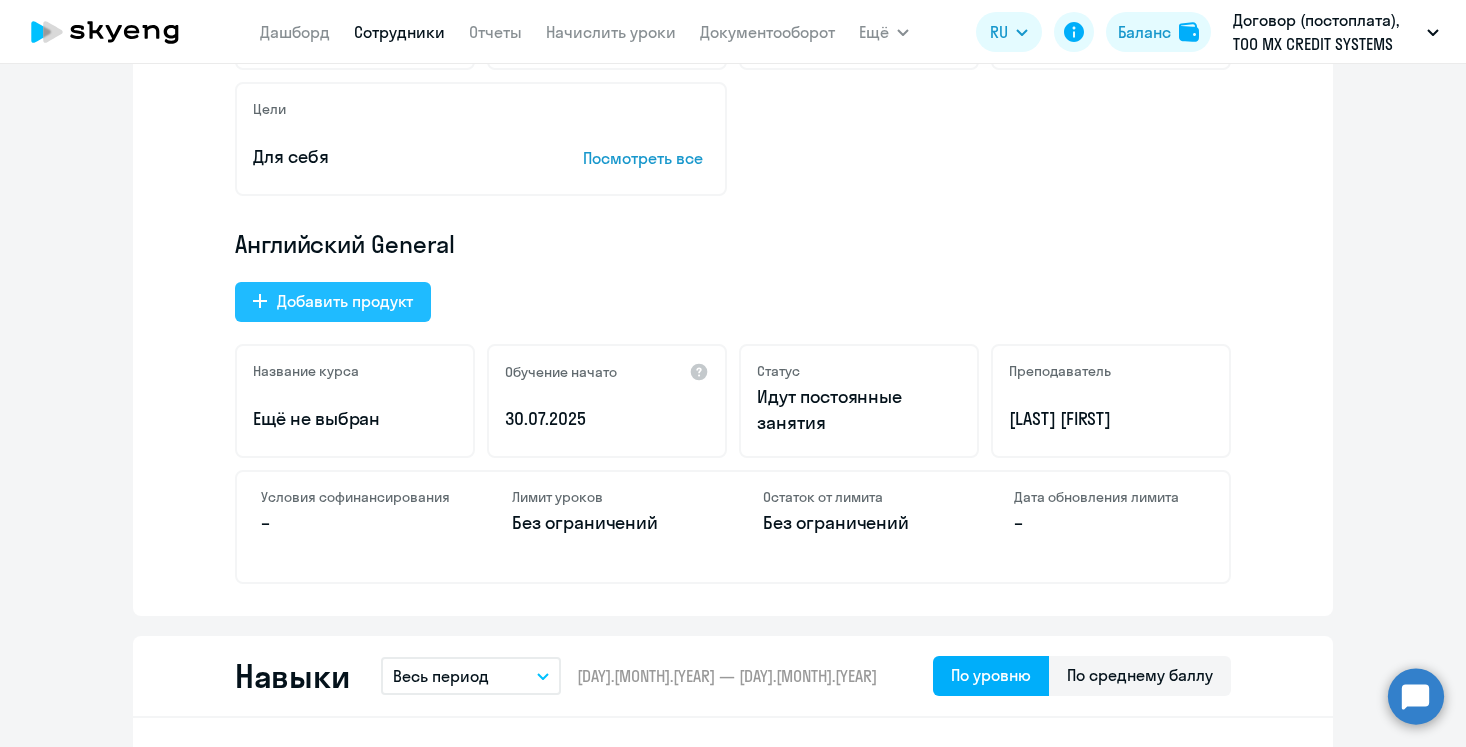 click on "Добавить продукт" 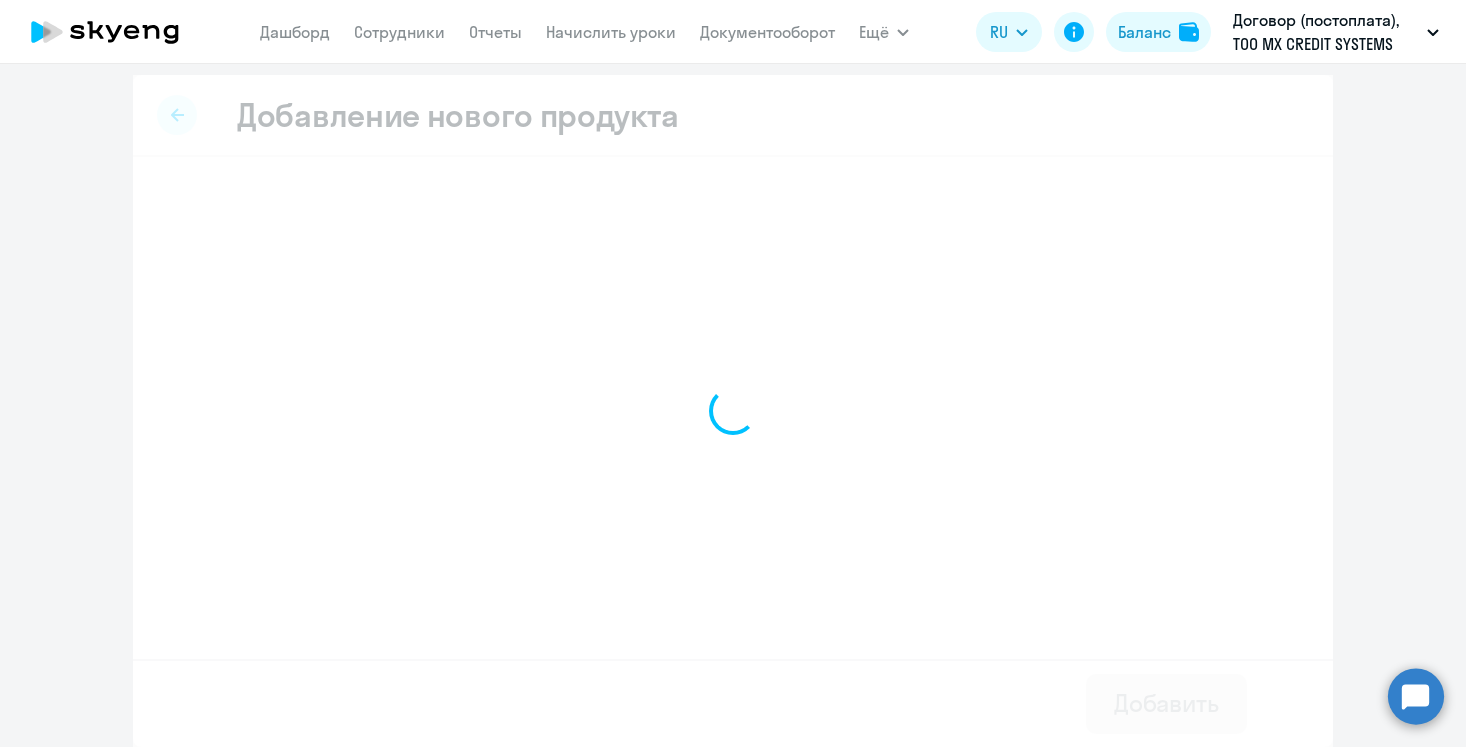 scroll, scrollTop: 5, scrollLeft: 0, axis: vertical 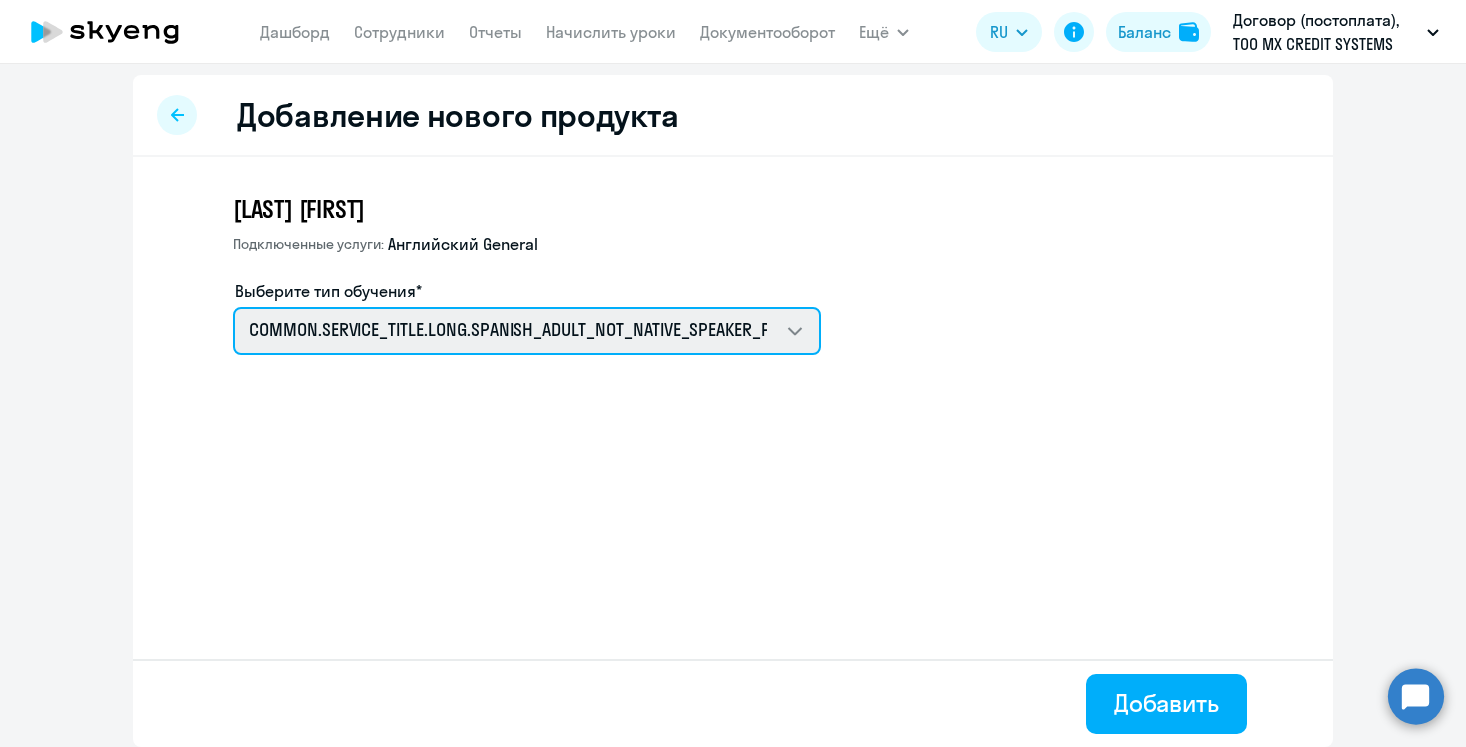 click on "COMMON.SERVICE_TITLE.LONG.SPANISH_ADULT_NOT_NATIVE_SPEAKER_PREMIUM   Премиум английский с русскоговорящим преподавателем   Английский General с англоговорящим преподавателем   Talks 15 минутные разговоры на английском" at bounding box center (527, 331) 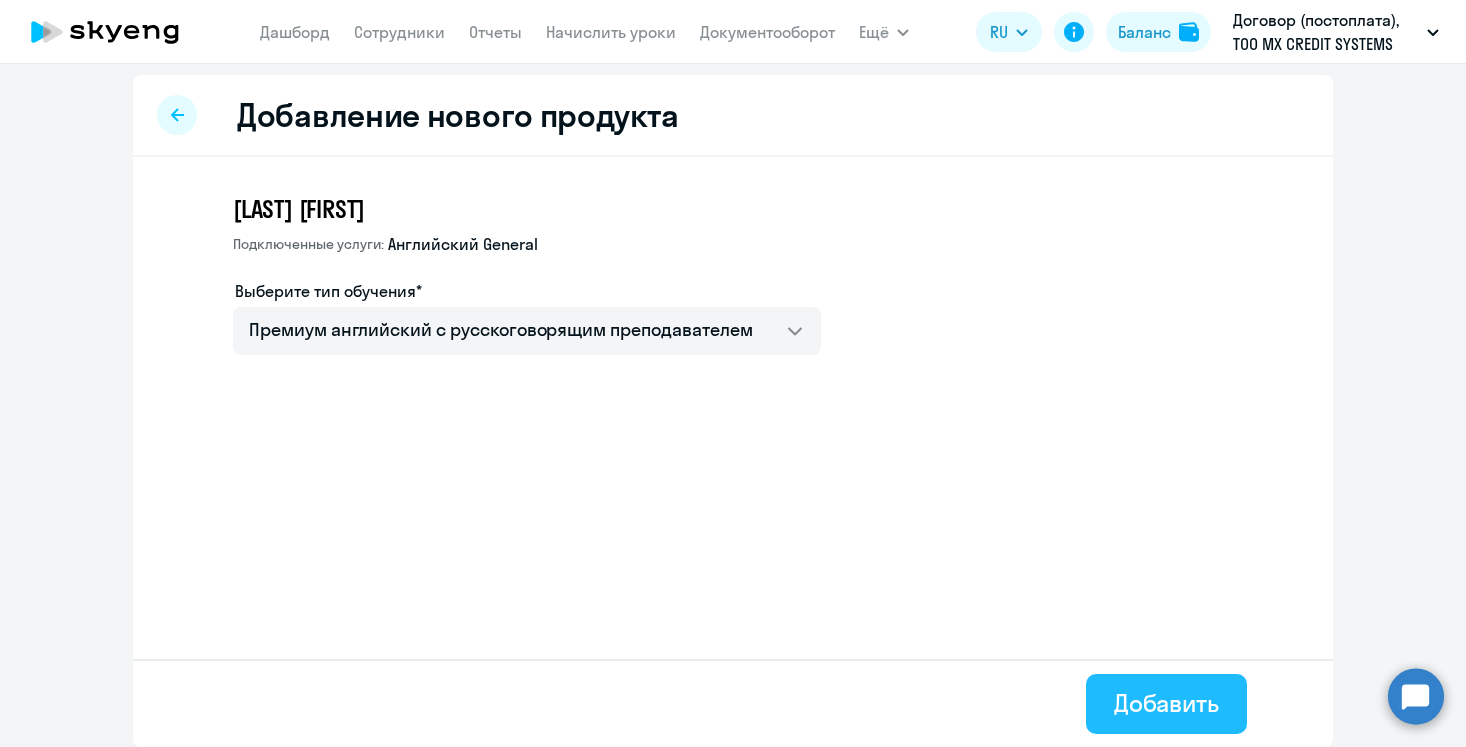 click on "Добавить" 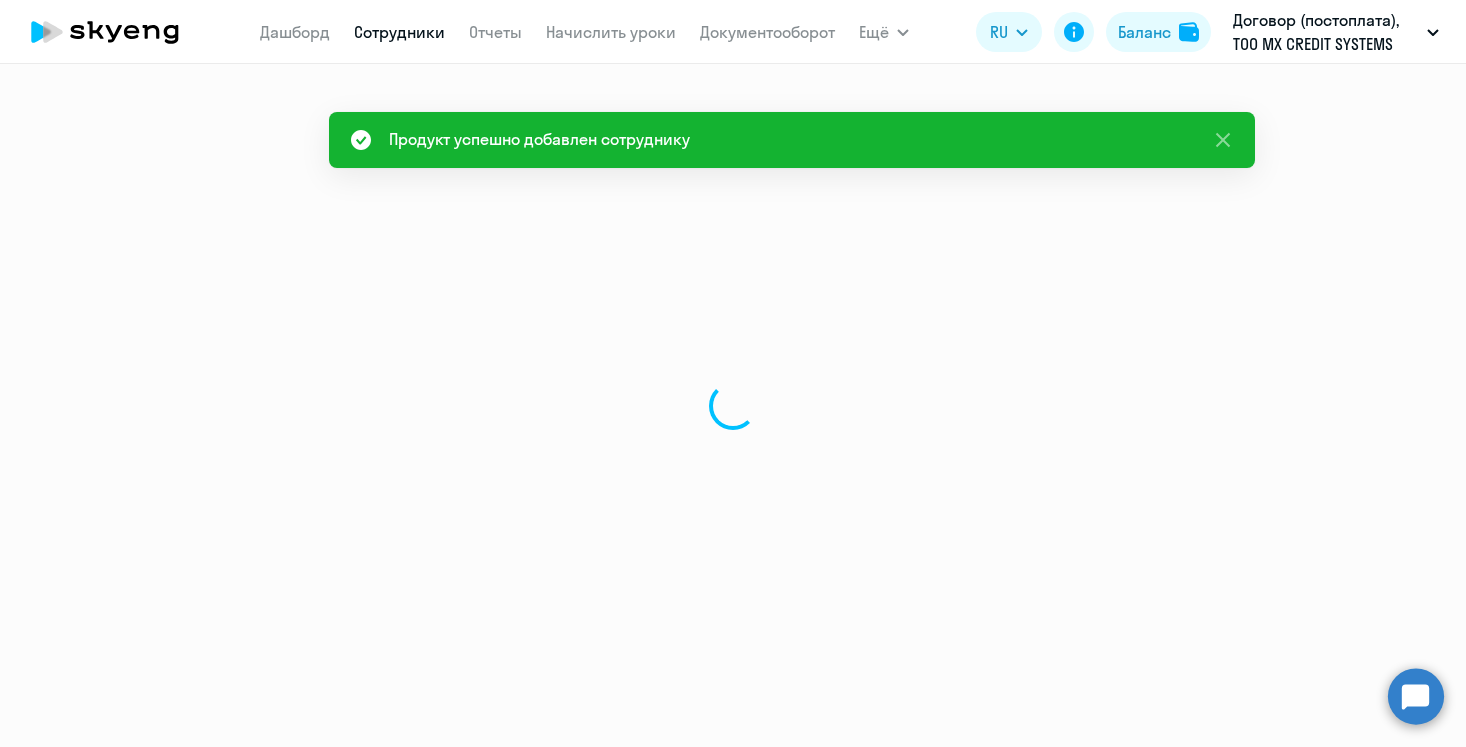scroll, scrollTop: 0, scrollLeft: 0, axis: both 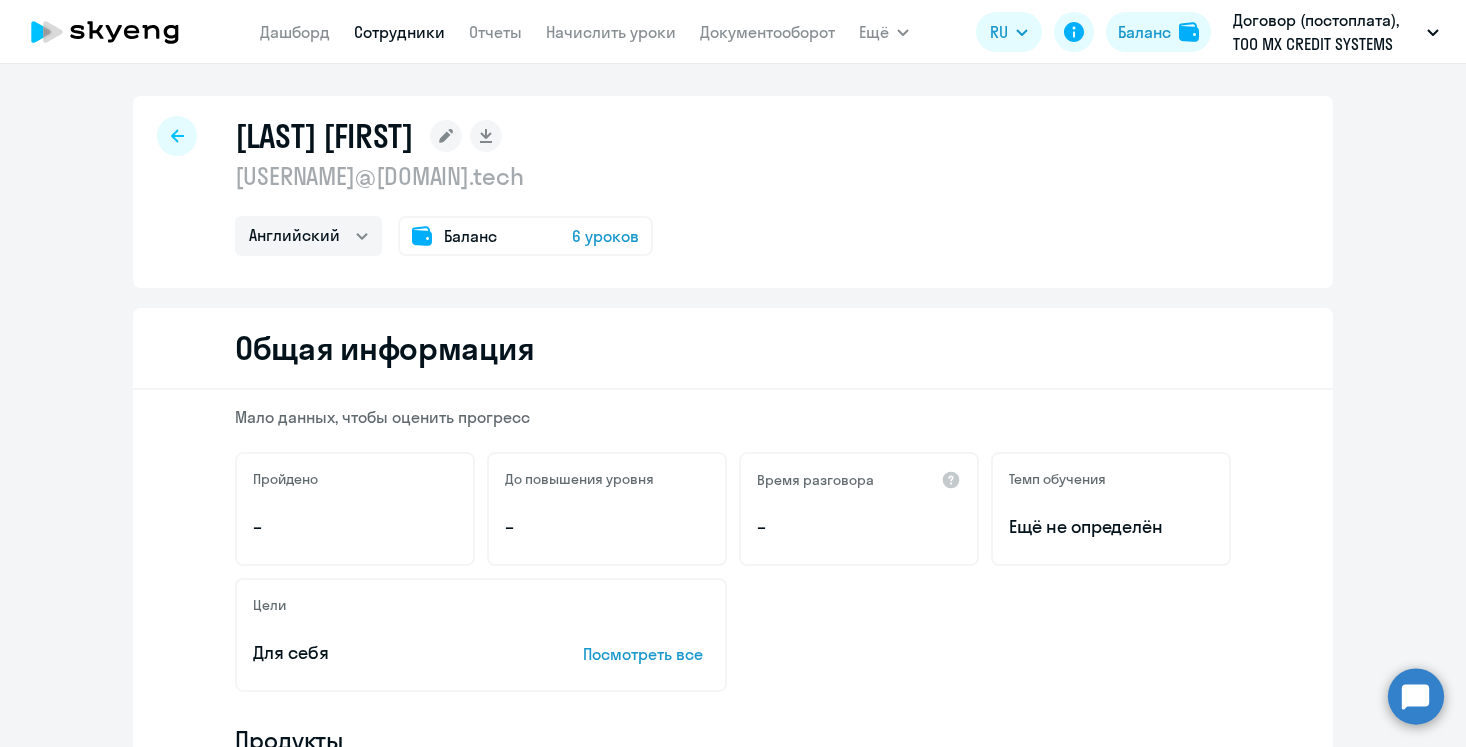 click on "Сотрудники" at bounding box center [399, 32] 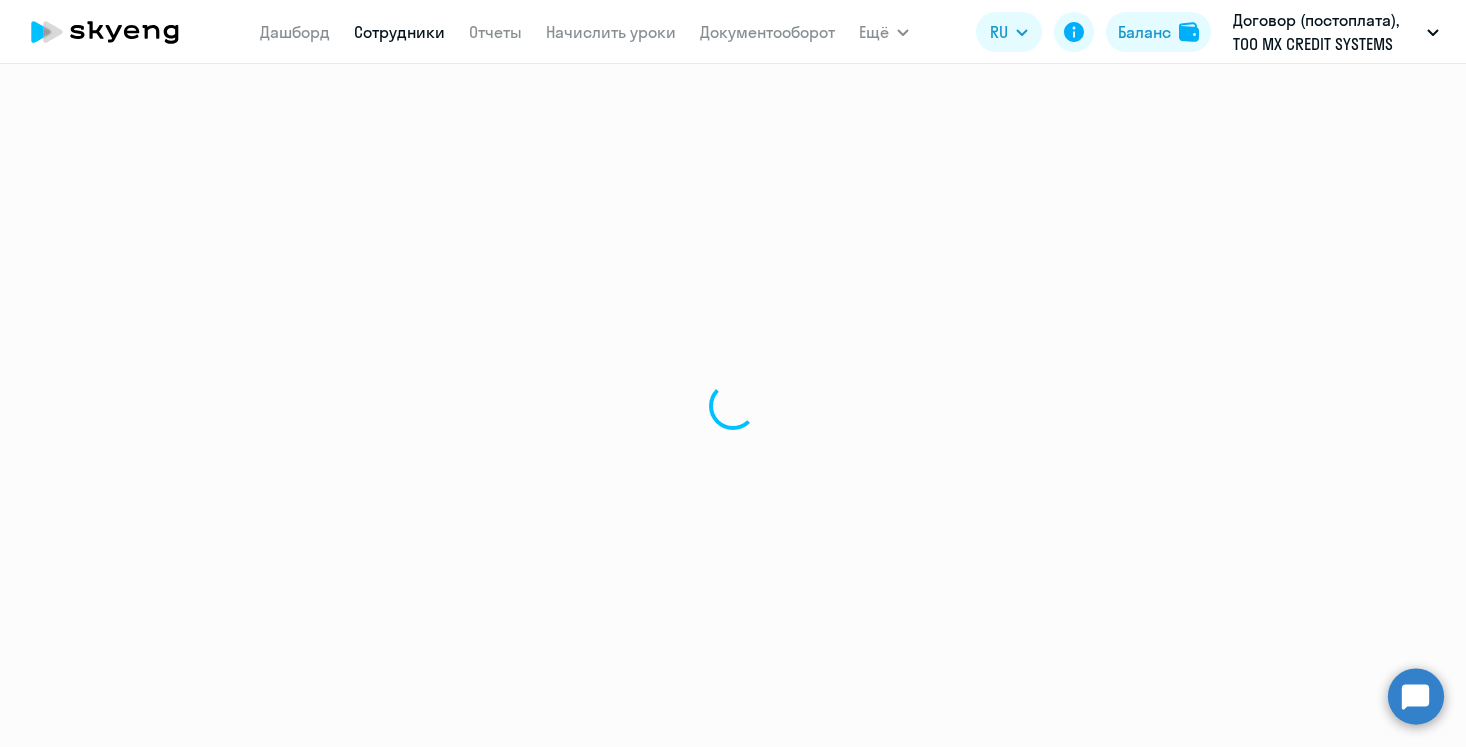 select on "30" 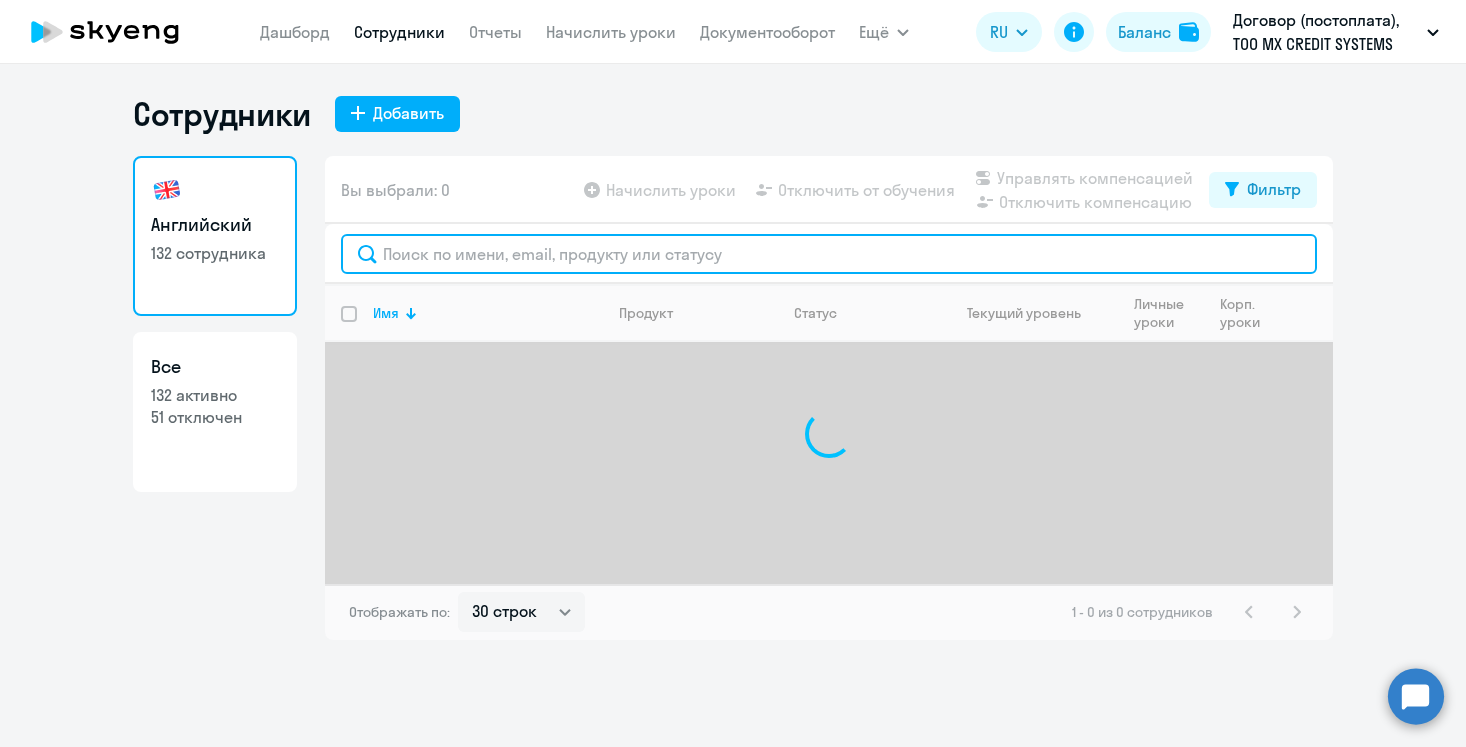 click 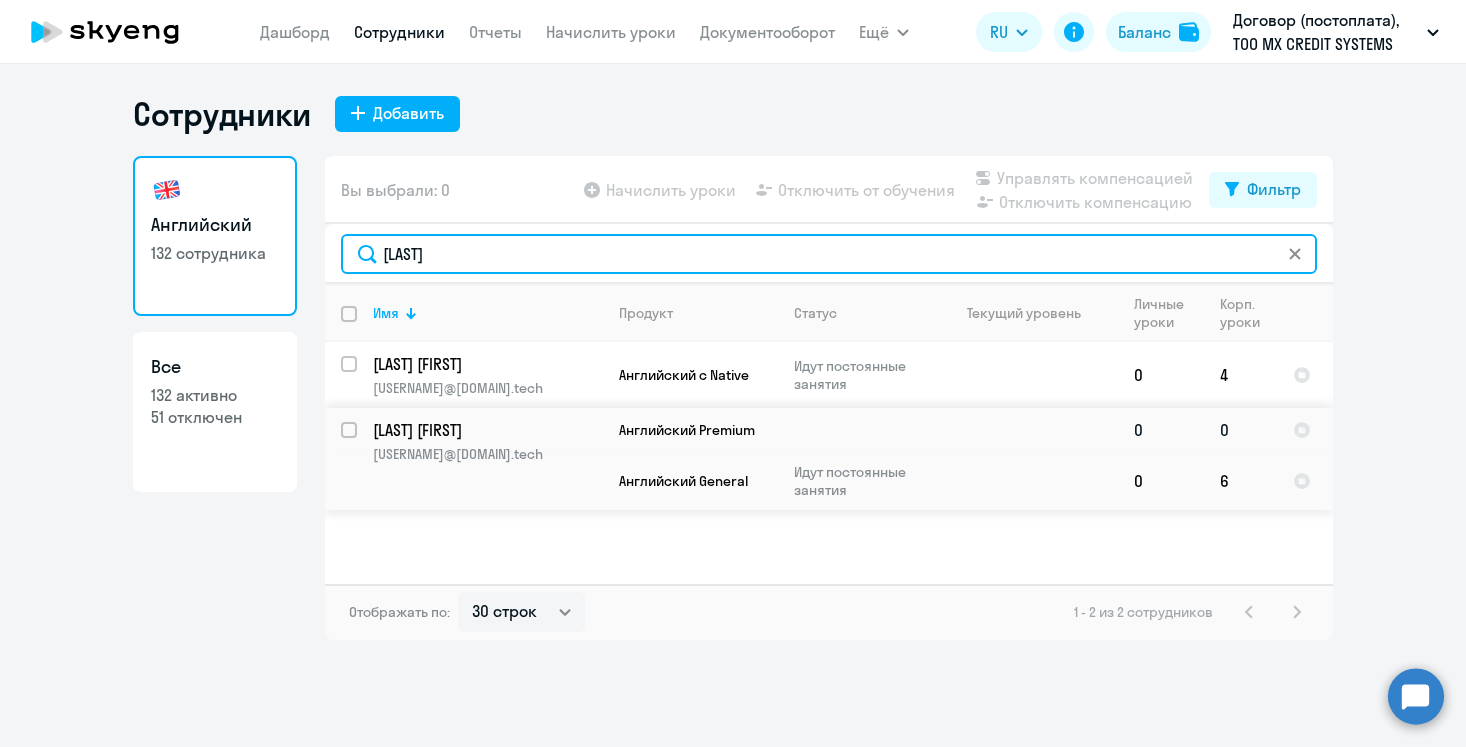 type on "sokolov" 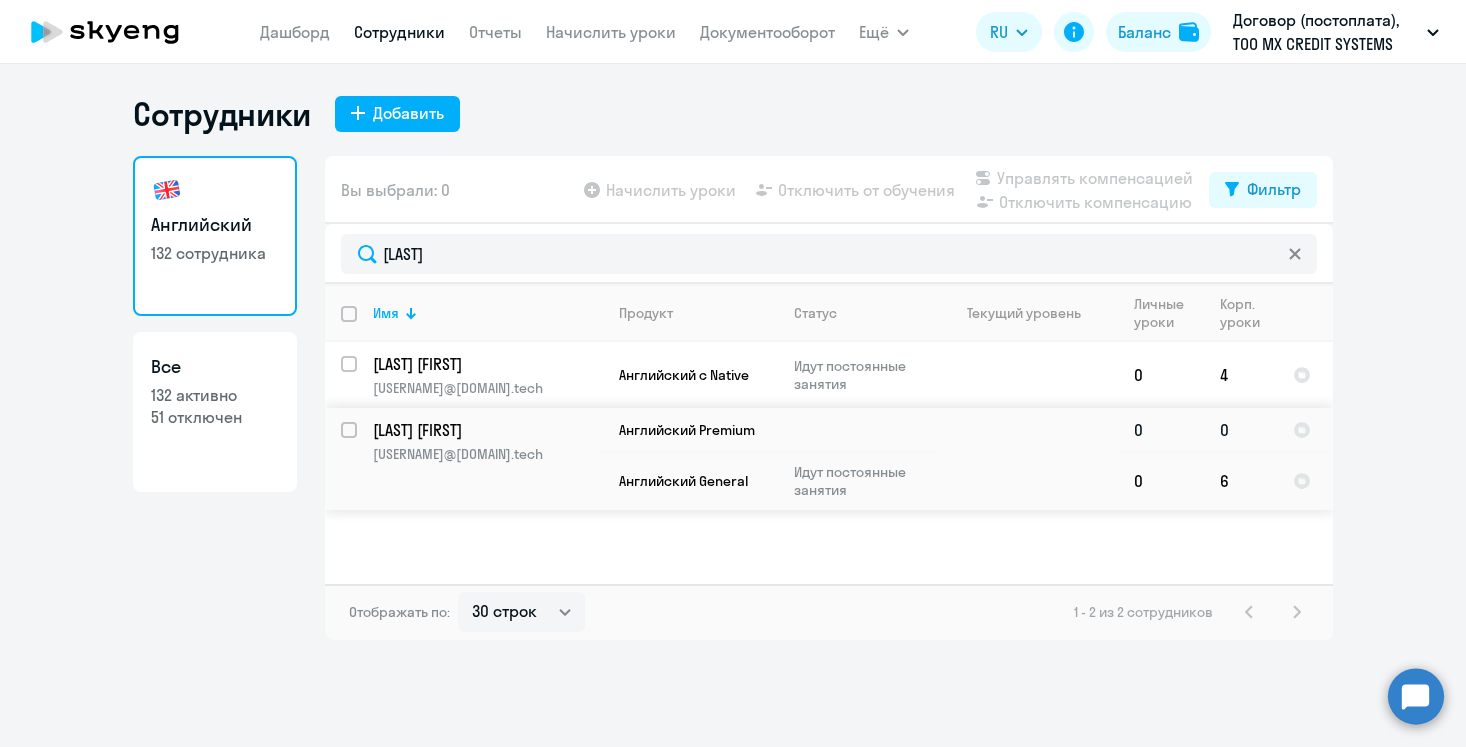 click on "[LAST] [FIRST]" 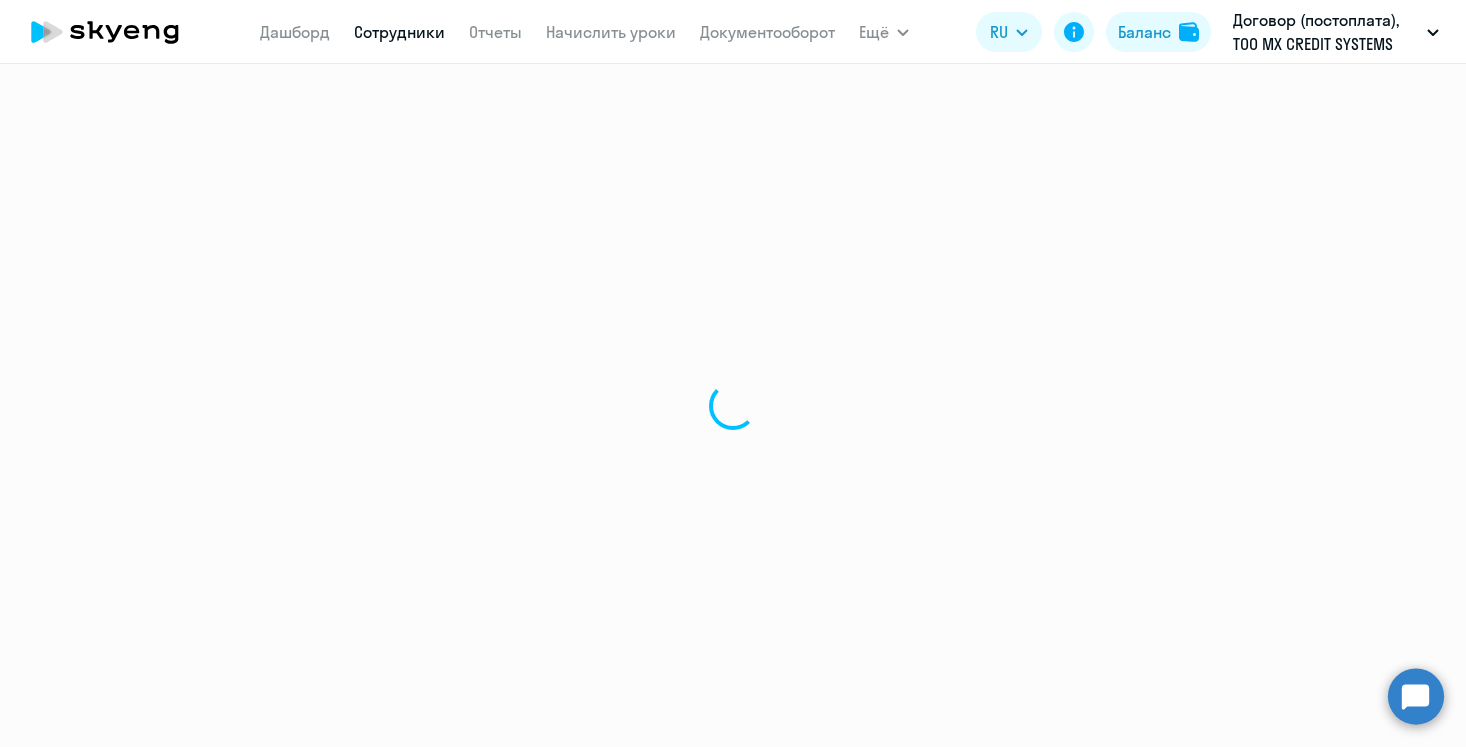 select on "english" 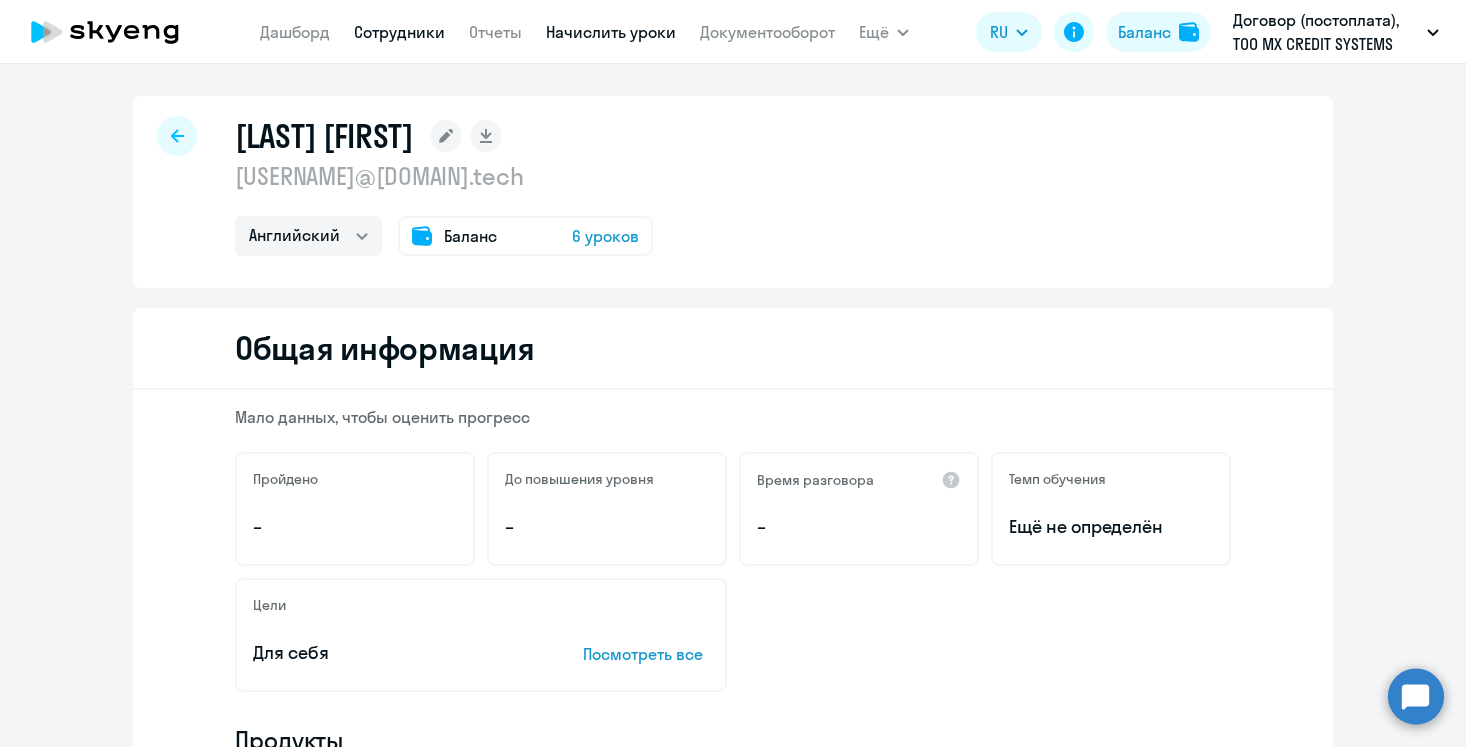 click on "Начислить уроки" at bounding box center [611, 32] 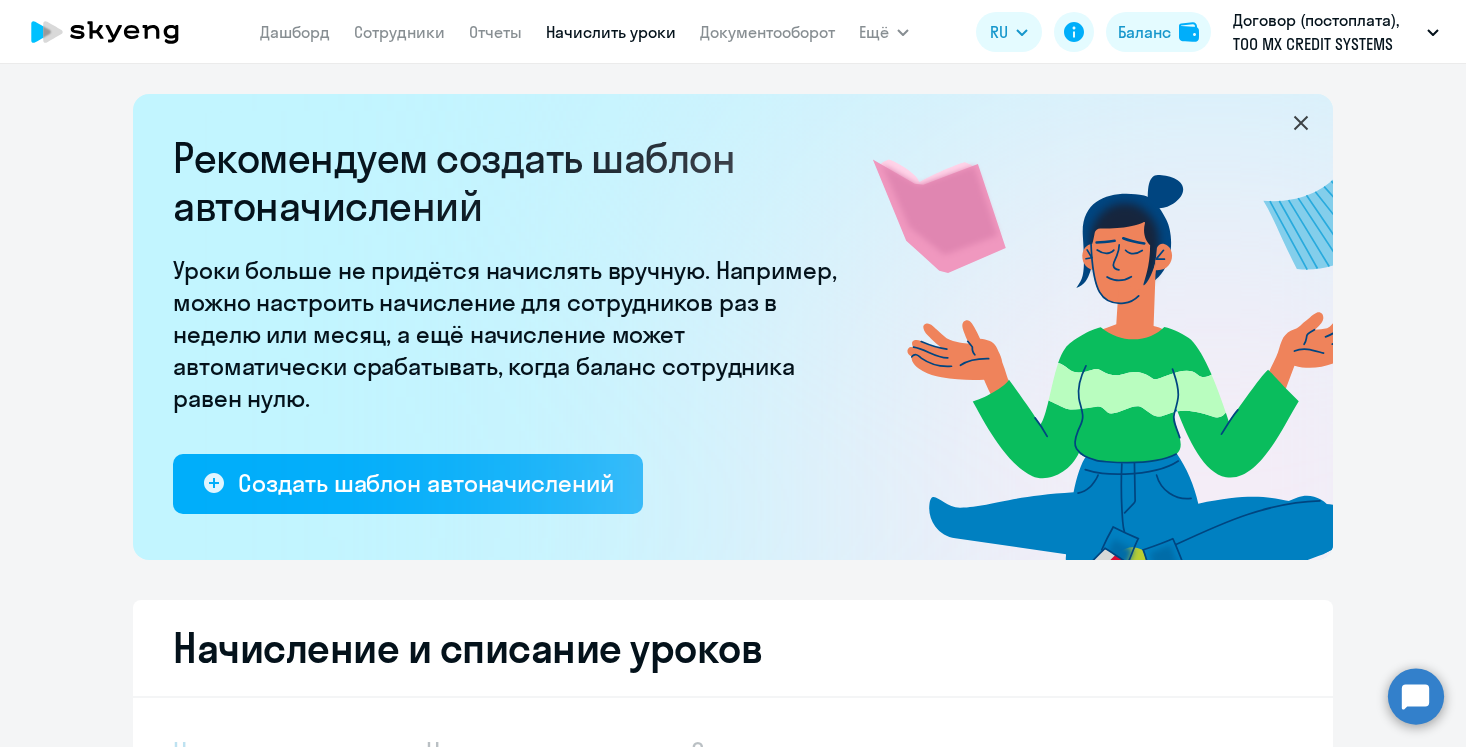 select on "10" 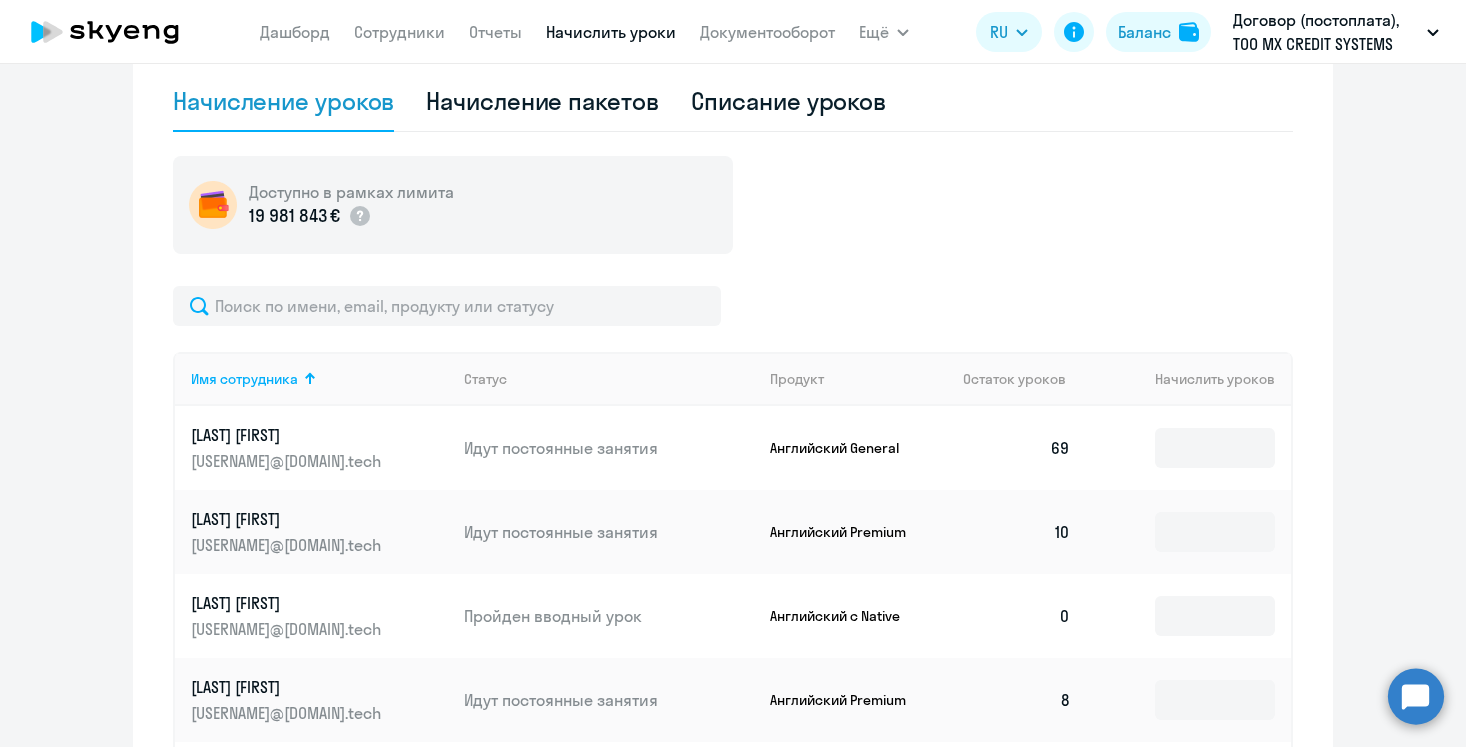 scroll, scrollTop: 635, scrollLeft: 0, axis: vertical 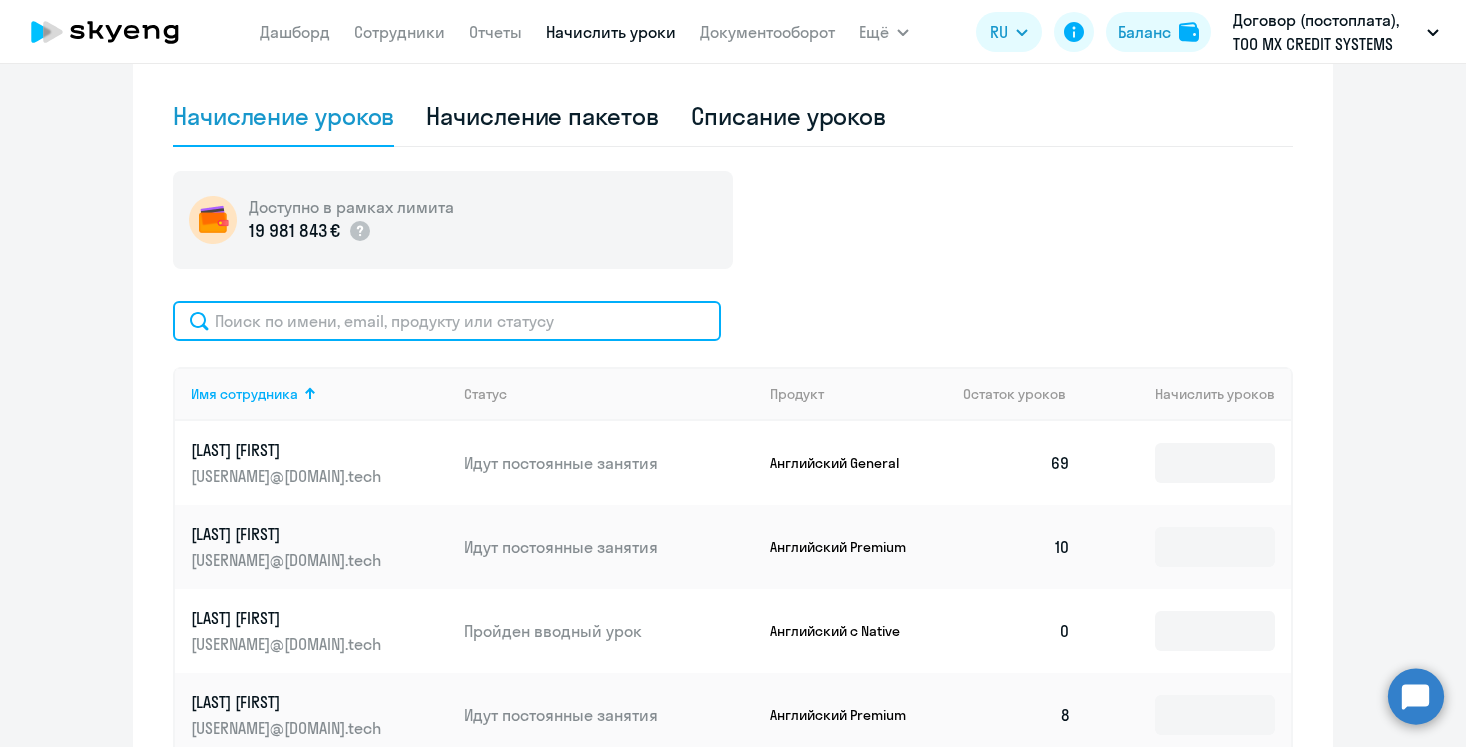 click 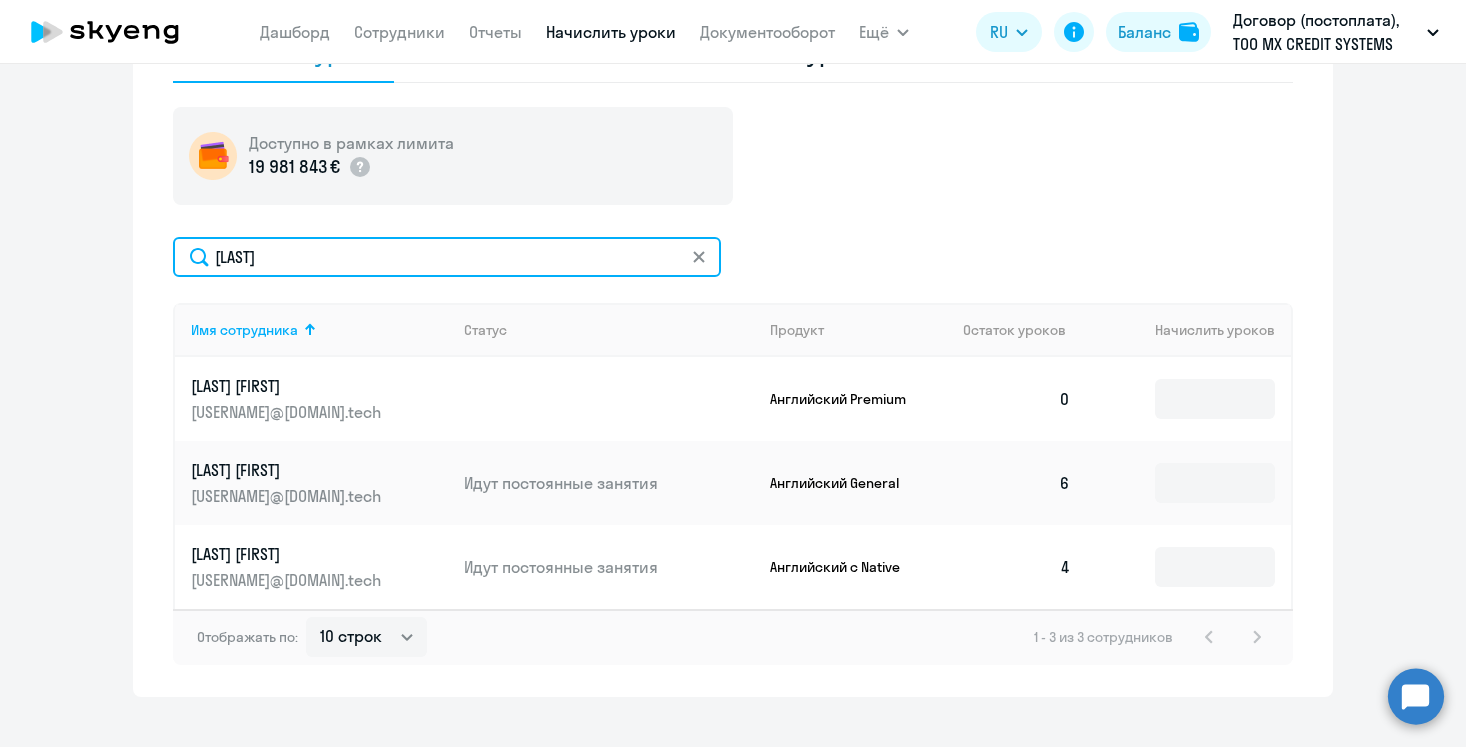 scroll, scrollTop: 706, scrollLeft: 0, axis: vertical 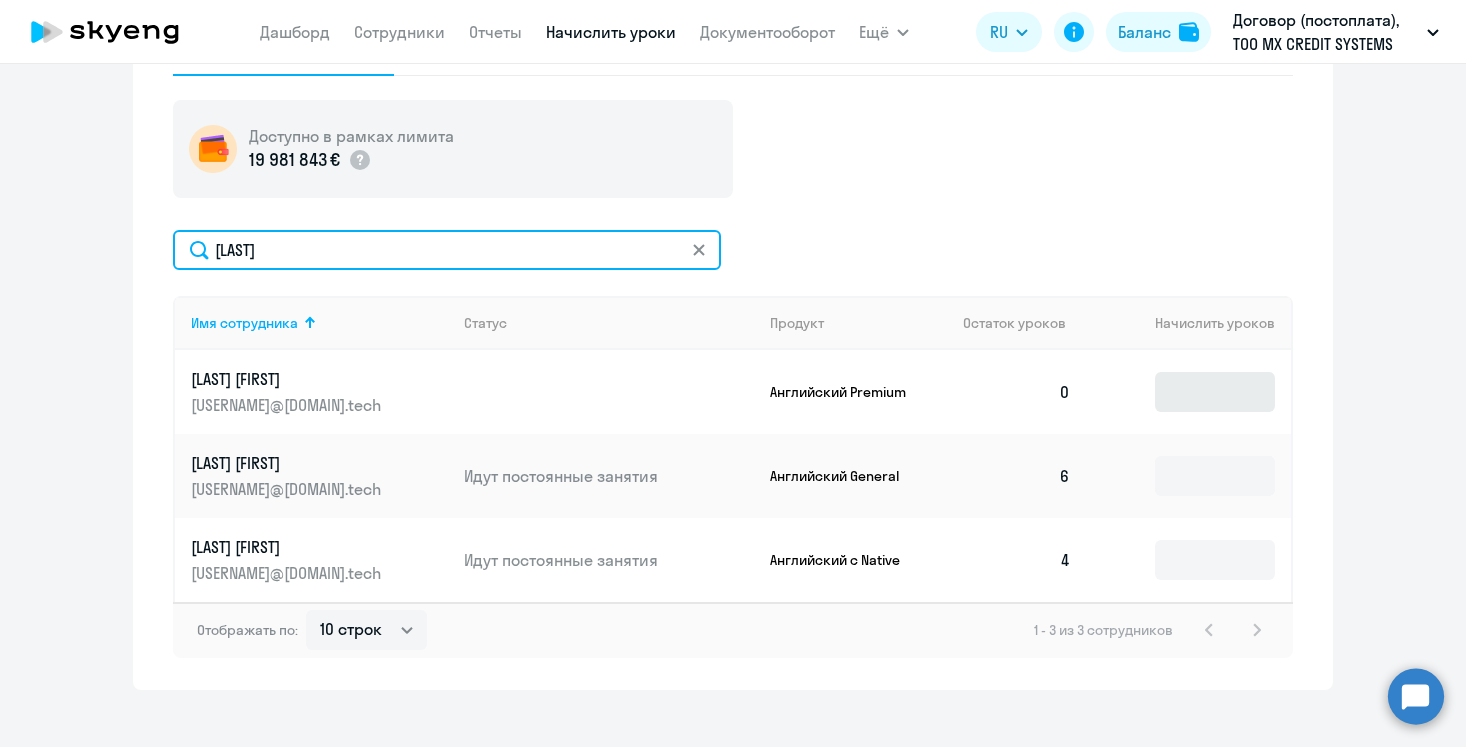 type on "sokolov" 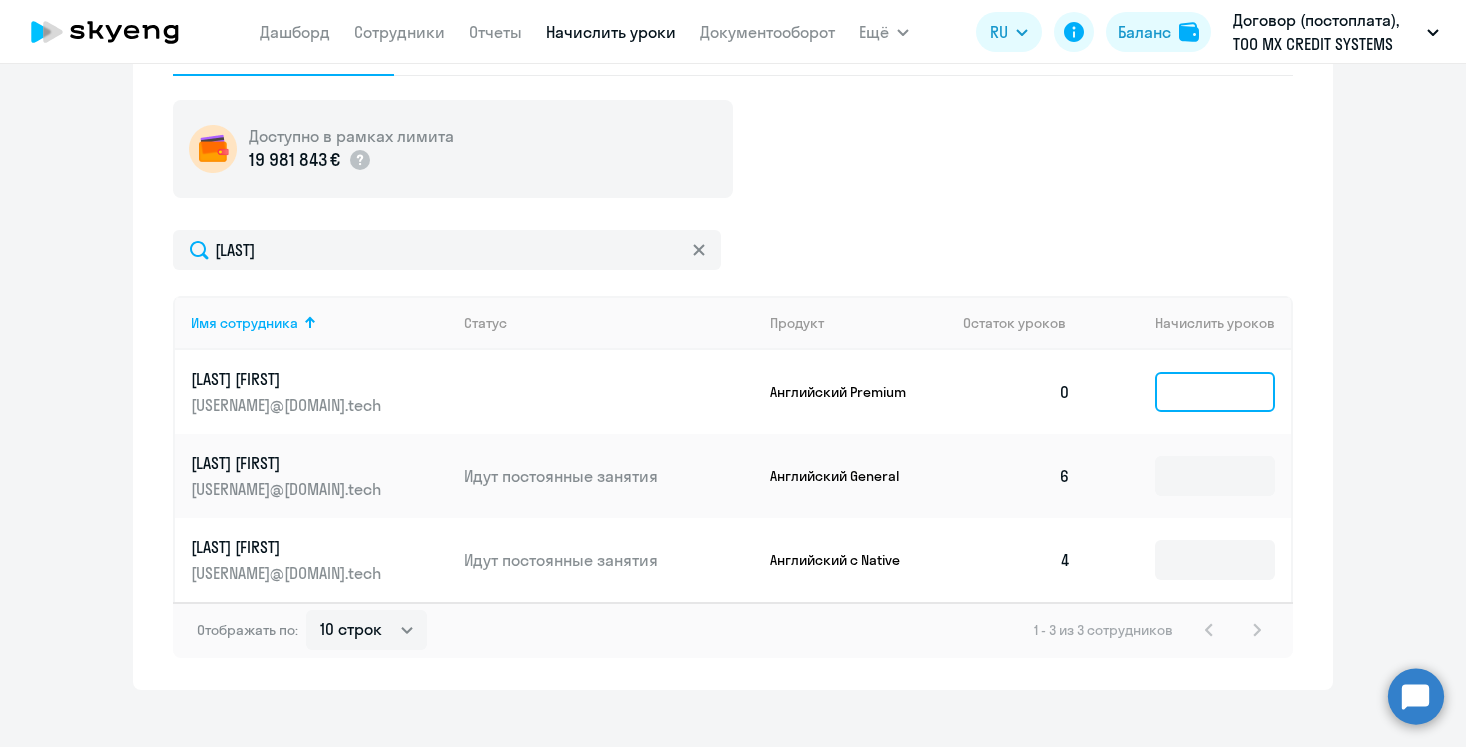 click 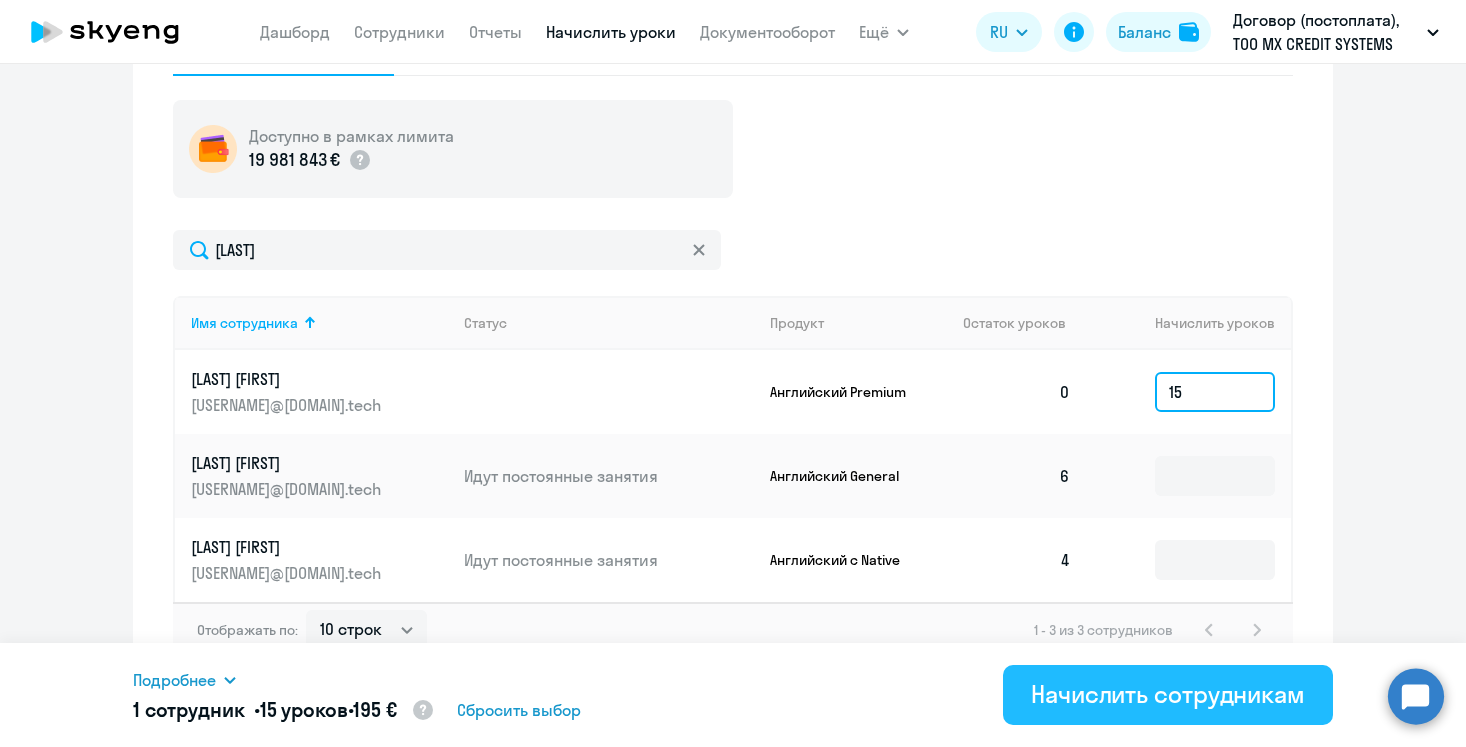 type on "15" 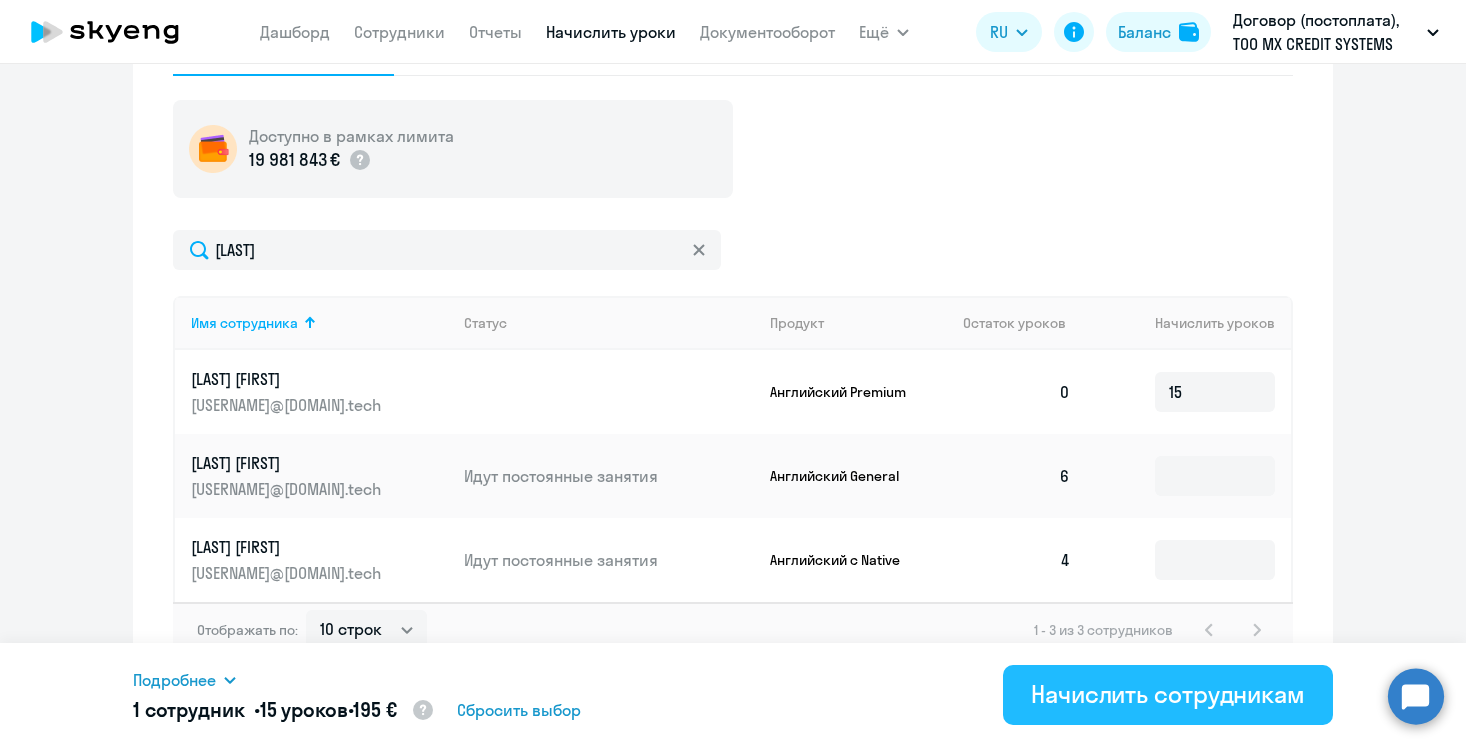 click on "Начислить сотрудникам" at bounding box center [1168, 694] 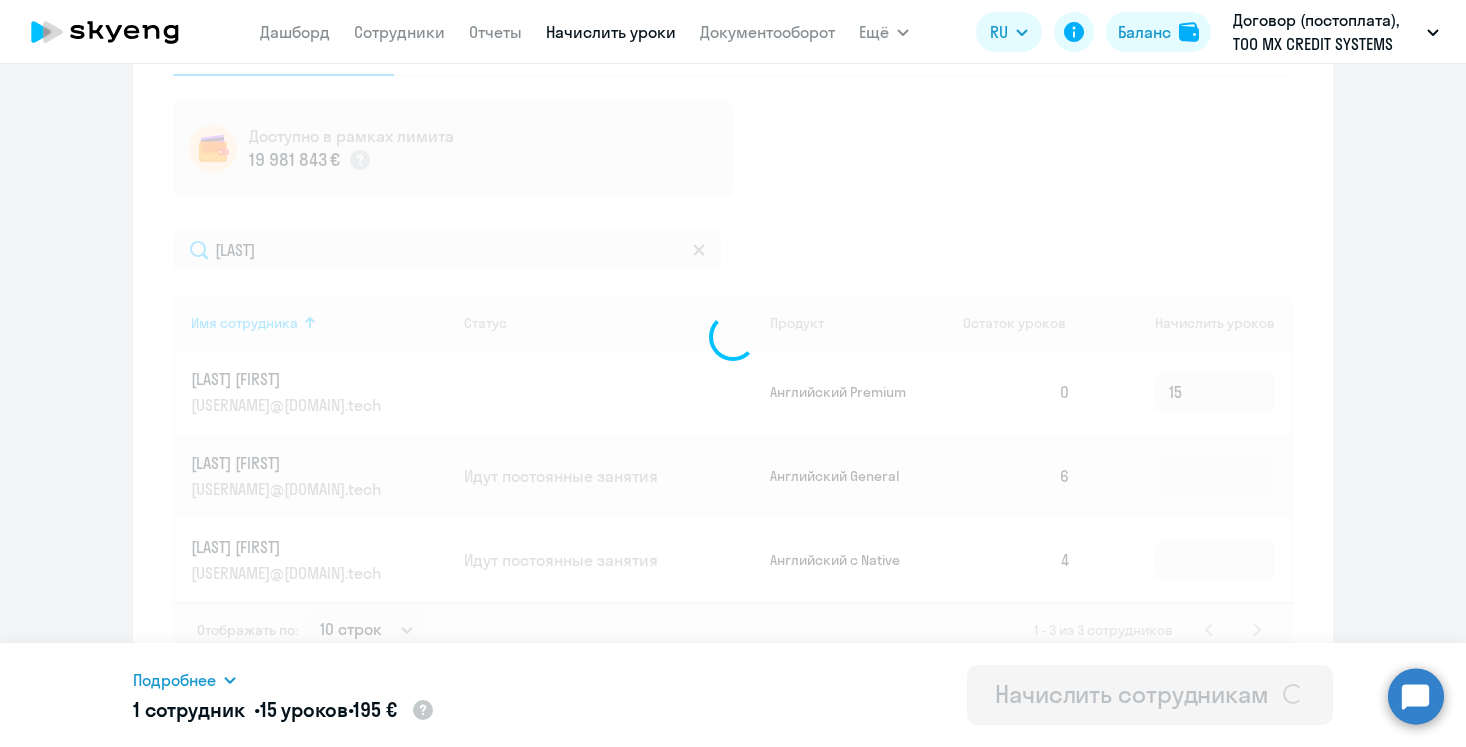 type 